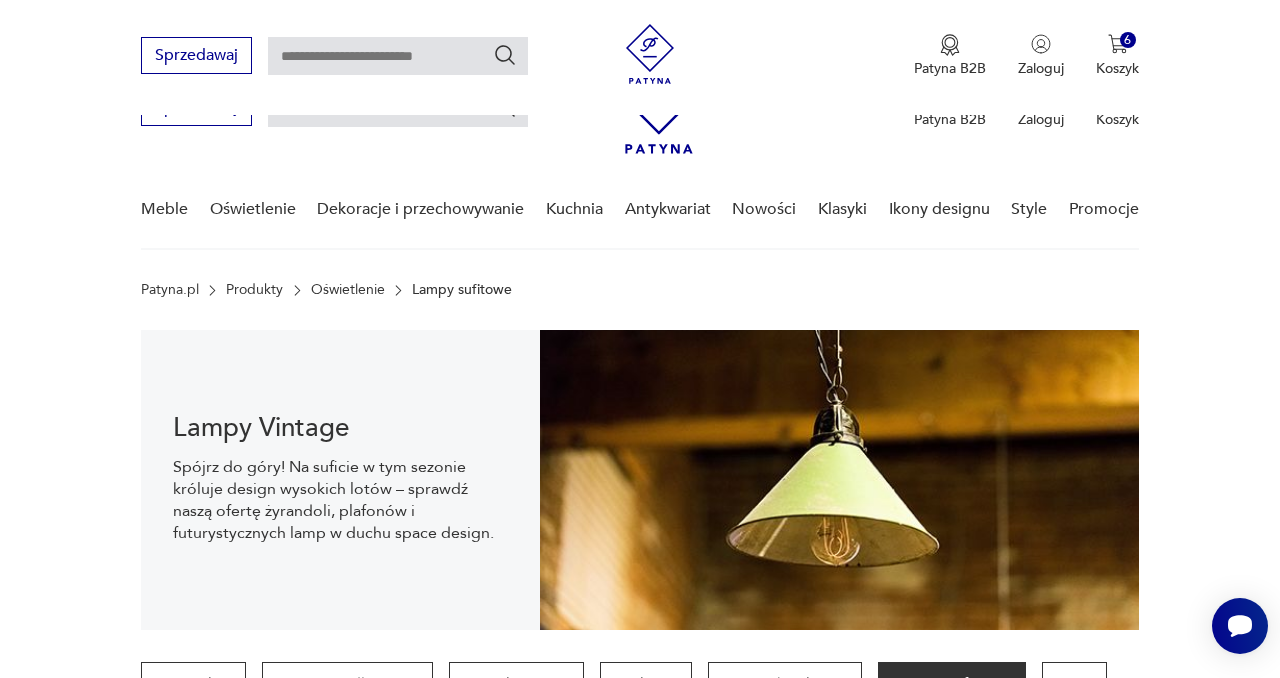 scroll, scrollTop: 1640, scrollLeft: 0, axis: vertical 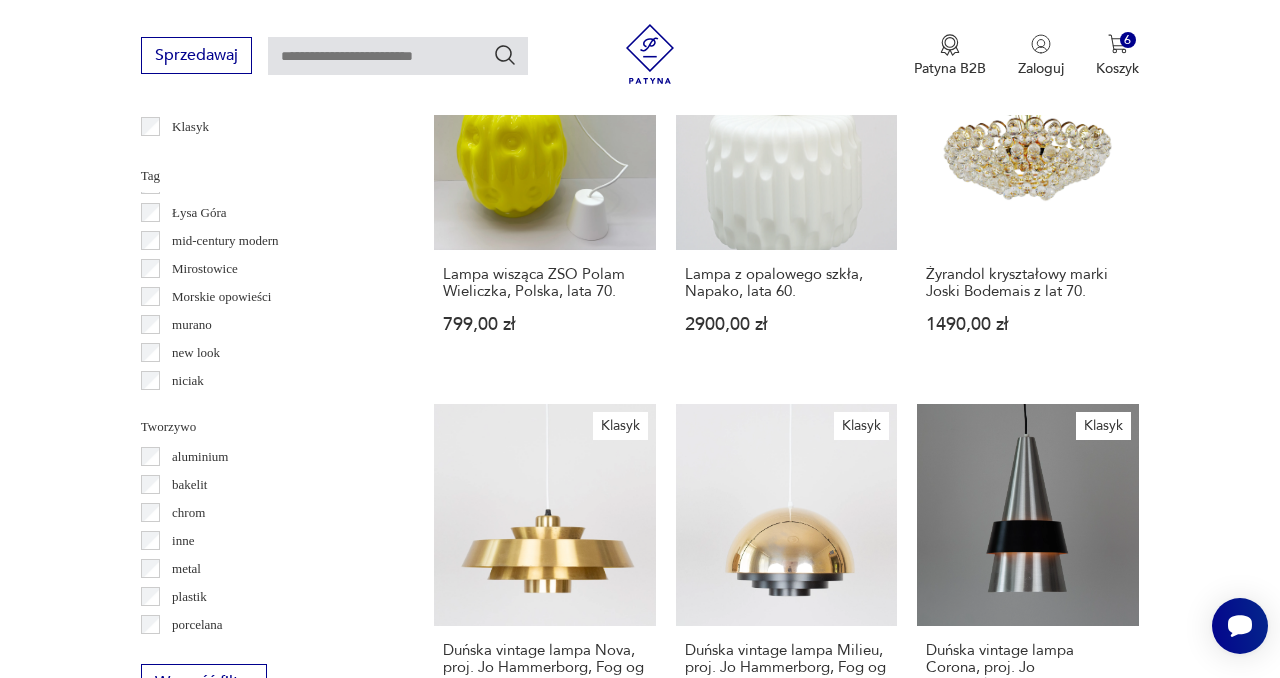 click at bounding box center [398, 56] 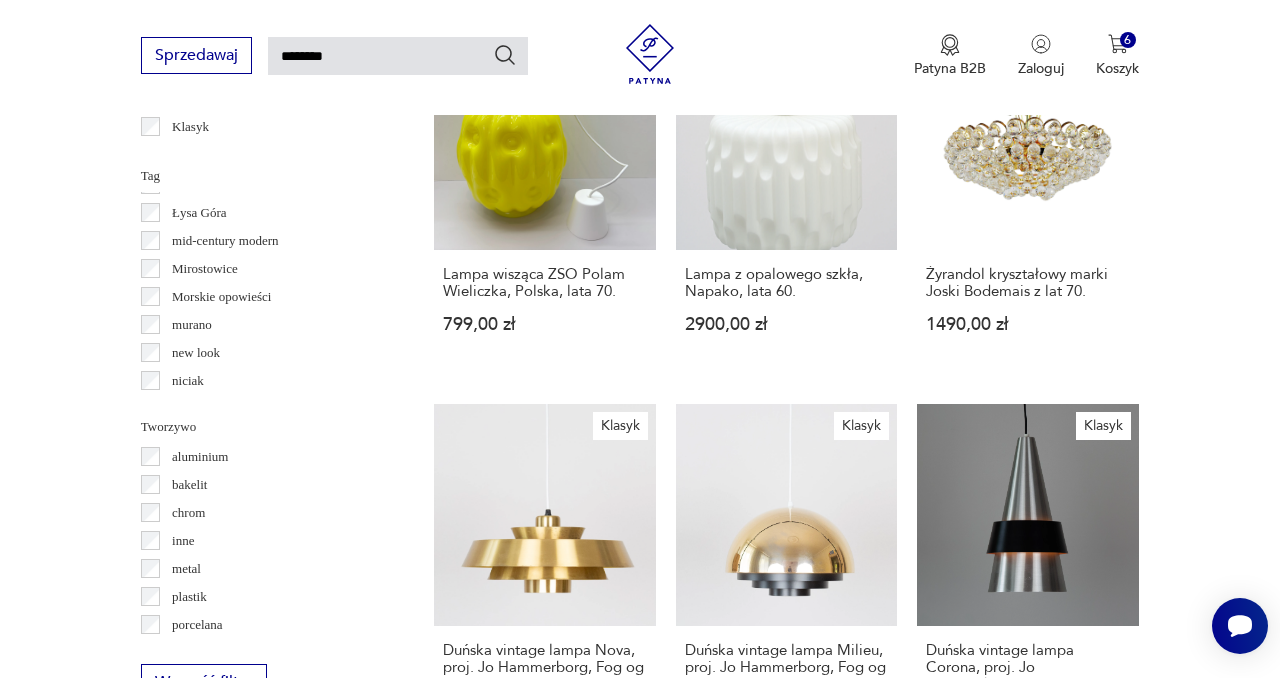 type on "********" 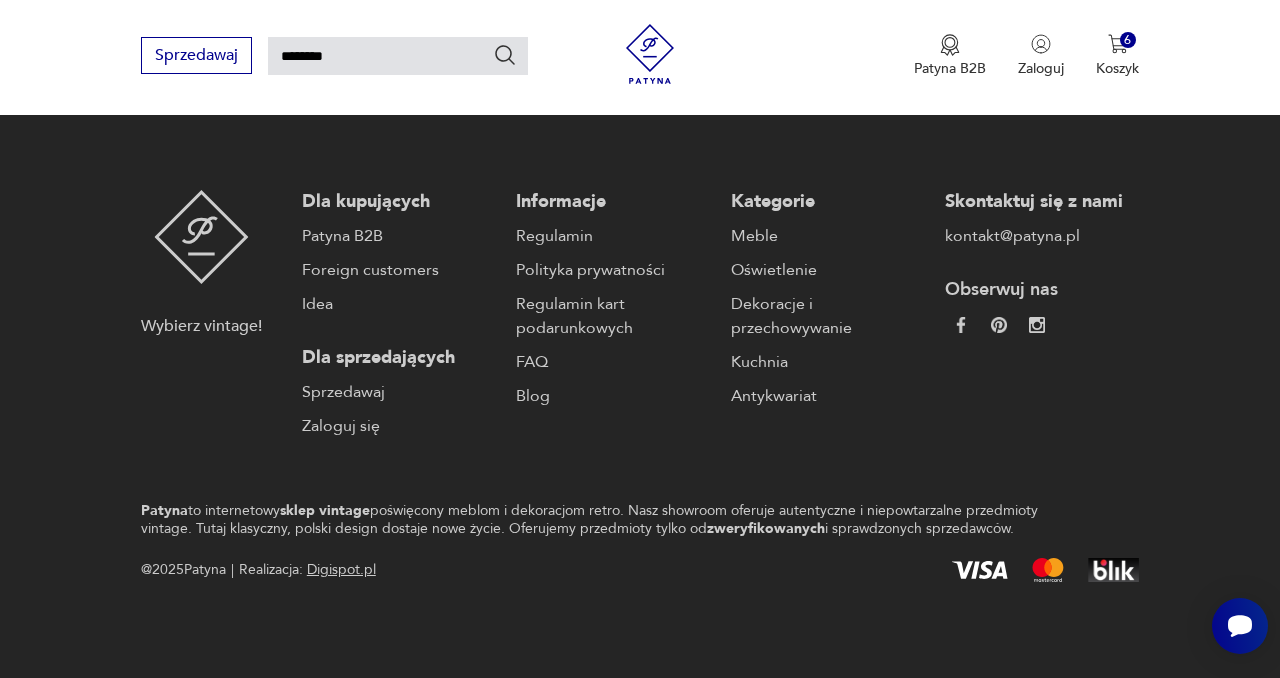 type 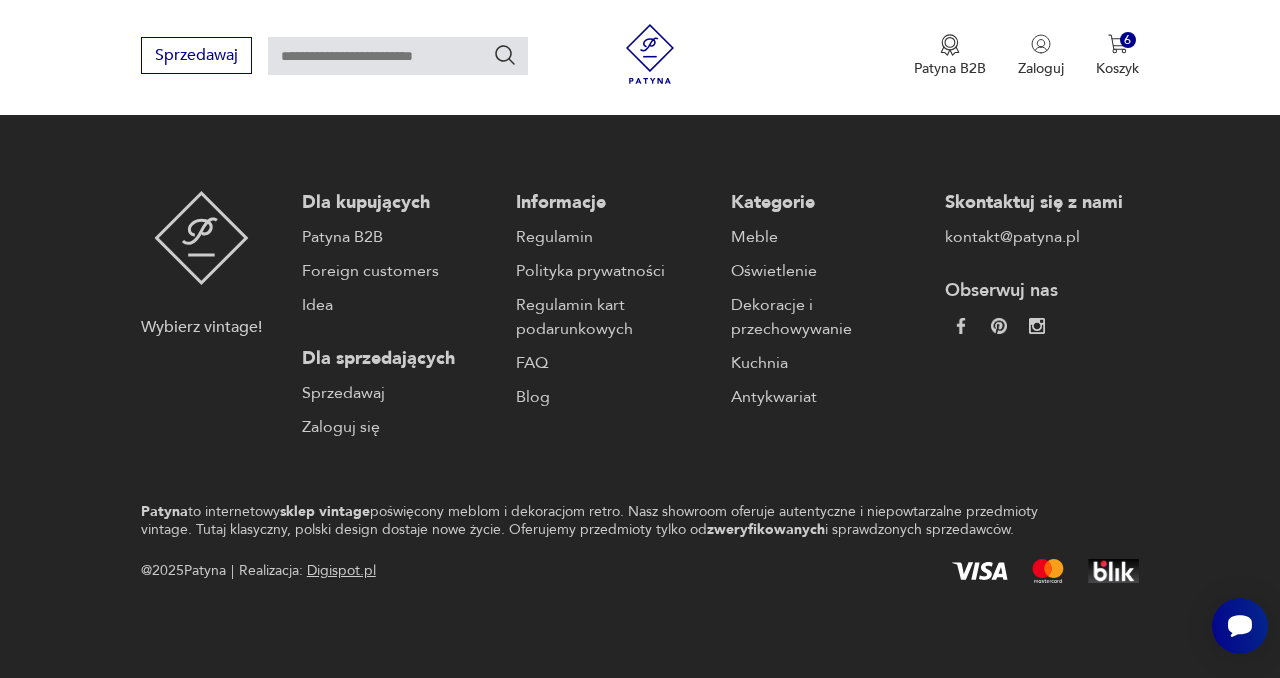 type on "********" 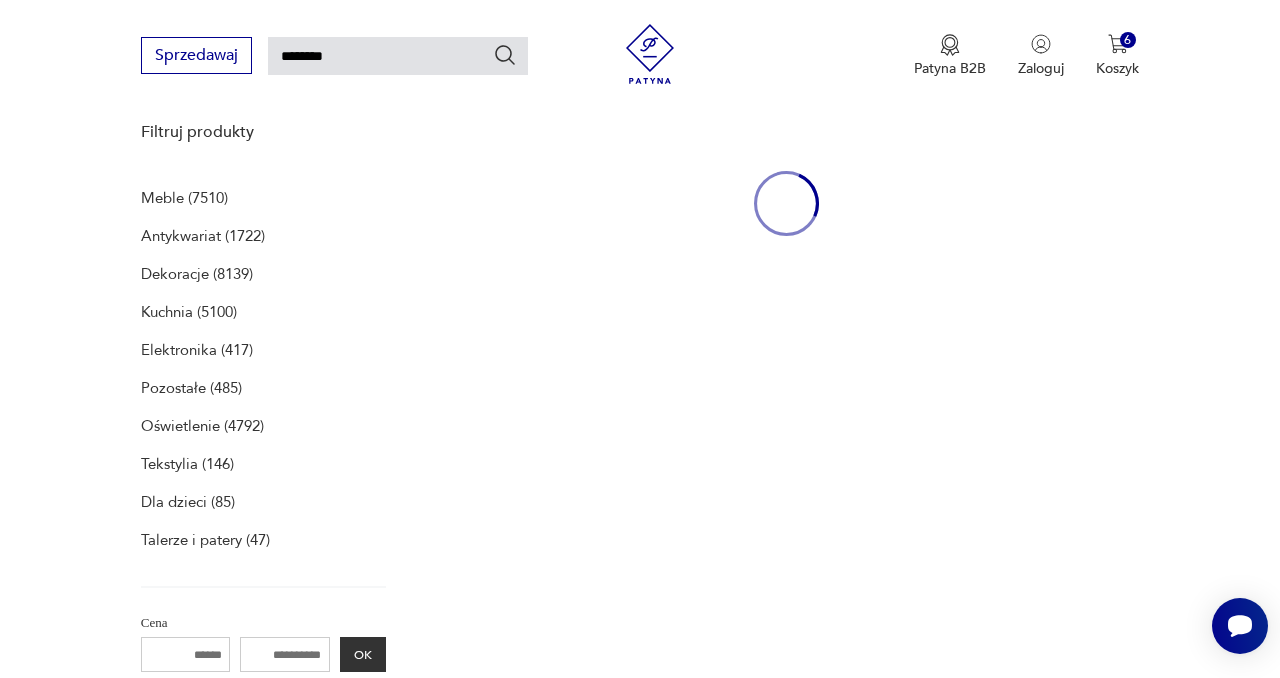 scroll, scrollTop: 259, scrollLeft: 0, axis: vertical 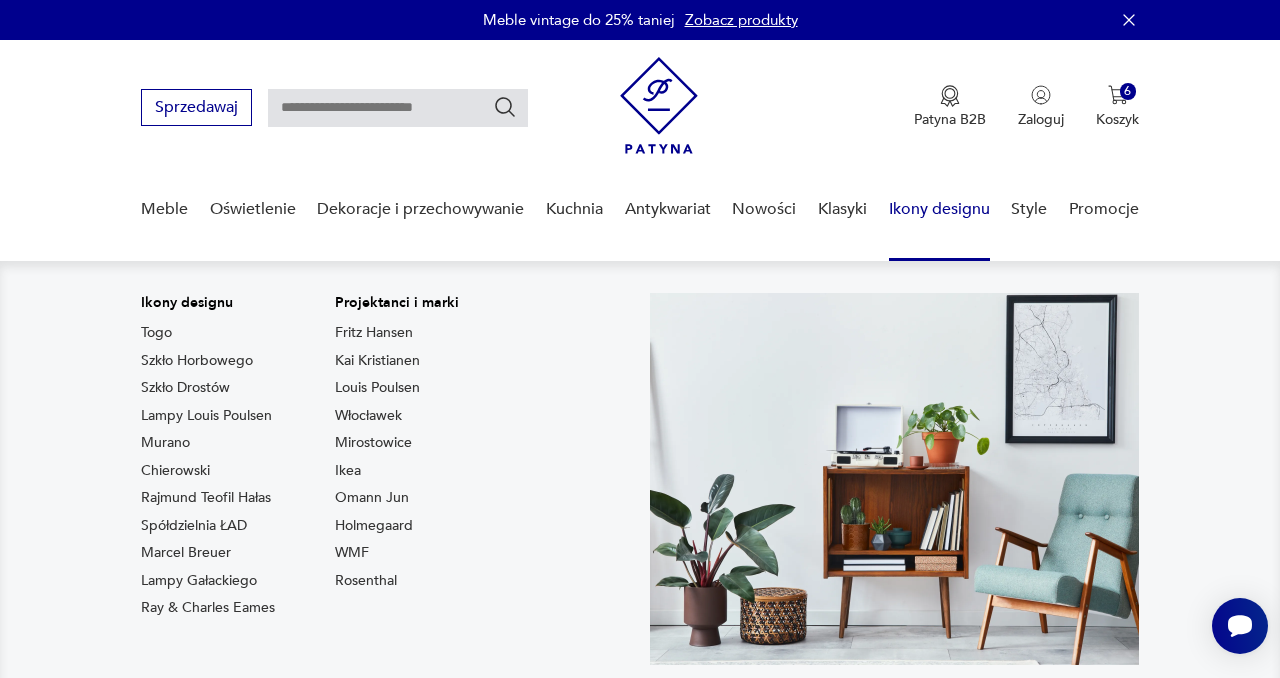 click on "Ikony designu Togo Szkło Horbowego Szkło Drostów Lampy Louis Poulsen Murano Chierowski Rajmund Teofil Hałas Spółdzielnia ŁAD Marcel Breuer Lampy Gałackiego Ray & Charles Eames Projektanci i marki Fritz Hansen Kai Kristianen Louis Poulsen Włocławek Mirostowice Ikea Omann Jun Holmegaard WMF Rosenthal" at bounding box center (640, 495) 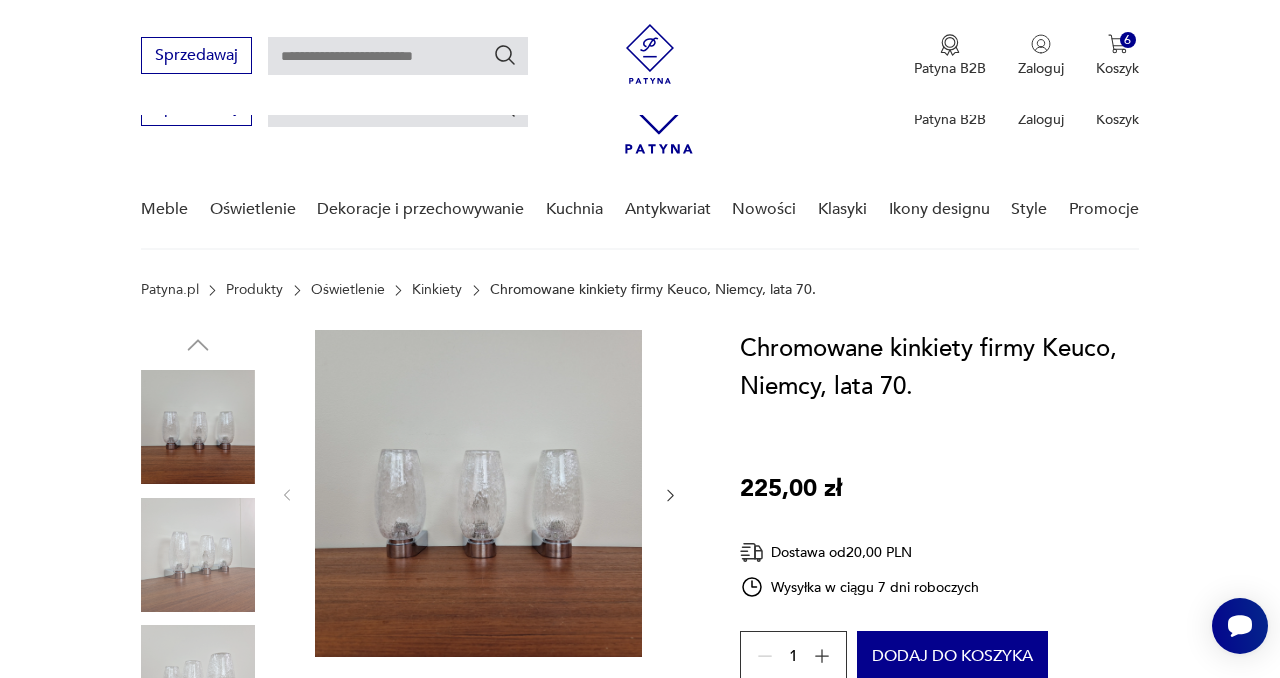 scroll, scrollTop: 270, scrollLeft: 0, axis: vertical 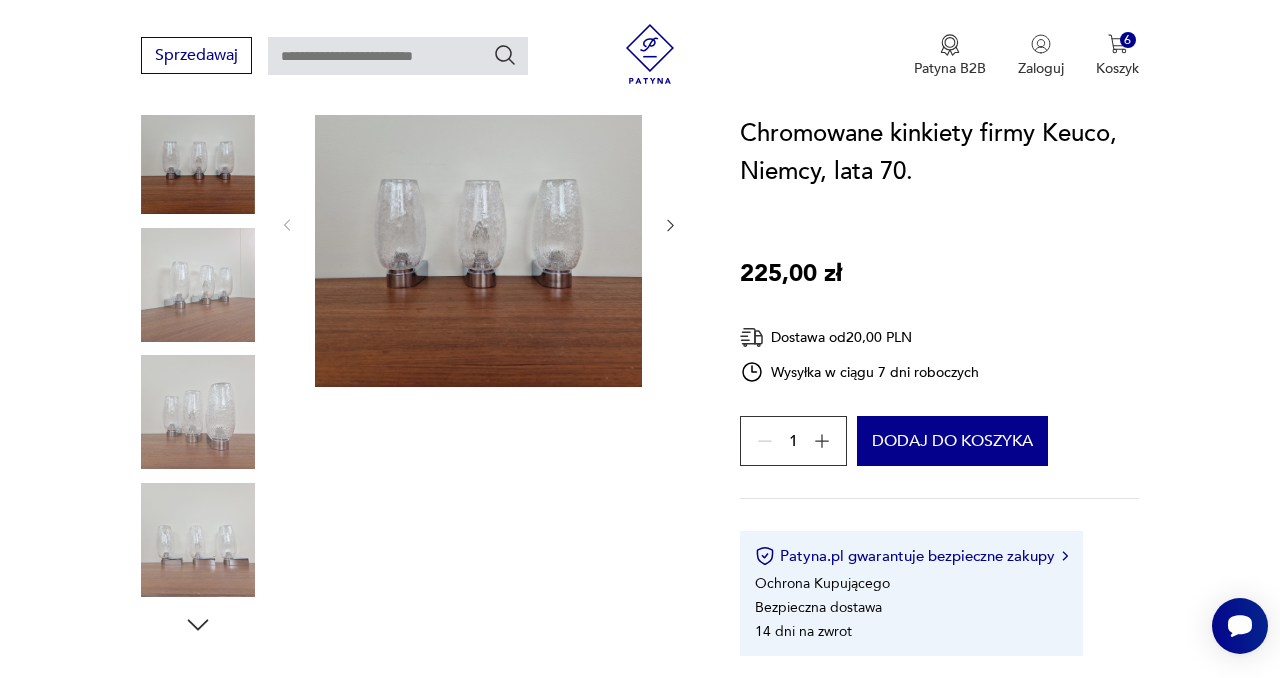 click 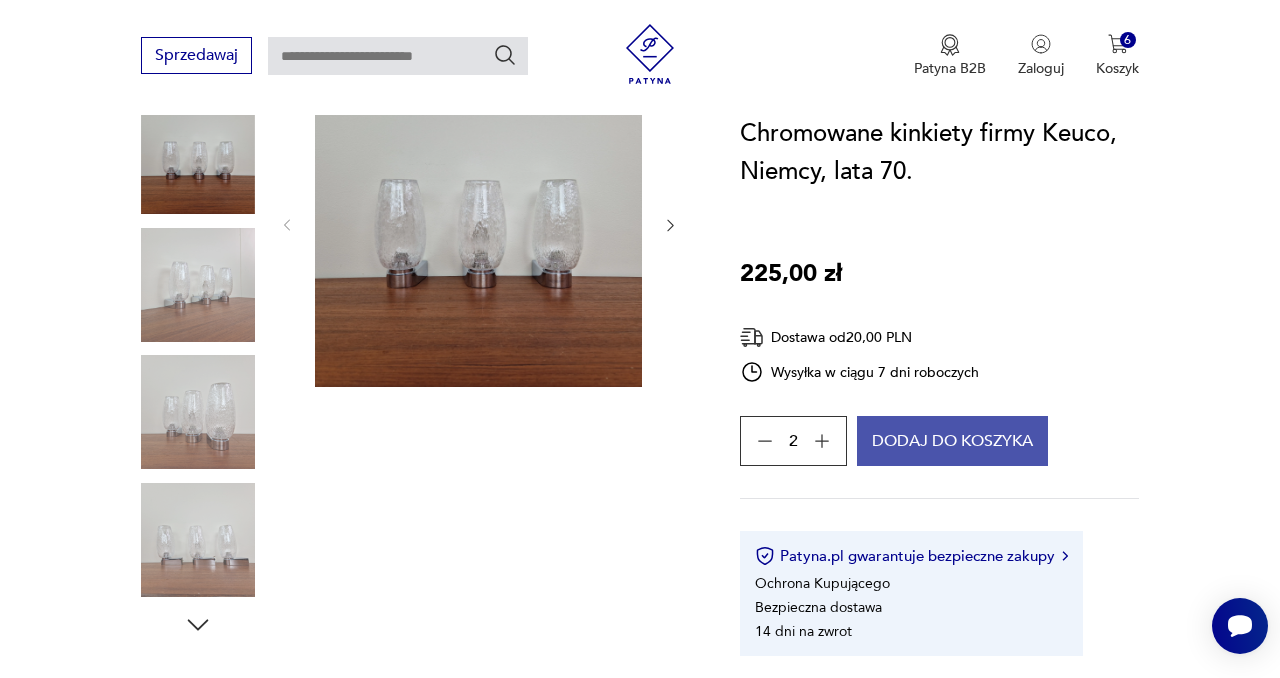 click on "Dodaj do koszyka" at bounding box center (952, 441) 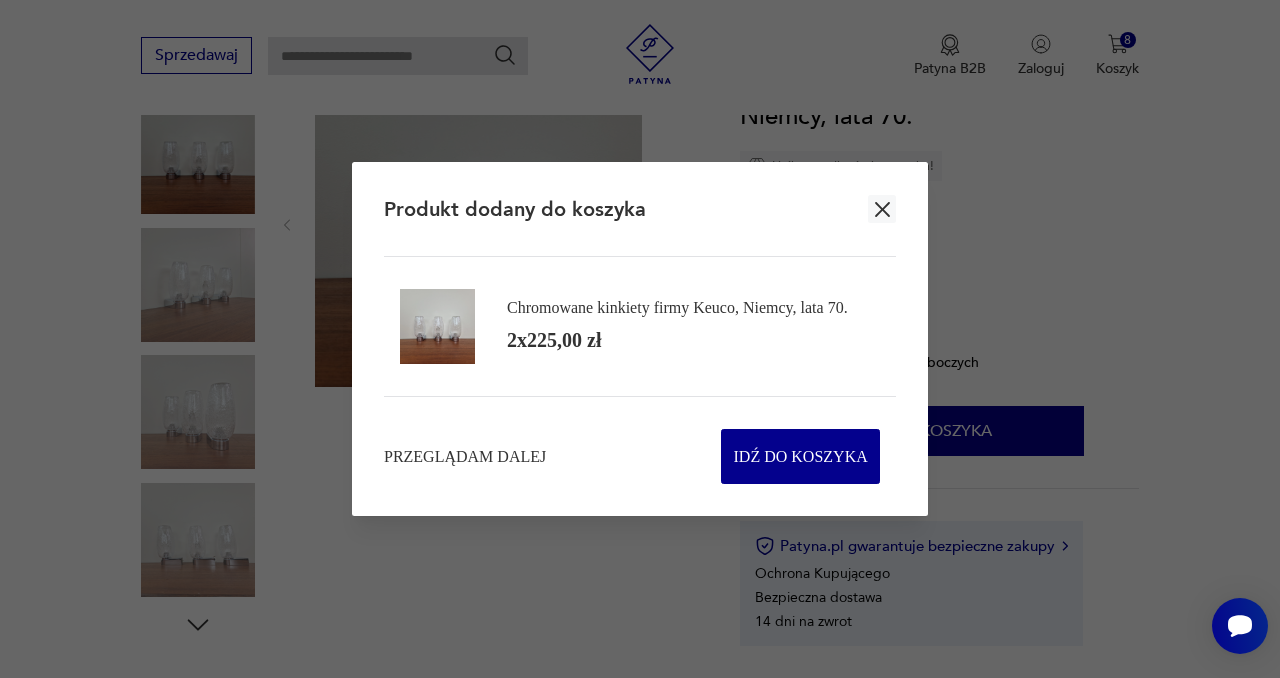 click 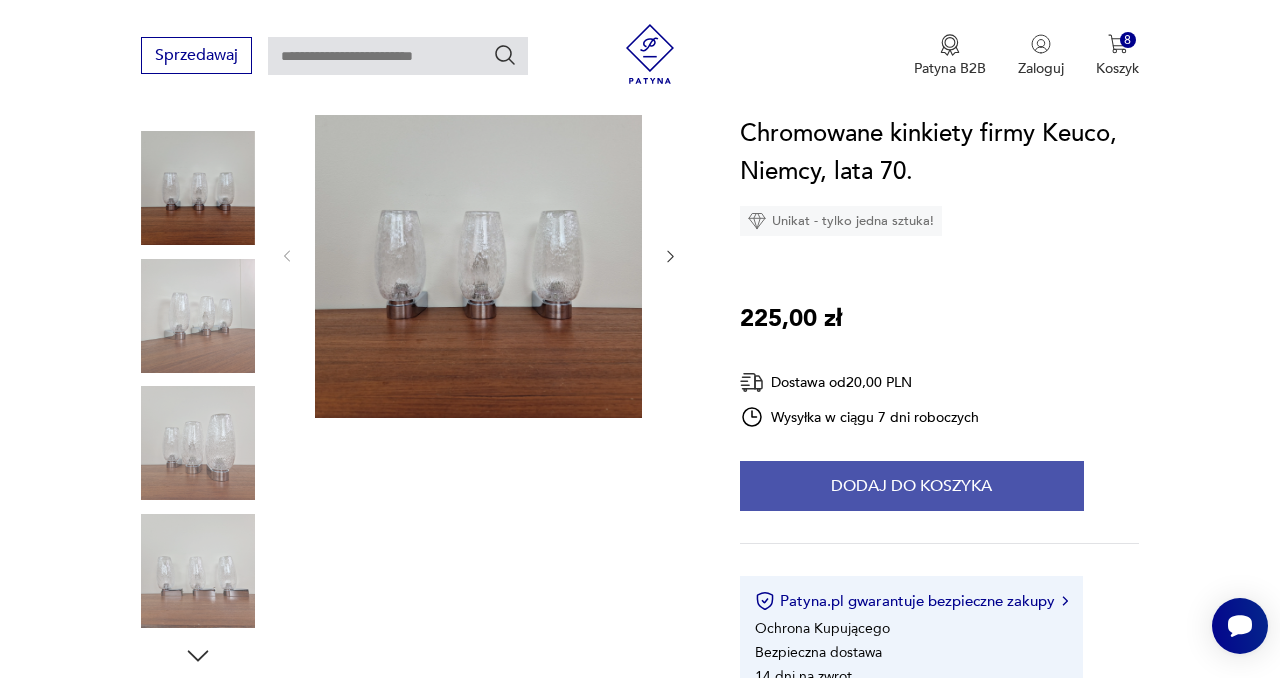 scroll, scrollTop: 203, scrollLeft: 0, axis: vertical 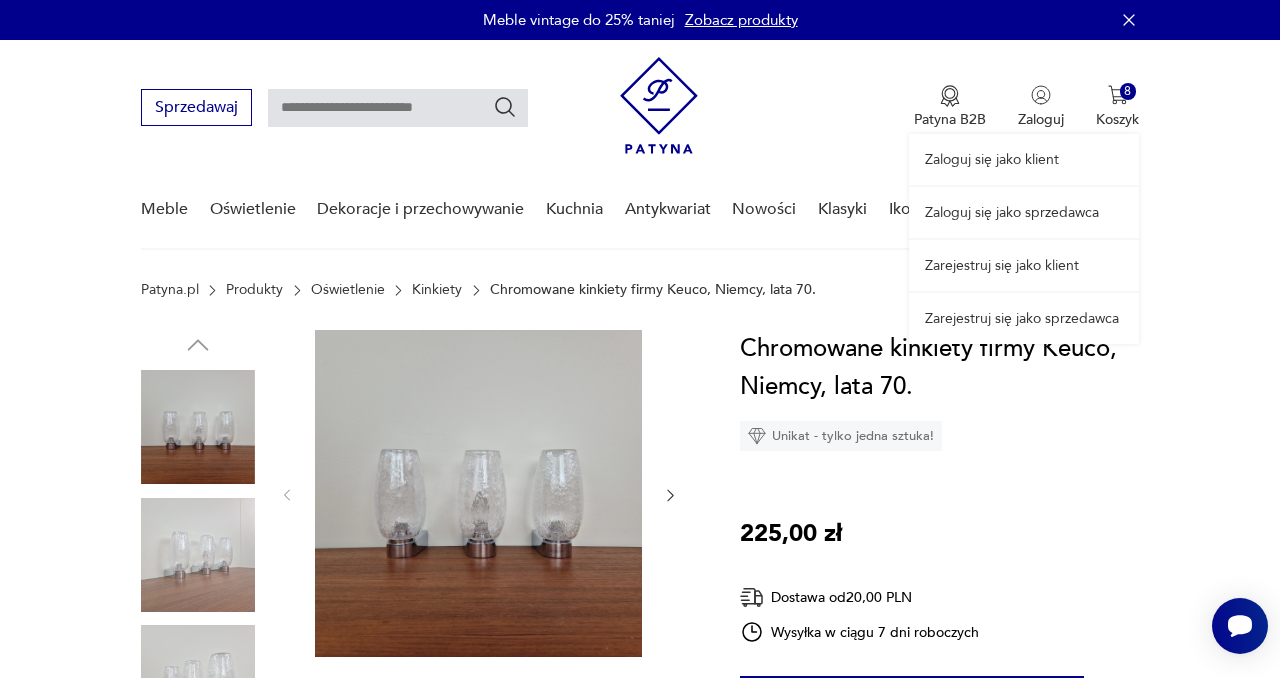 click on "Zaloguj się jako klient Zaloguj się jako sprzedawca Zarejestruj się jako klient Zarejestruj się jako sprzedawca" at bounding box center [1024, 192] 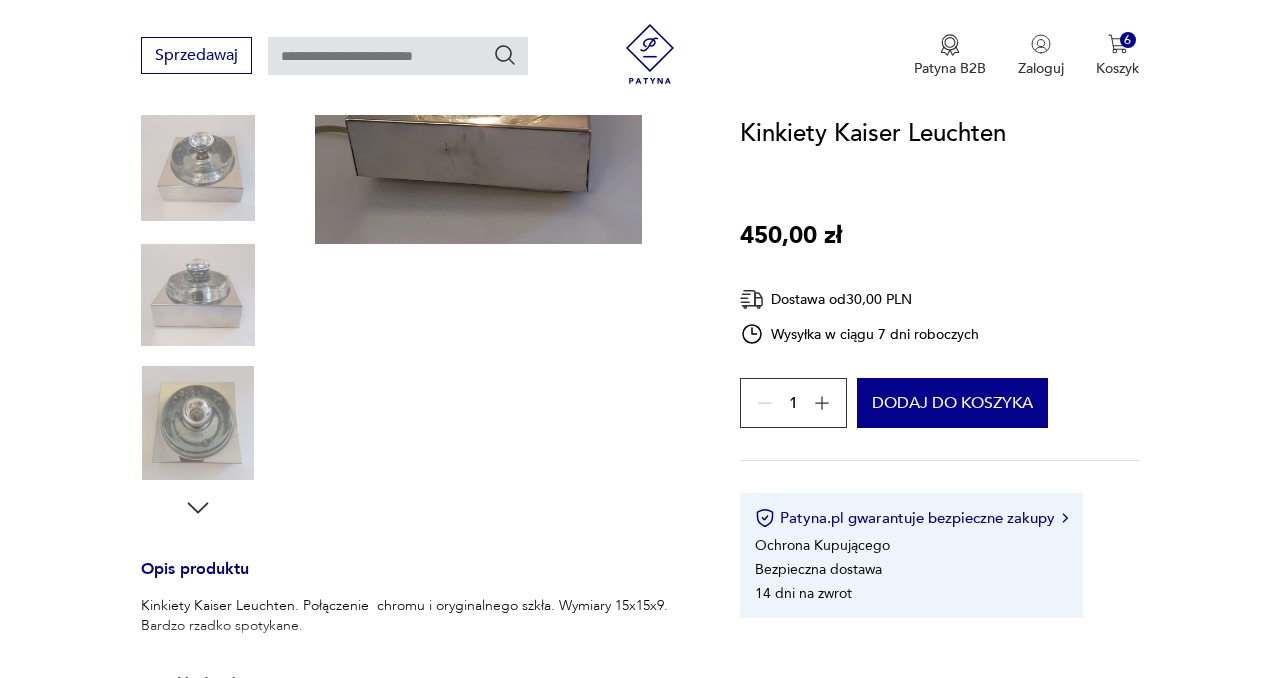 scroll, scrollTop: 387, scrollLeft: 0, axis: vertical 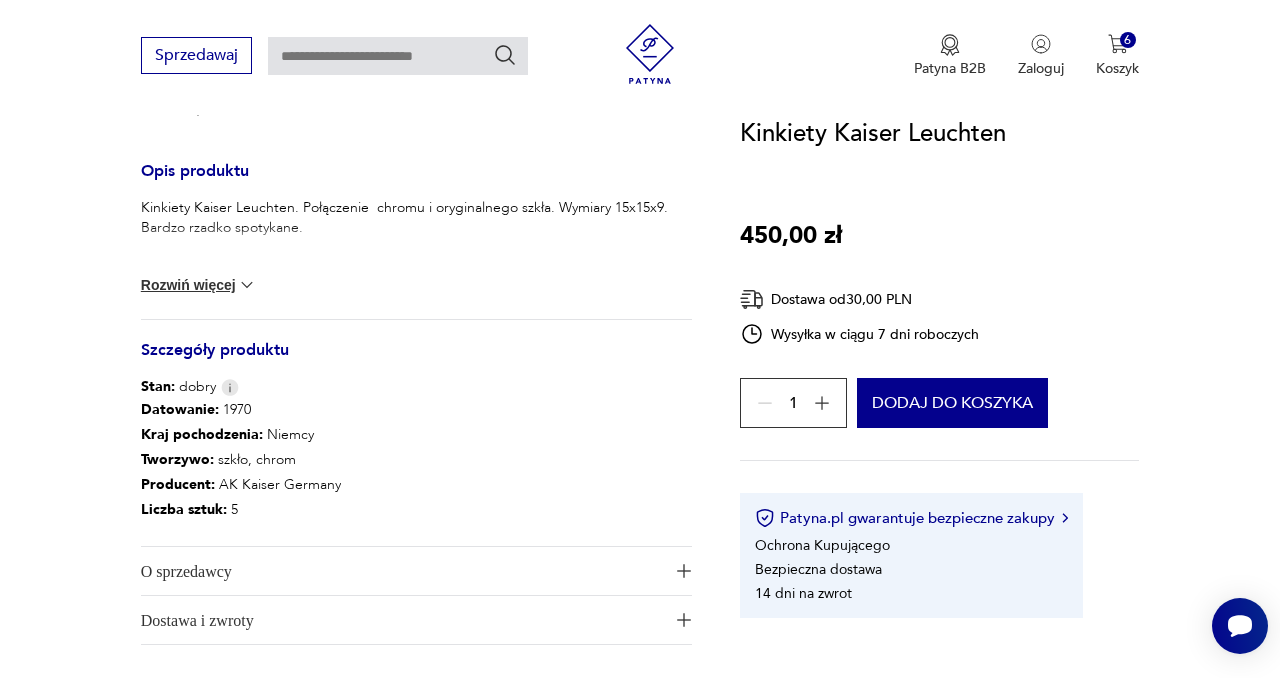 click at bounding box center [247, 285] 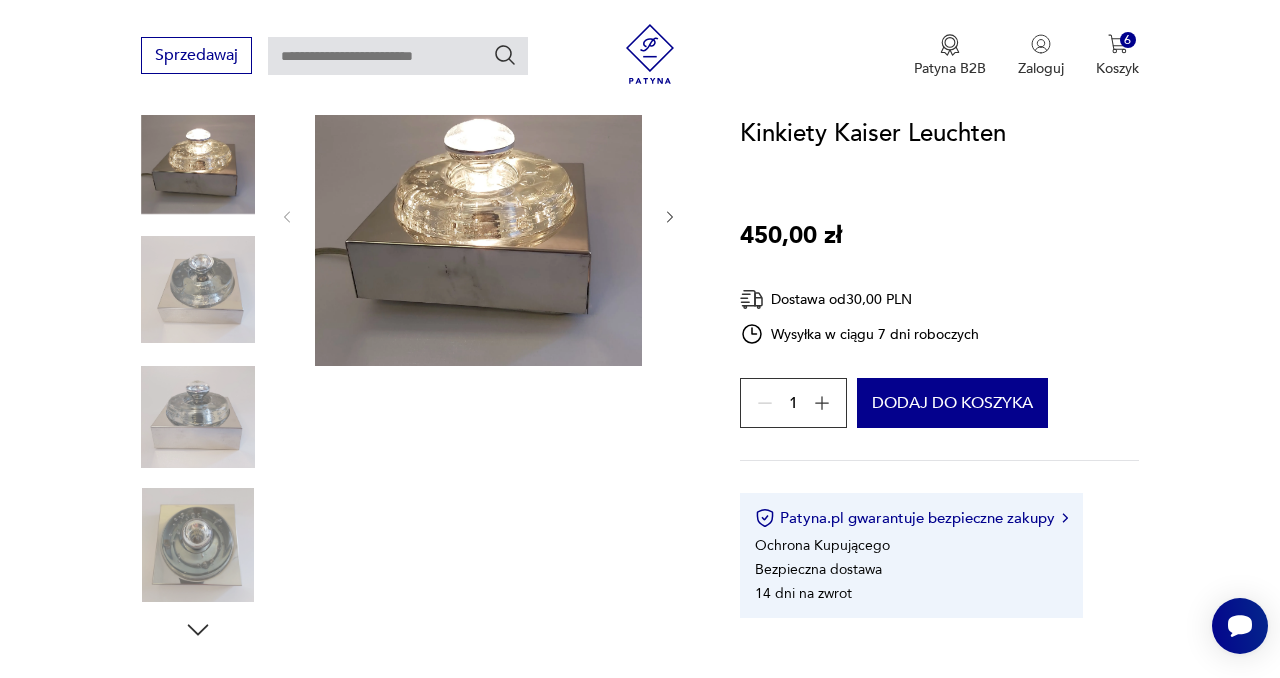 scroll, scrollTop: 223, scrollLeft: 0, axis: vertical 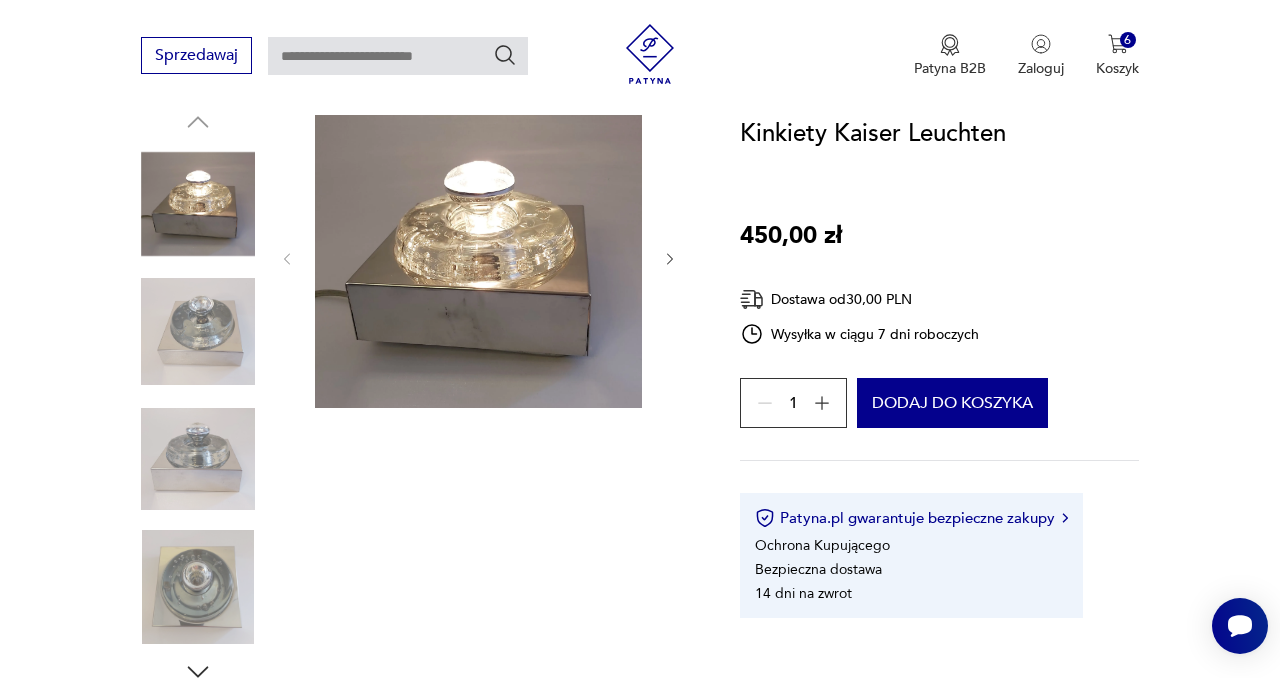 click at bounding box center [198, 332] 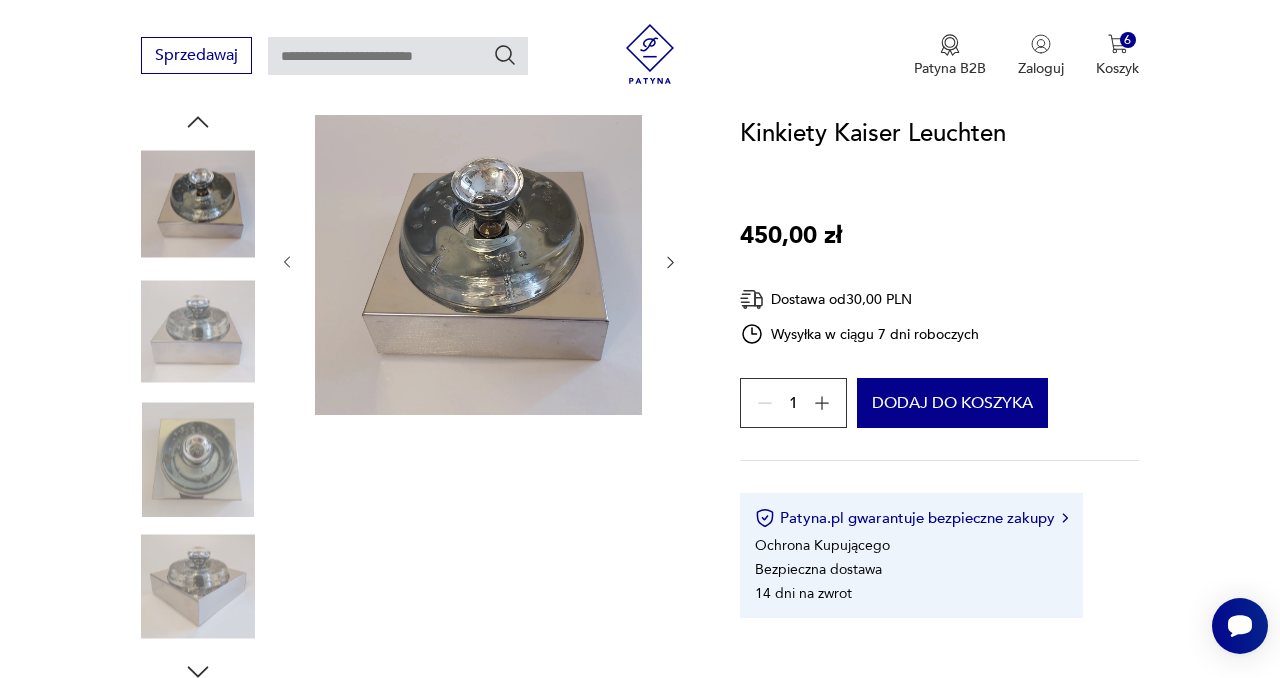 click at bounding box center [198, 459] 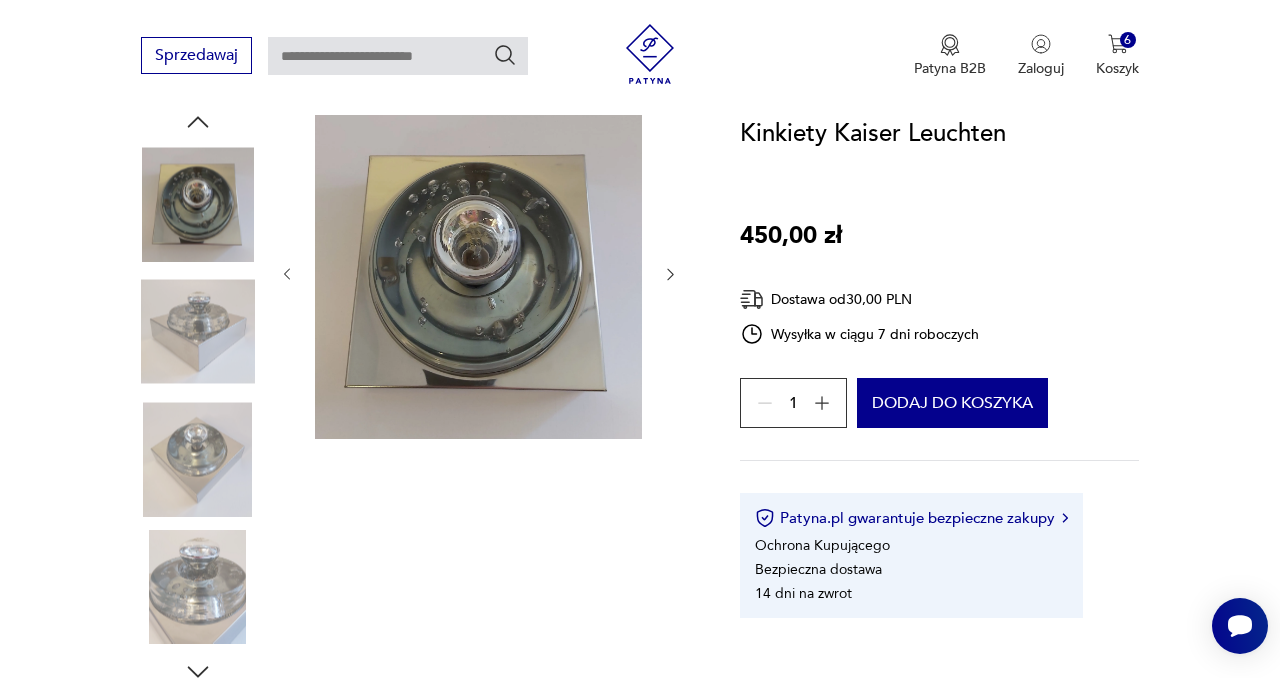 click at bounding box center [198, 587] 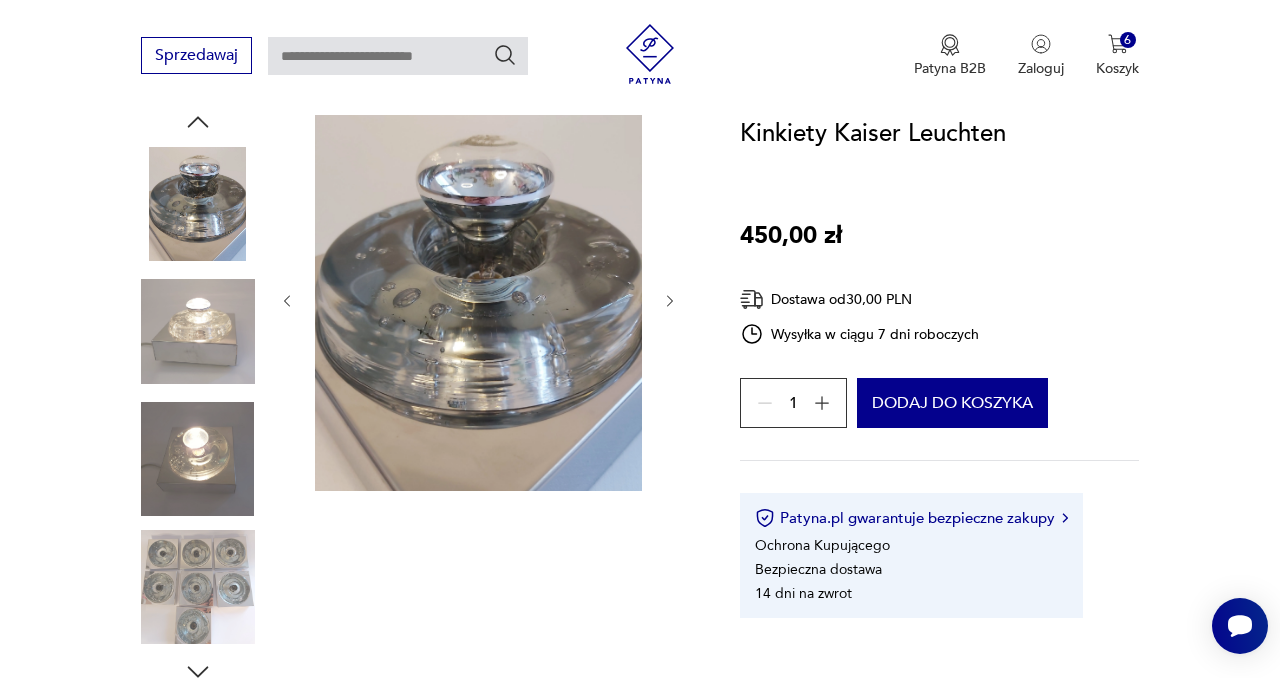 scroll, scrollTop: 258, scrollLeft: 0, axis: vertical 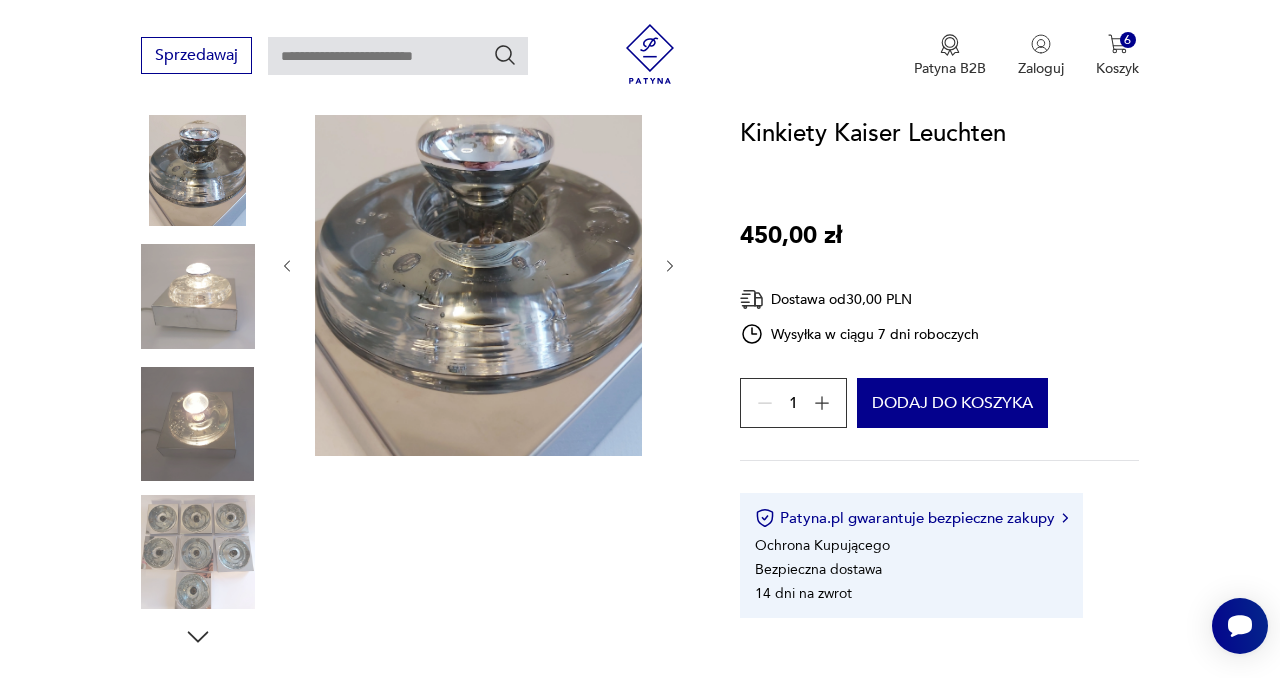 click at bounding box center [198, 552] 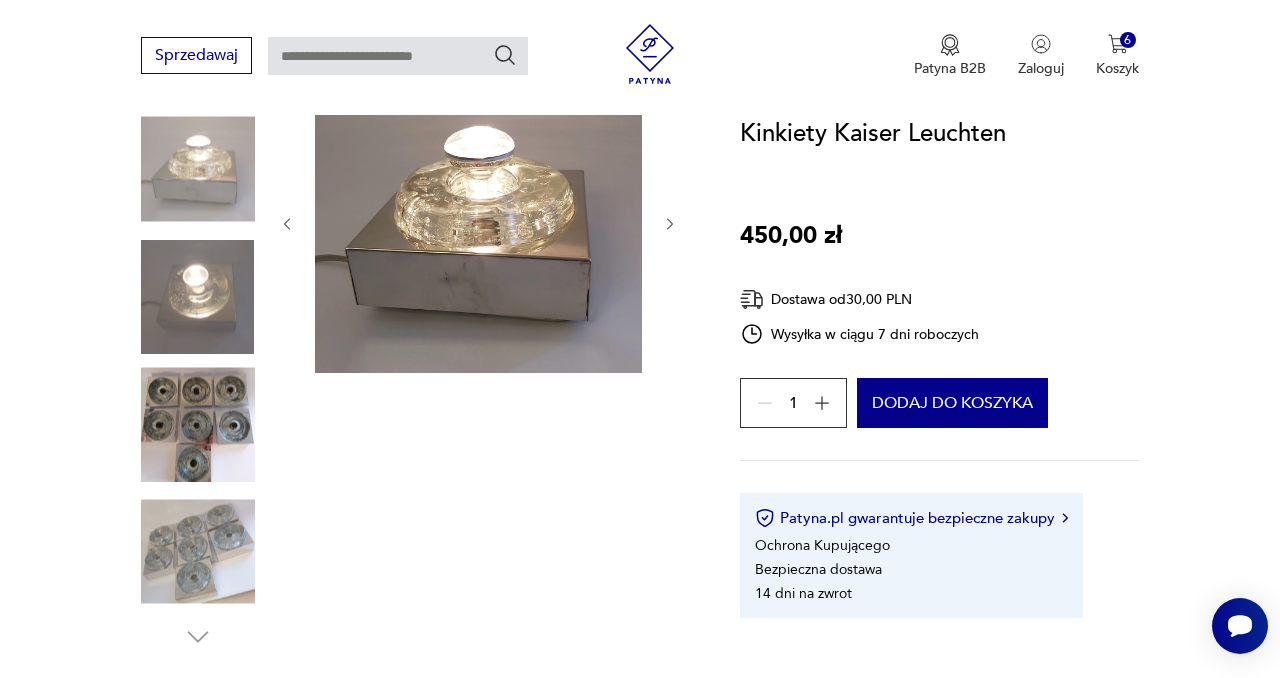 click at bounding box center [198, 424] 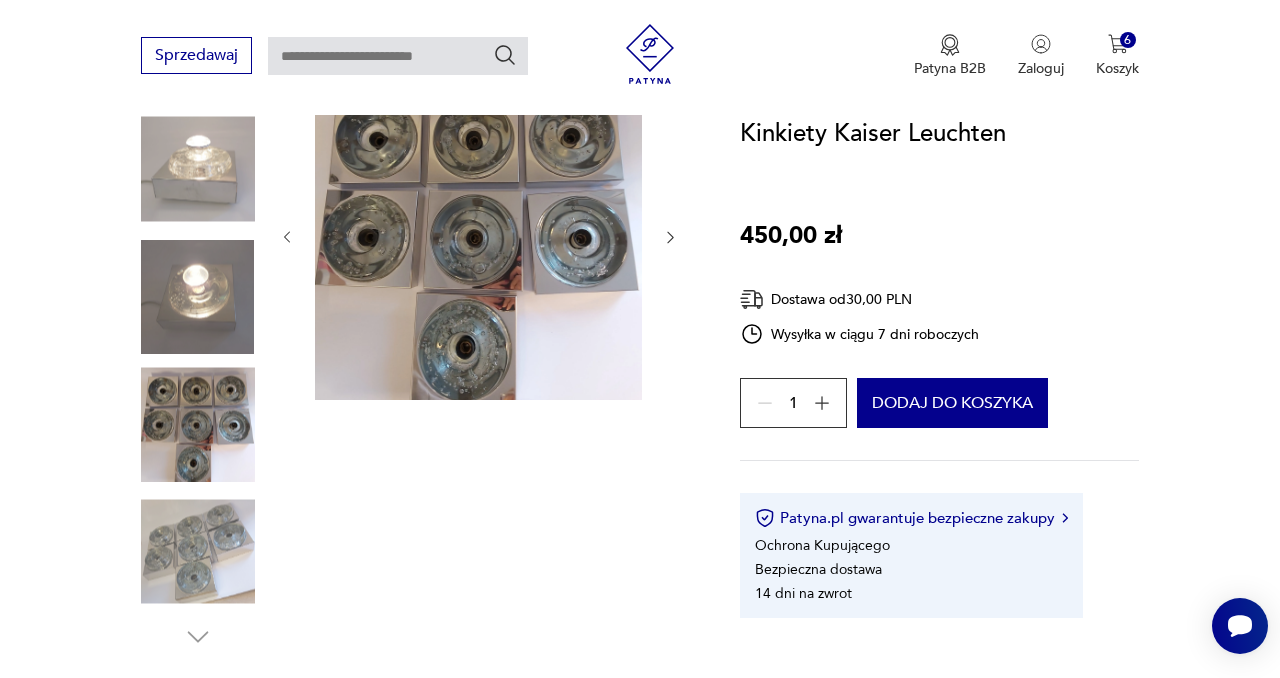 click at bounding box center [198, 552] 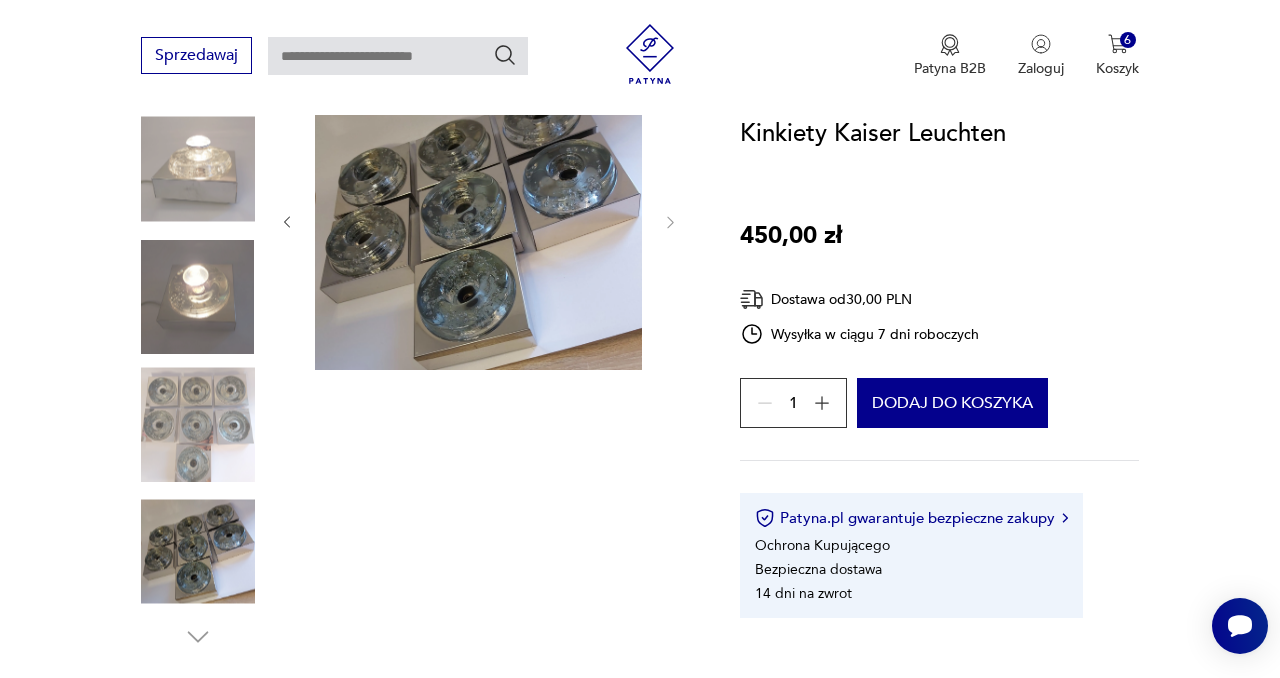 click at bounding box center [198, 424] 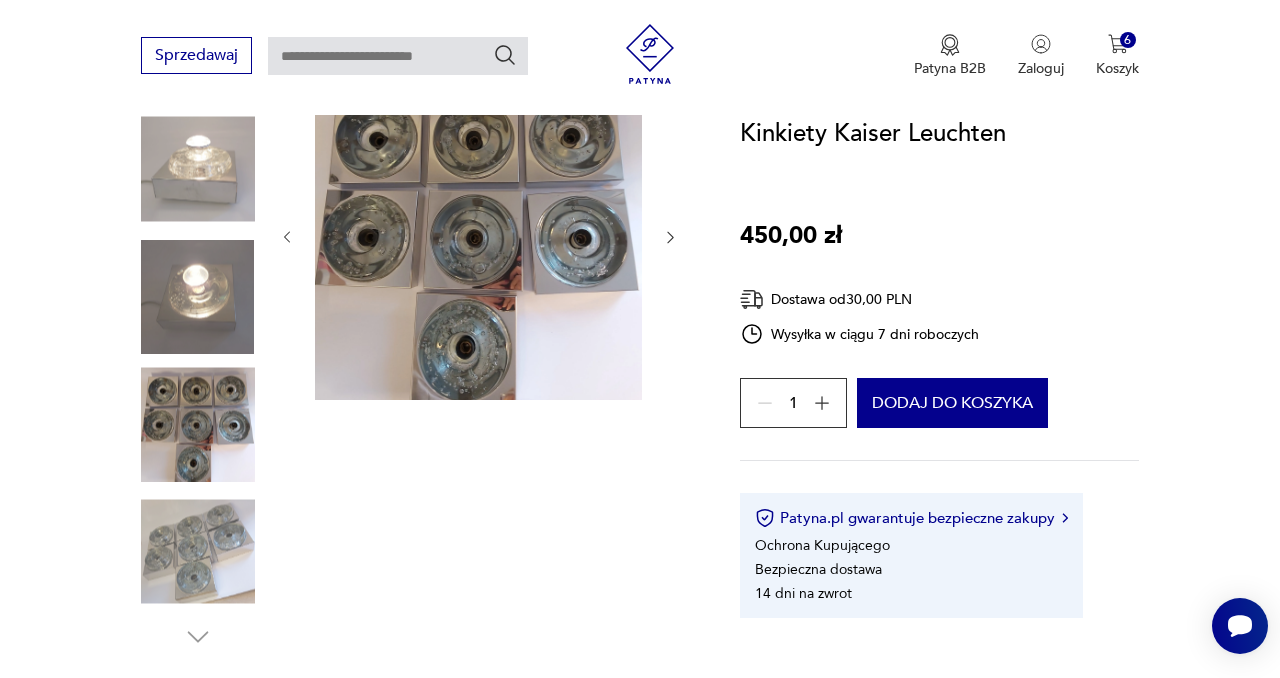 click at bounding box center (198, 297) 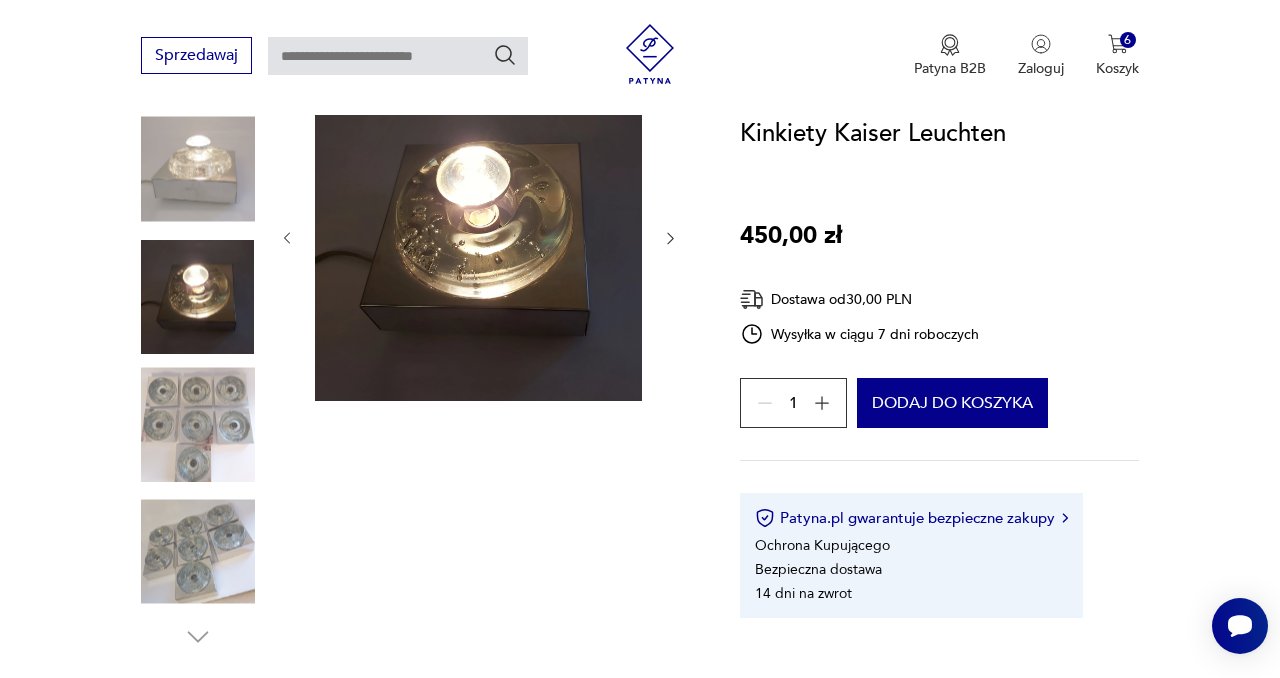 click at bounding box center (198, 169) 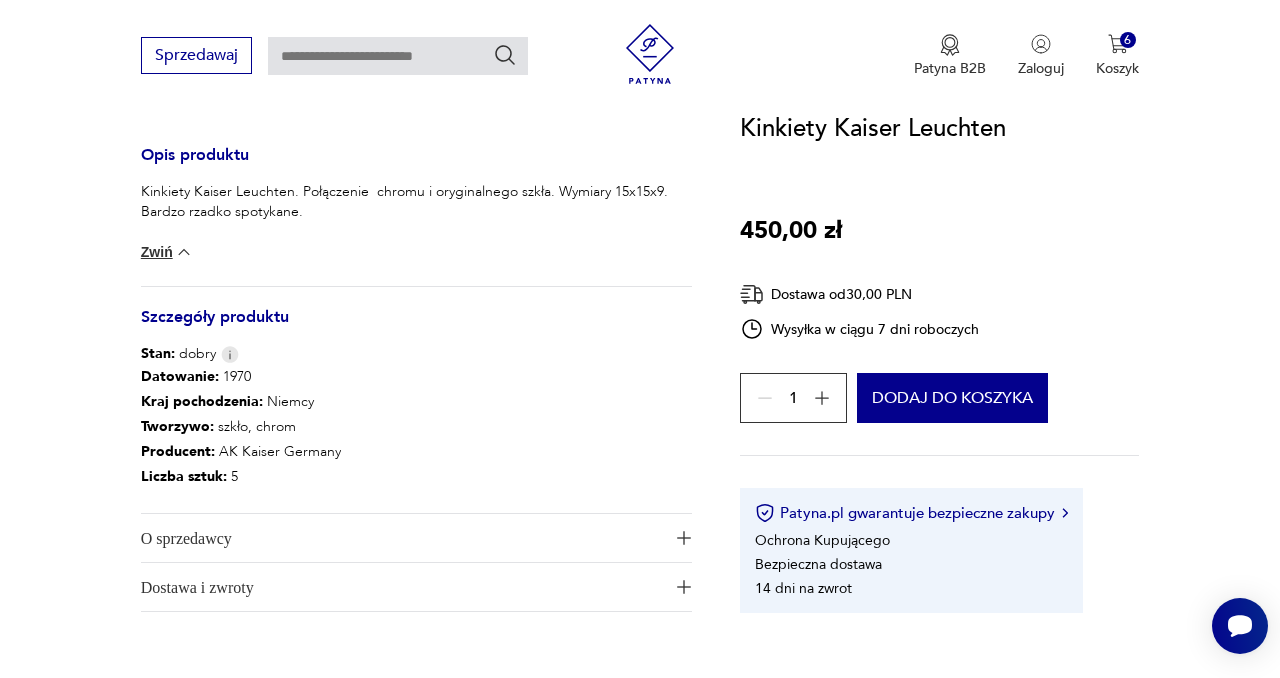 scroll, scrollTop: 796, scrollLeft: 0, axis: vertical 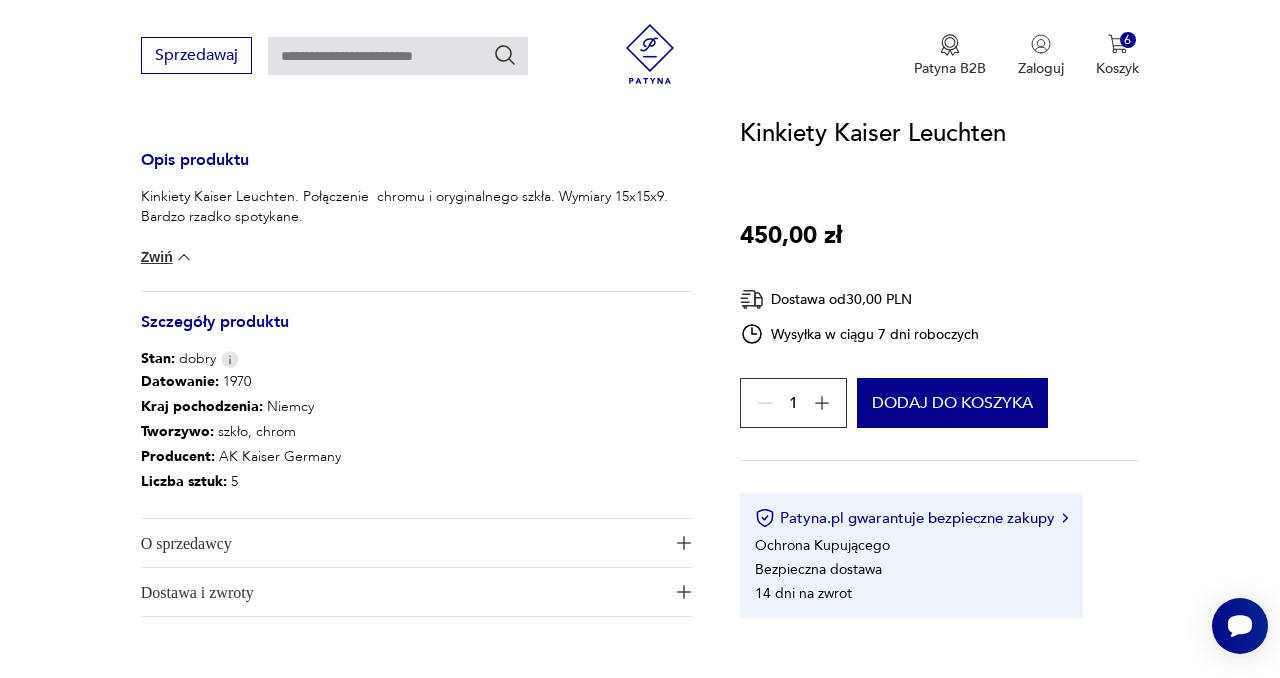 click 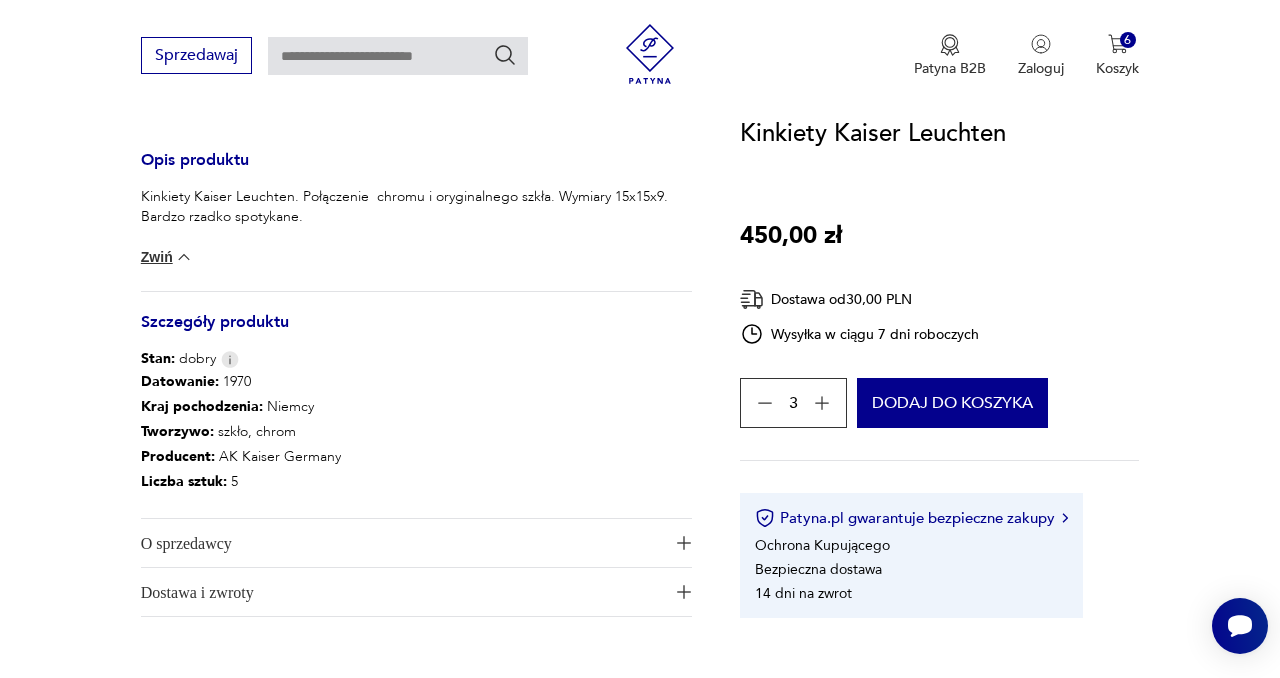 click 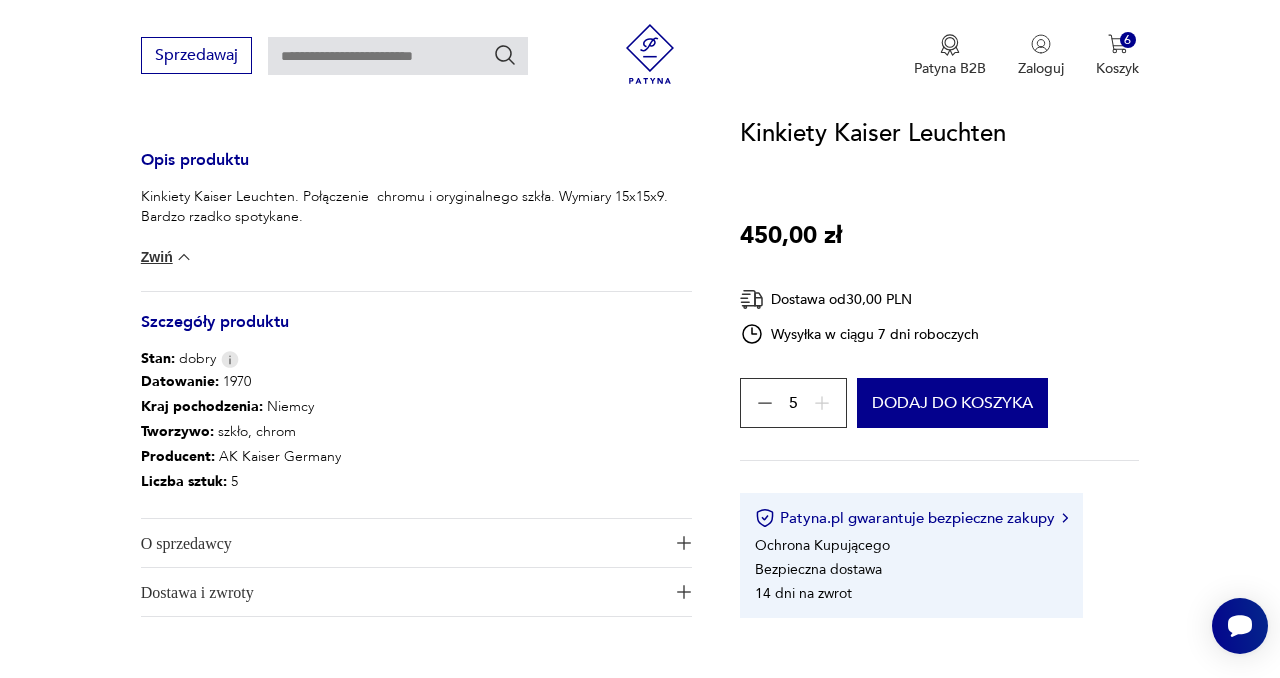 click on "5" at bounding box center (793, 403) 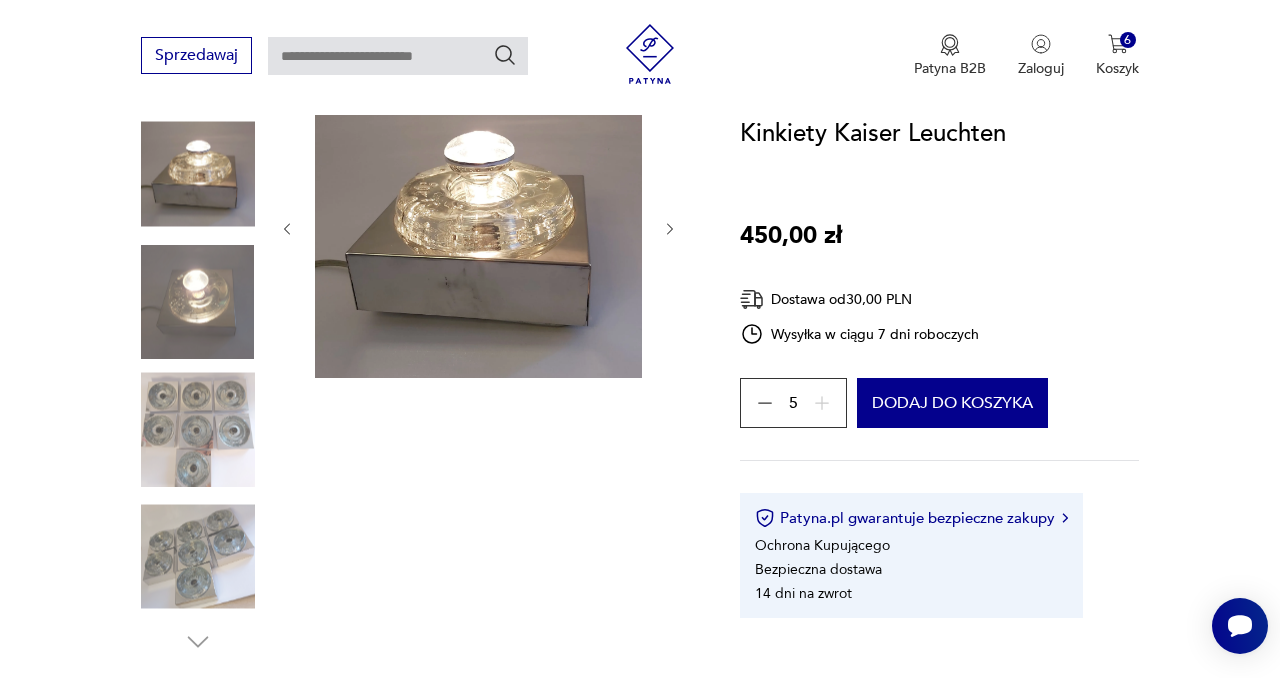 scroll, scrollTop: 252, scrollLeft: 0, axis: vertical 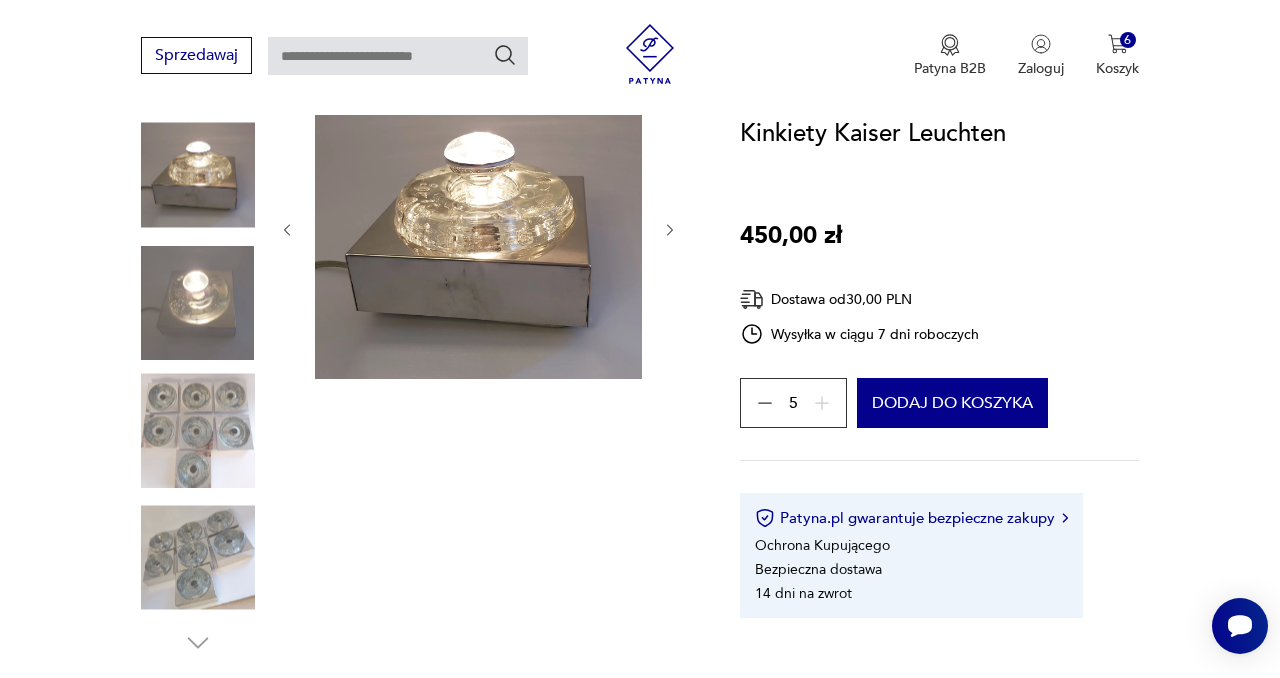 click at bounding box center (198, 430) 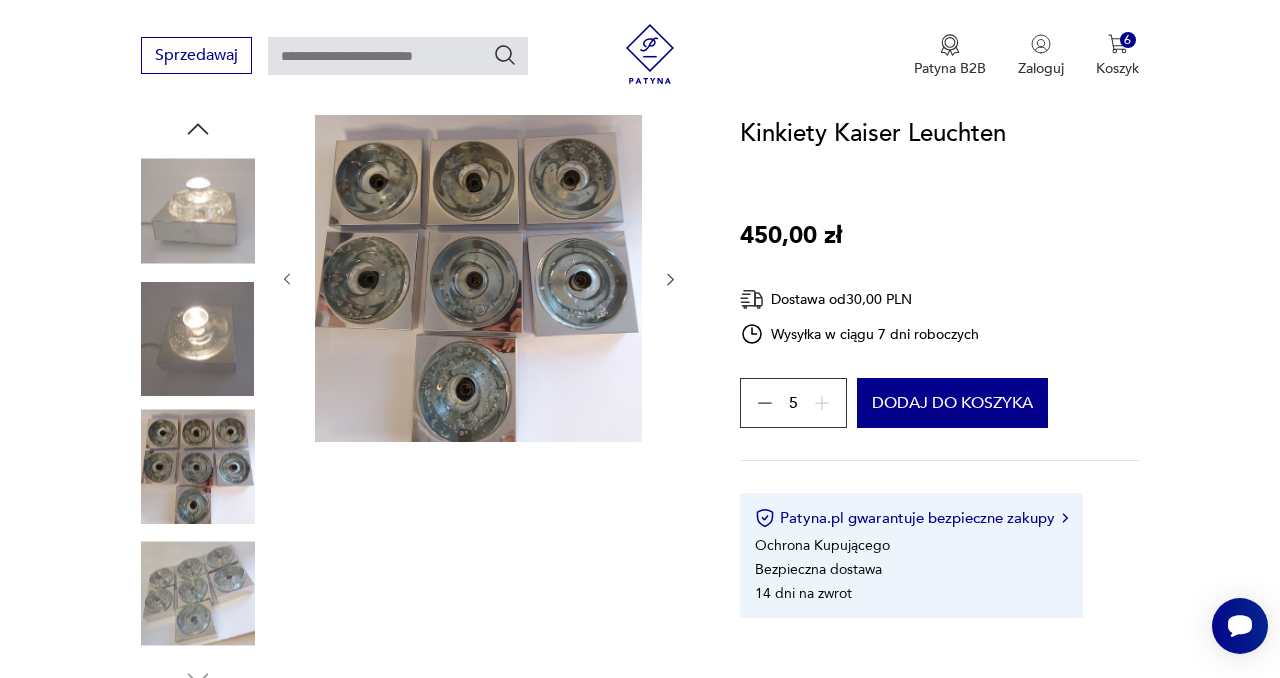 scroll, scrollTop: 208, scrollLeft: 0, axis: vertical 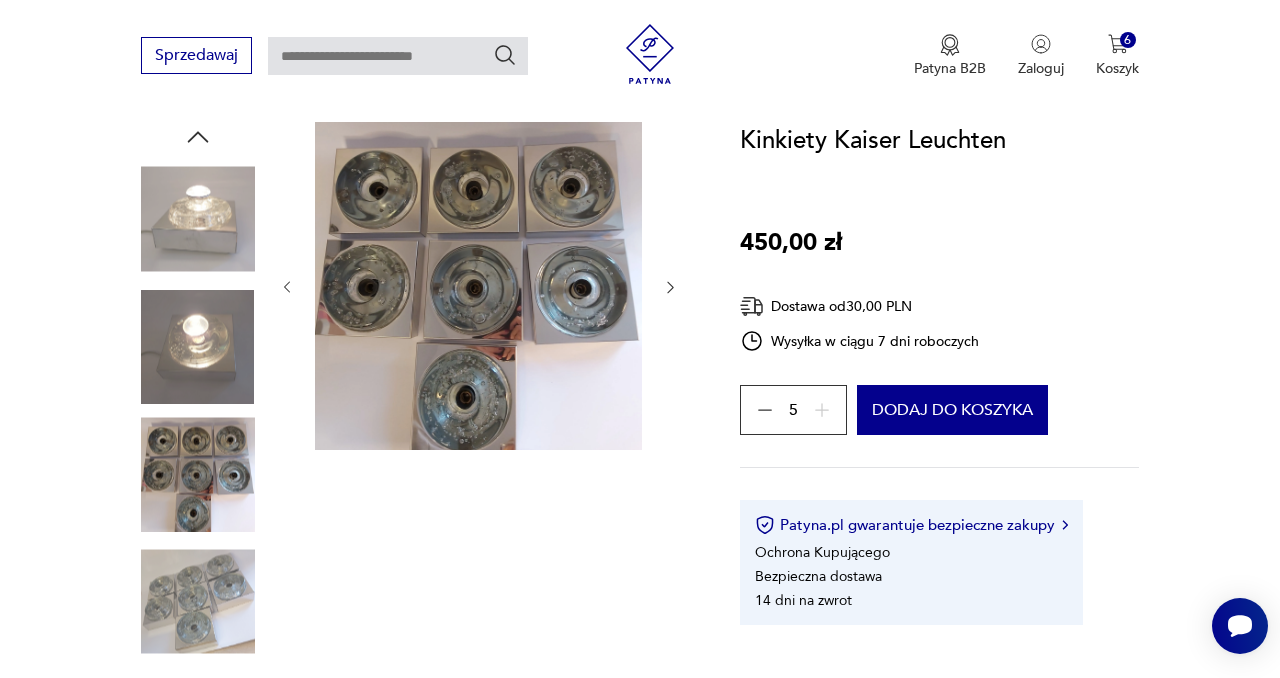 click at bounding box center [198, 219] 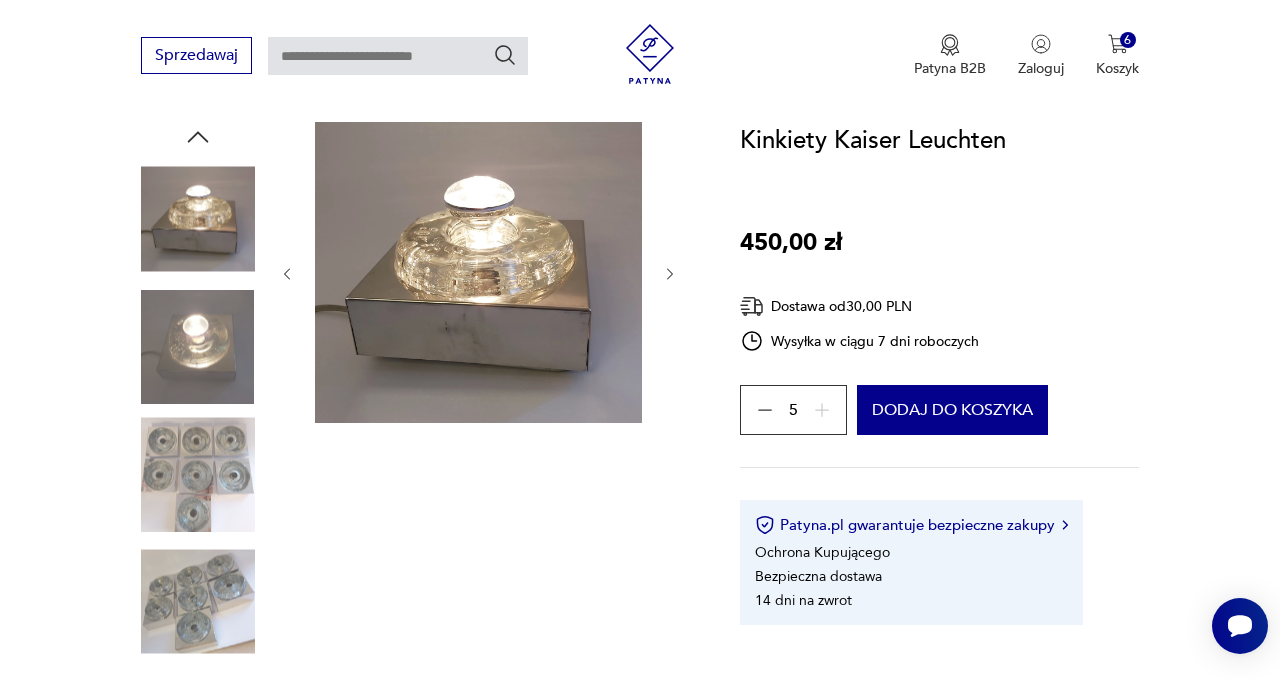 click at bounding box center [198, 347] 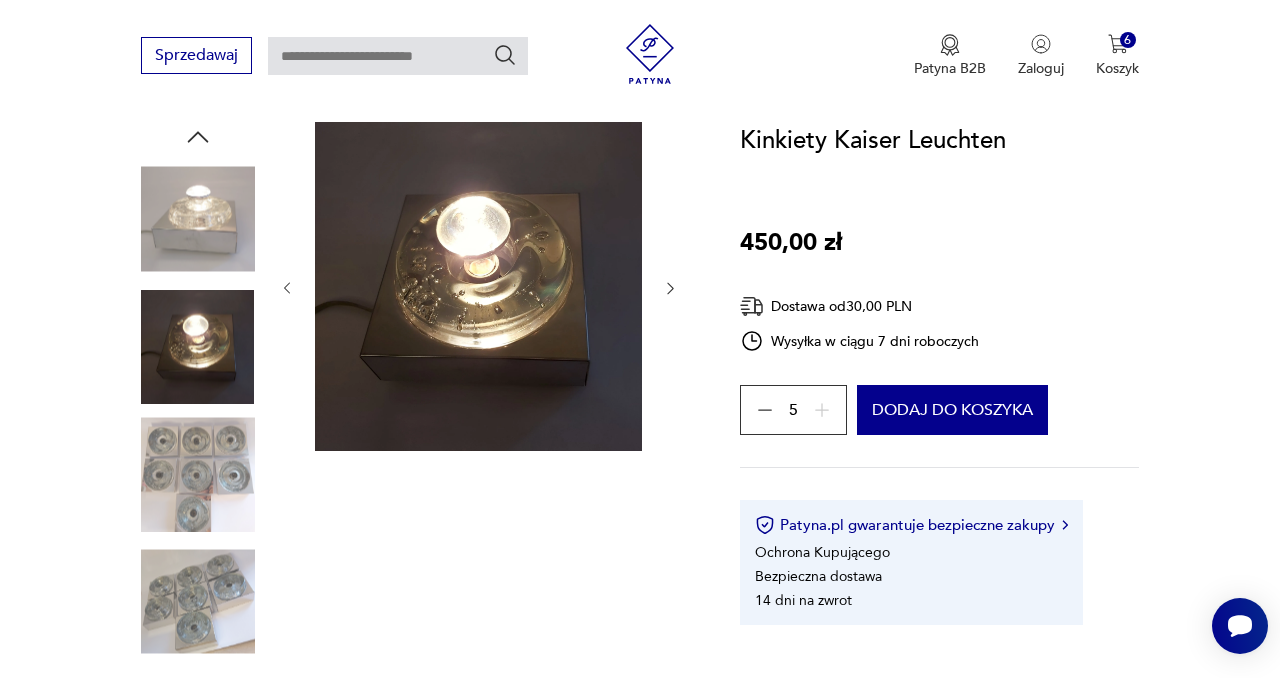 click at bounding box center (198, 474) 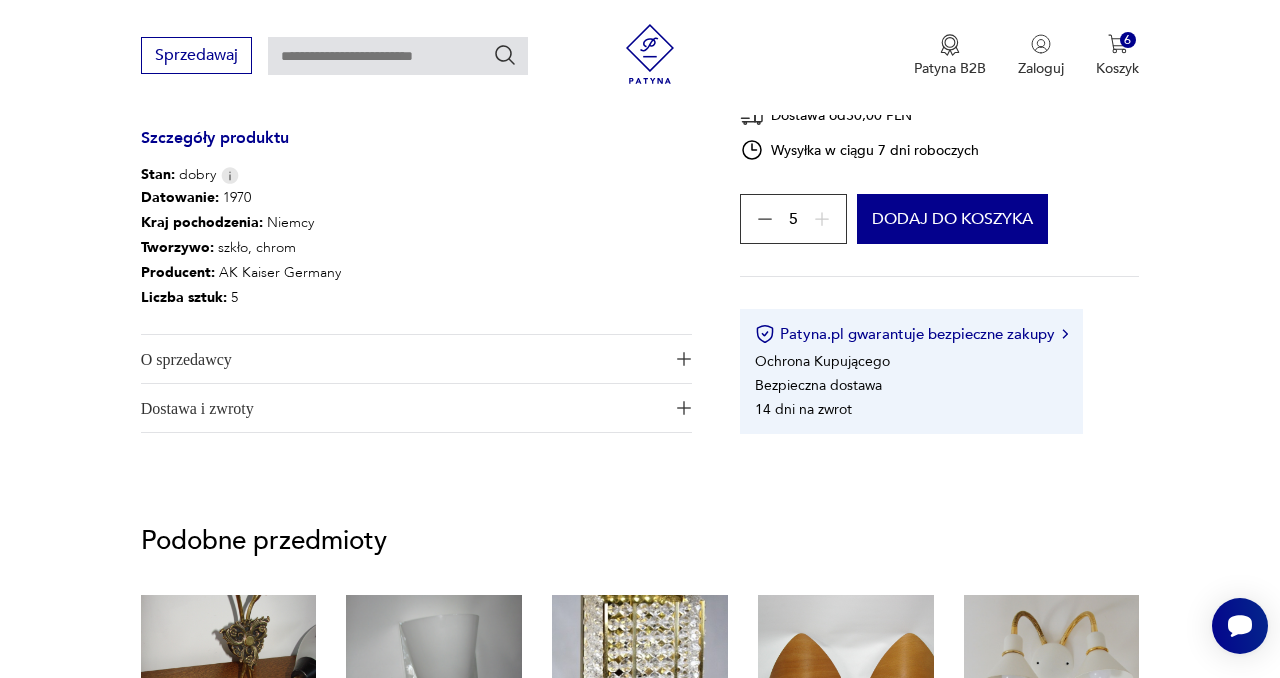 scroll, scrollTop: 978, scrollLeft: 0, axis: vertical 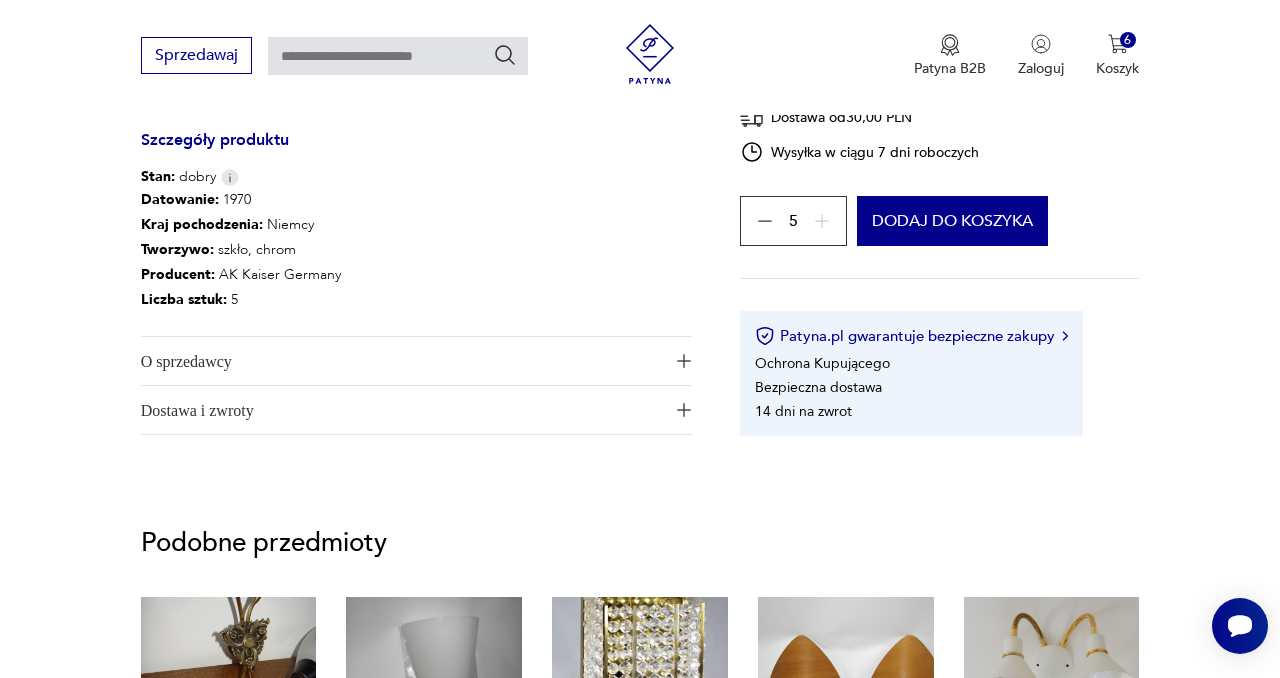 click on "O sprzedawcy" at bounding box center (403, 361) 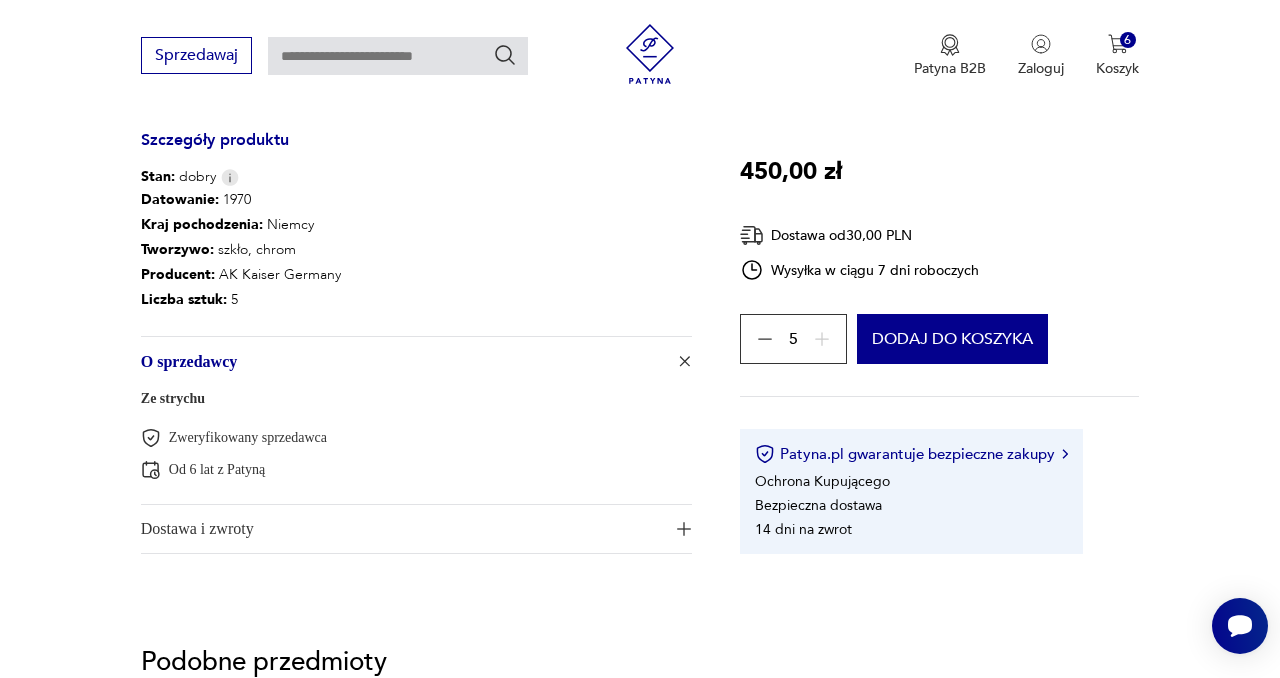 click on "Dostawa i zwroty" at bounding box center [403, 529] 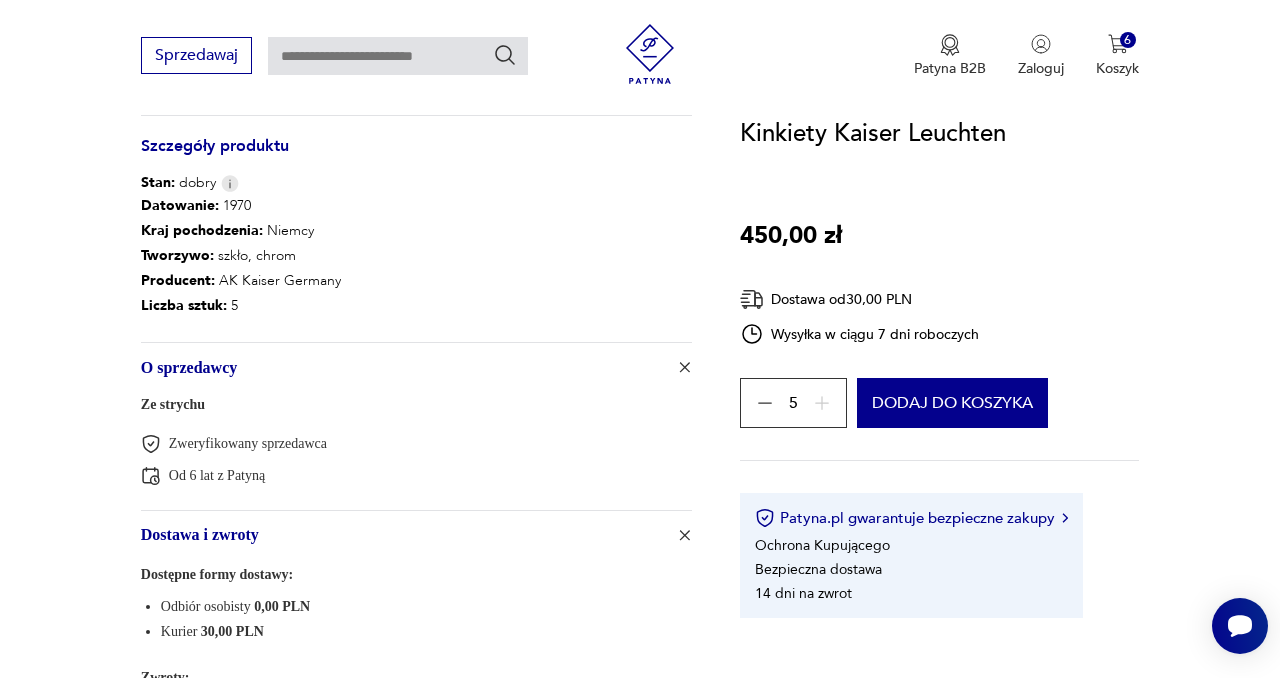 scroll, scrollTop: 753, scrollLeft: 0, axis: vertical 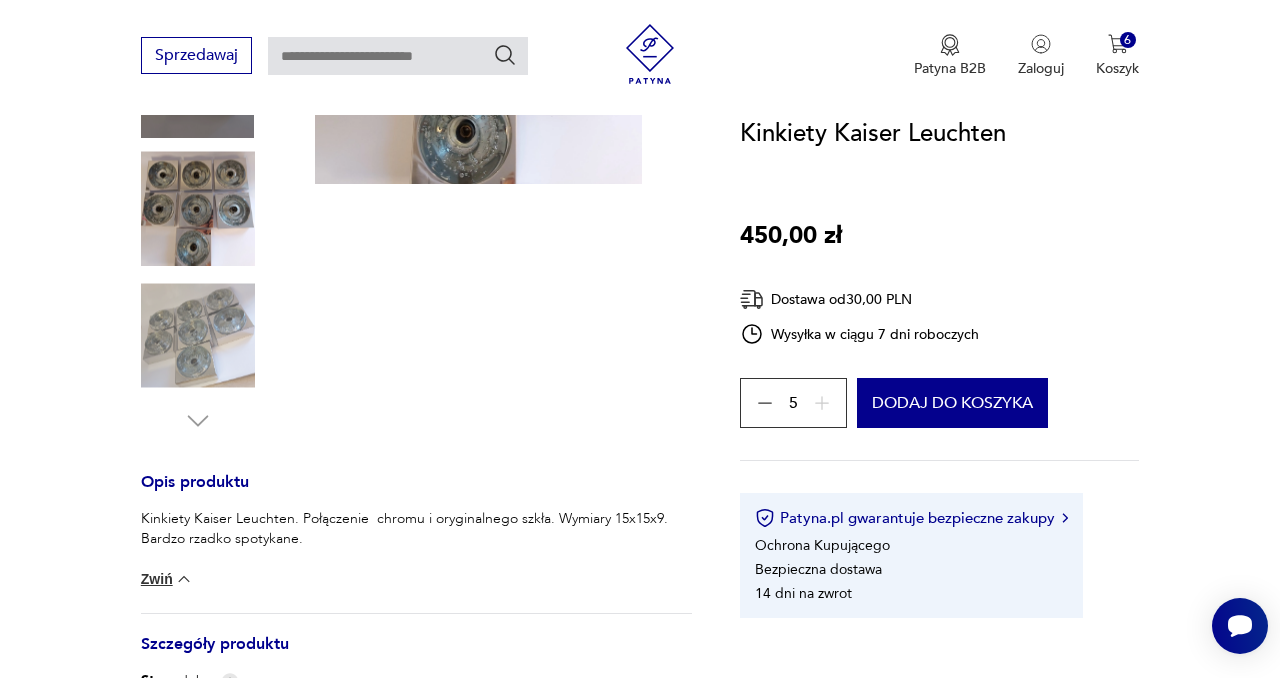 click at bounding box center (198, 336) 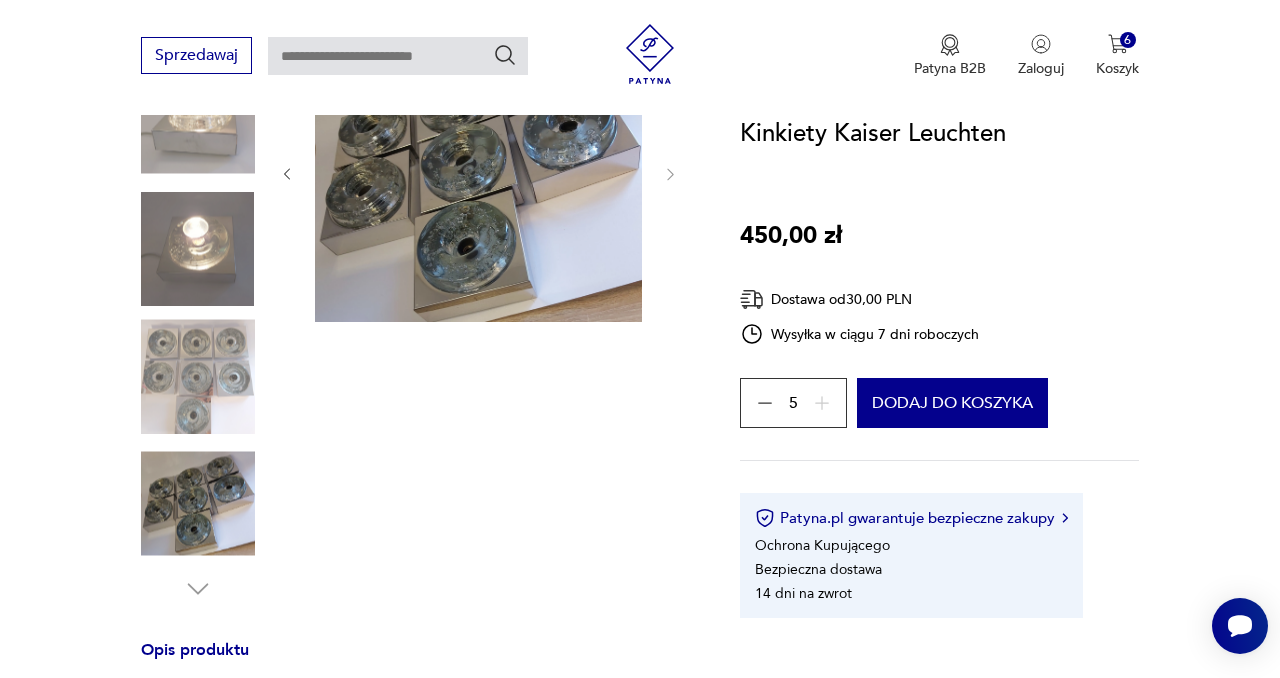 scroll, scrollTop: 308, scrollLeft: 0, axis: vertical 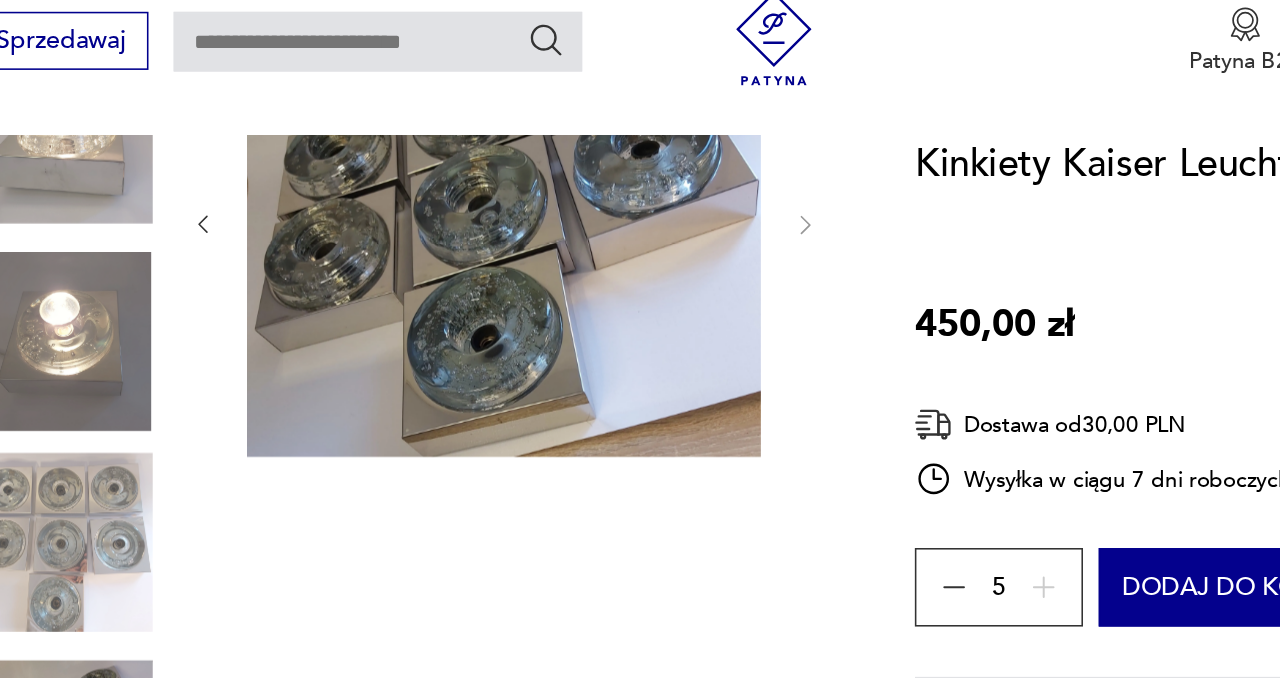 click at bounding box center (198, 374) 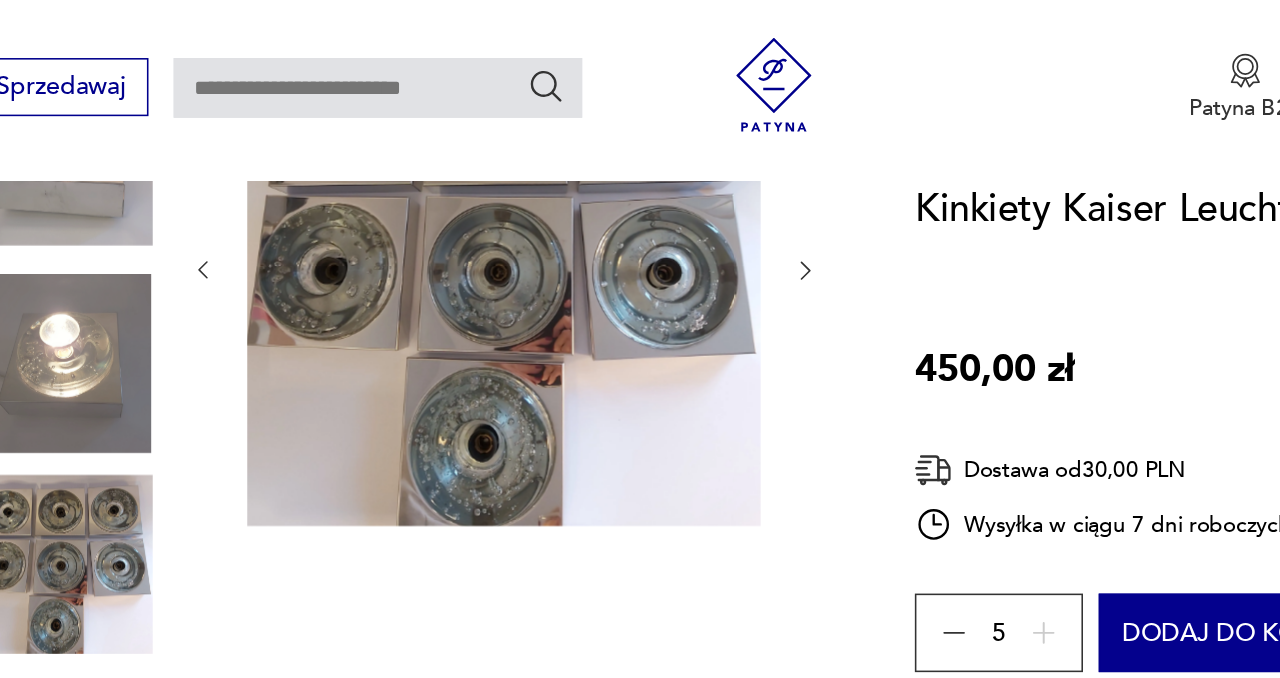 scroll, scrollTop: 312, scrollLeft: 0, axis: vertical 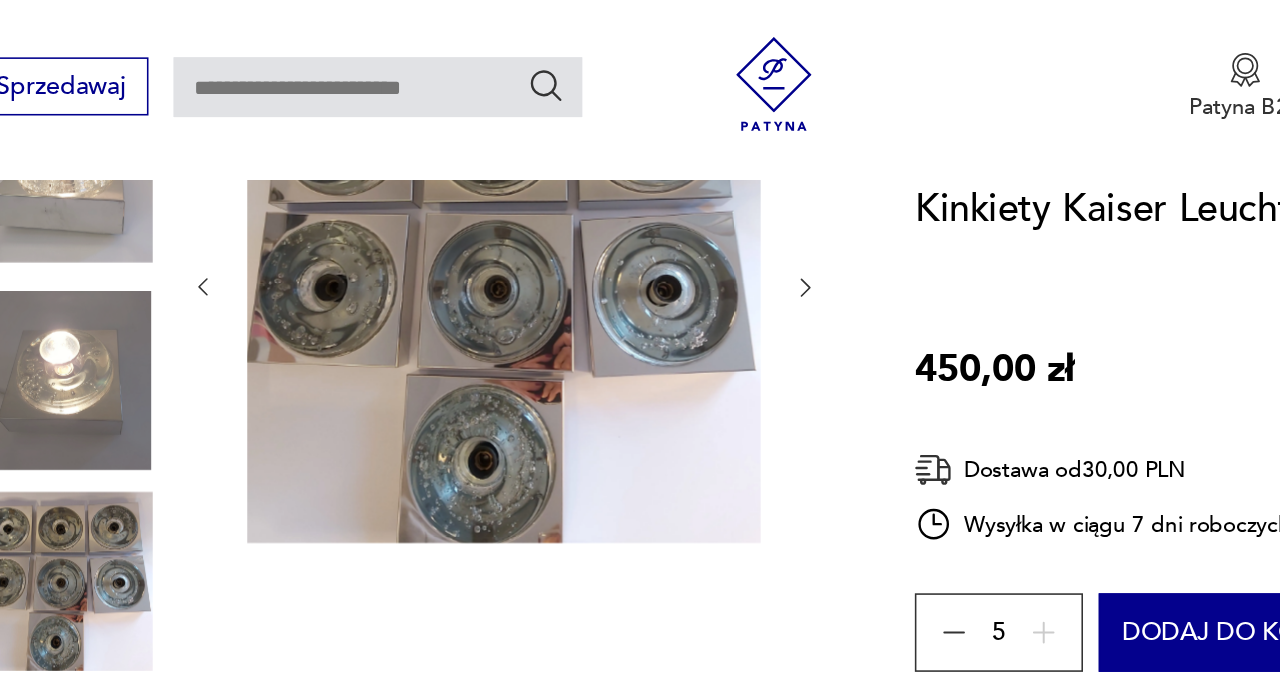 click at bounding box center [198, 243] 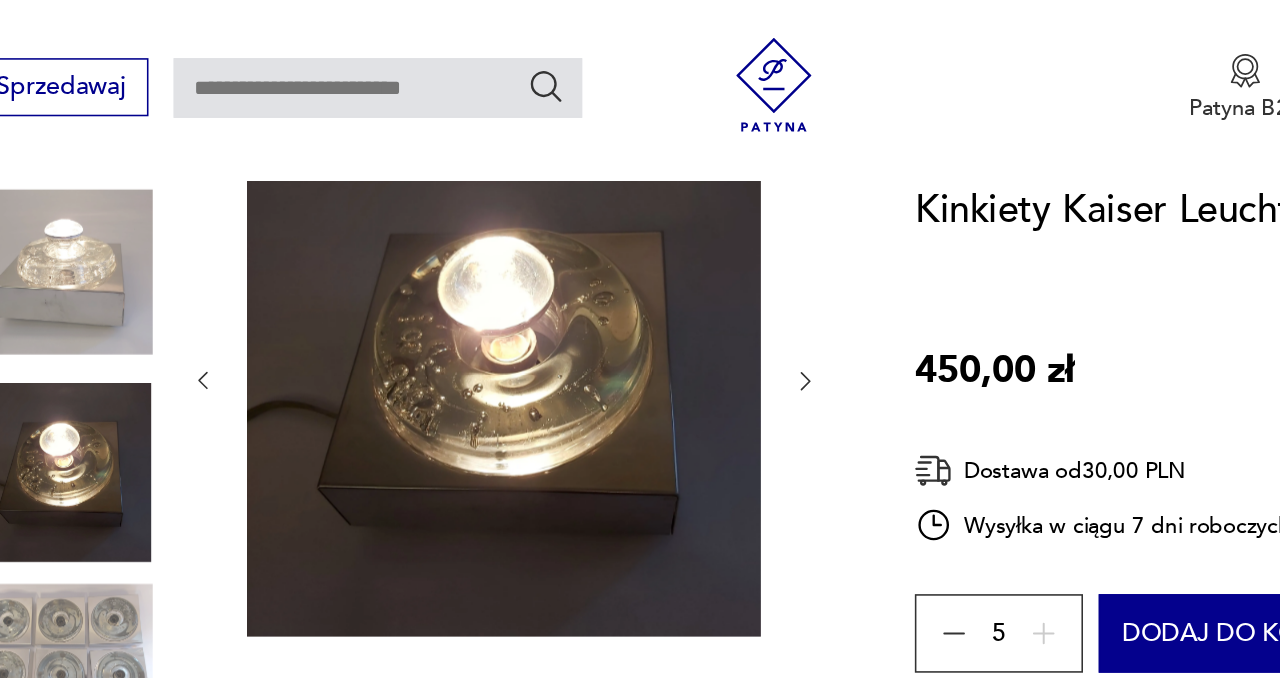 scroll, scrollTop: 254, scrollLeft: 0, axis: vertical 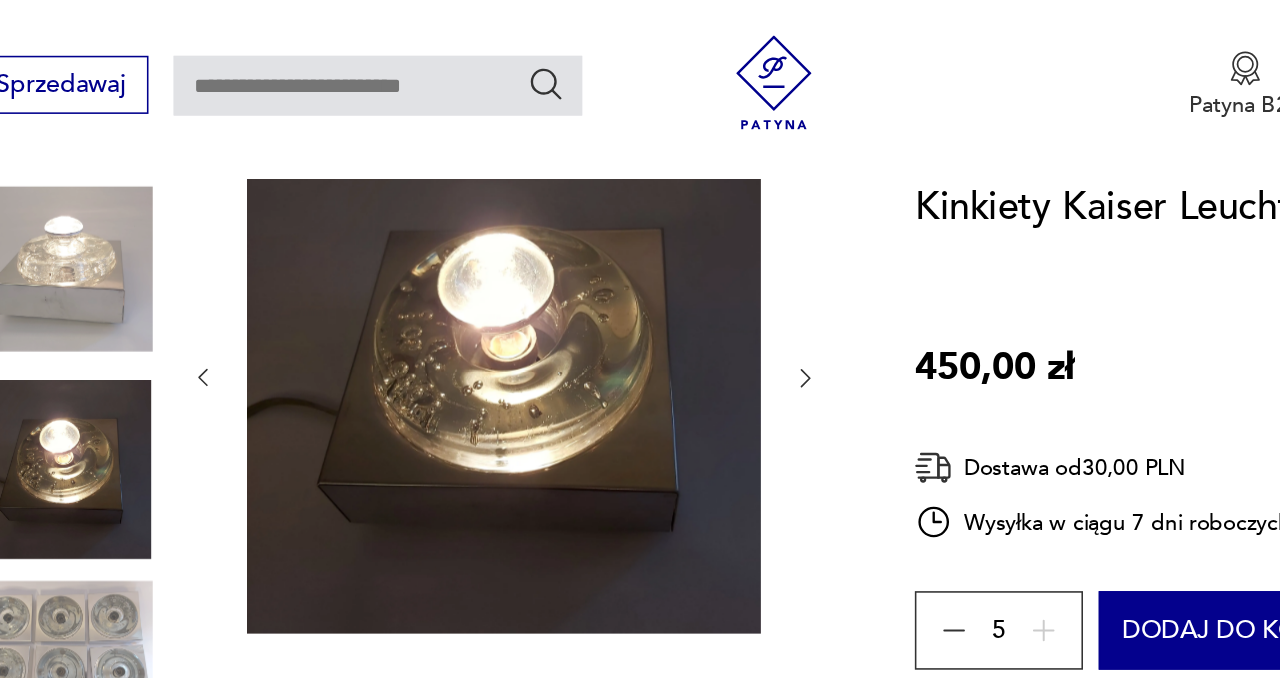click at bounding box center (198, 173) 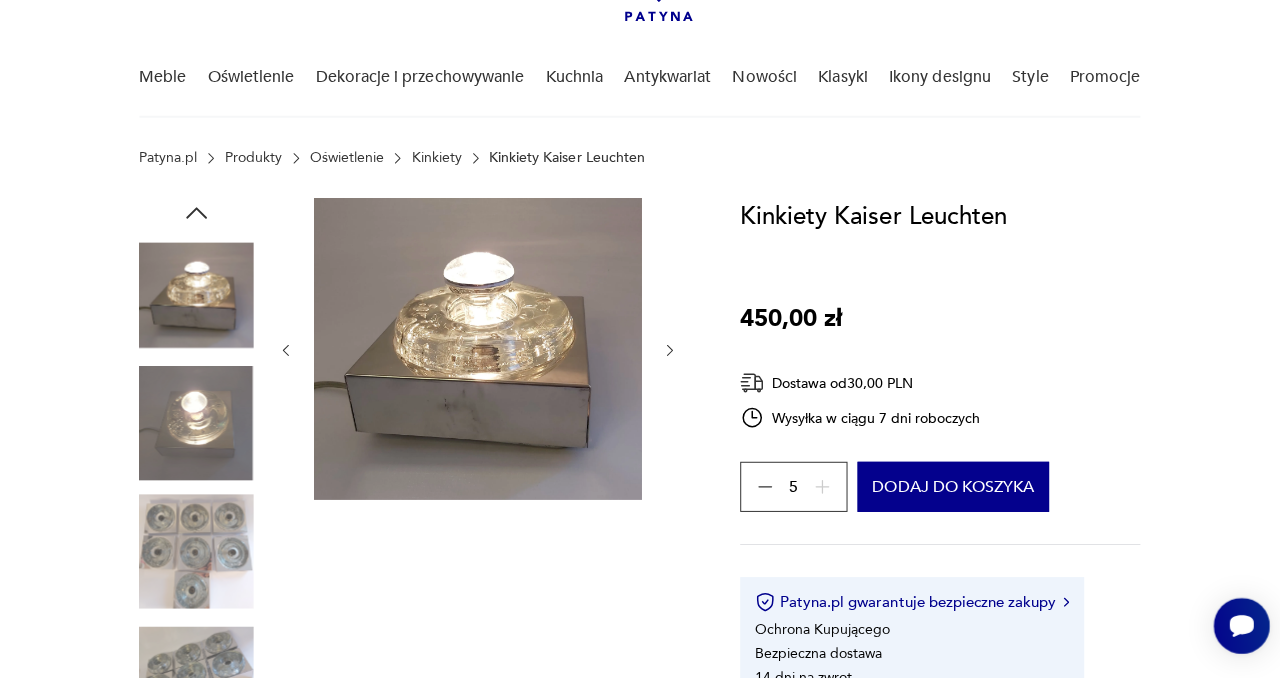 scroll, scrollTop: 130, scrollLeft: 0, axis: vertical 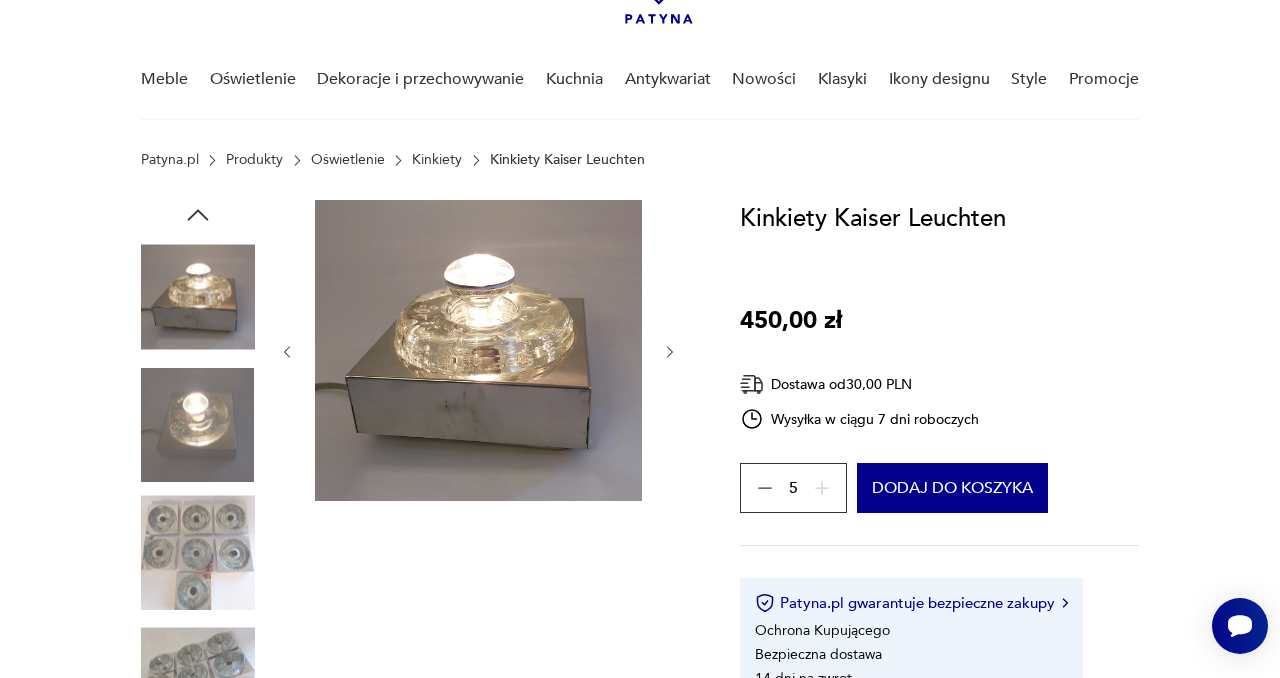 click at bounding box center (198, 552) 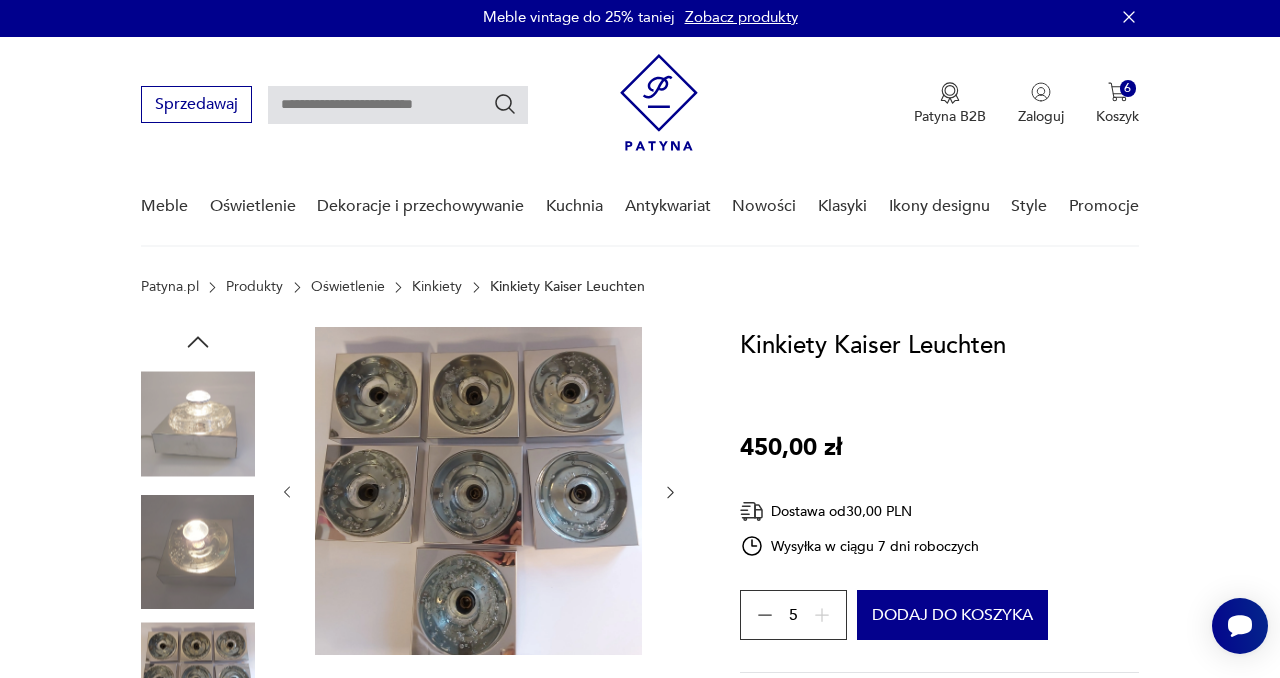 scroll, scrollTop: 0, scrollLeft: 0, axis: both 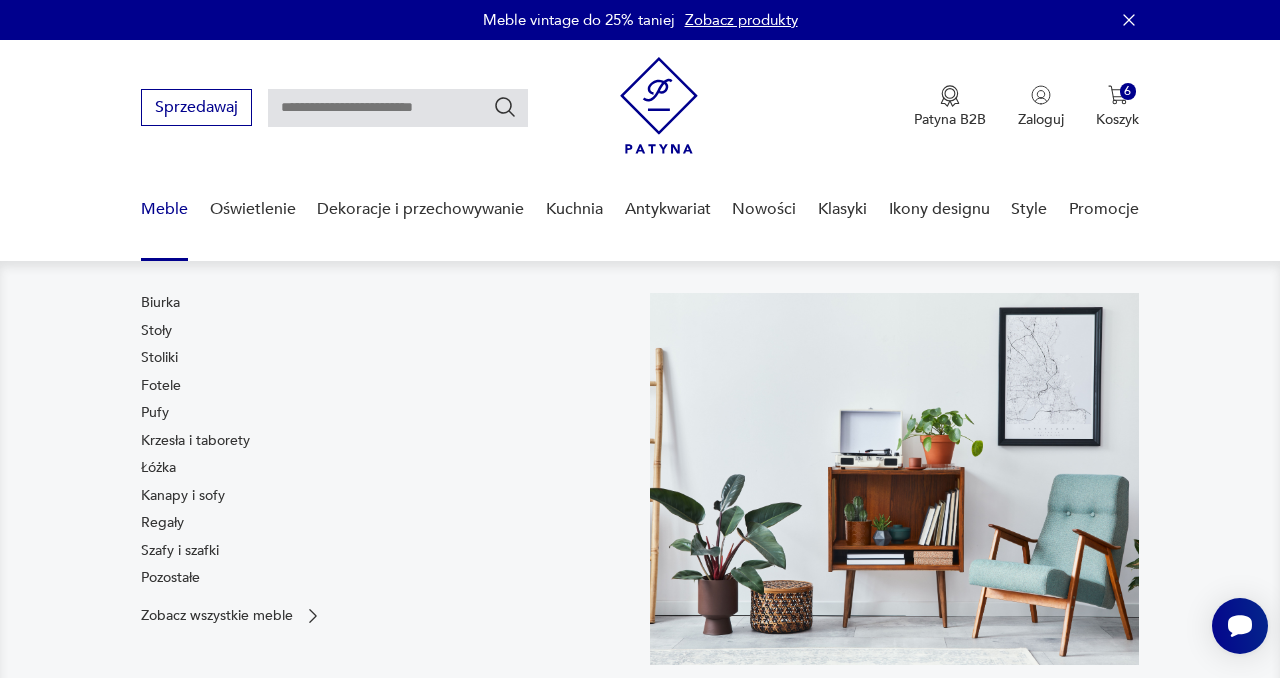 click at bounding box center [398, 108] 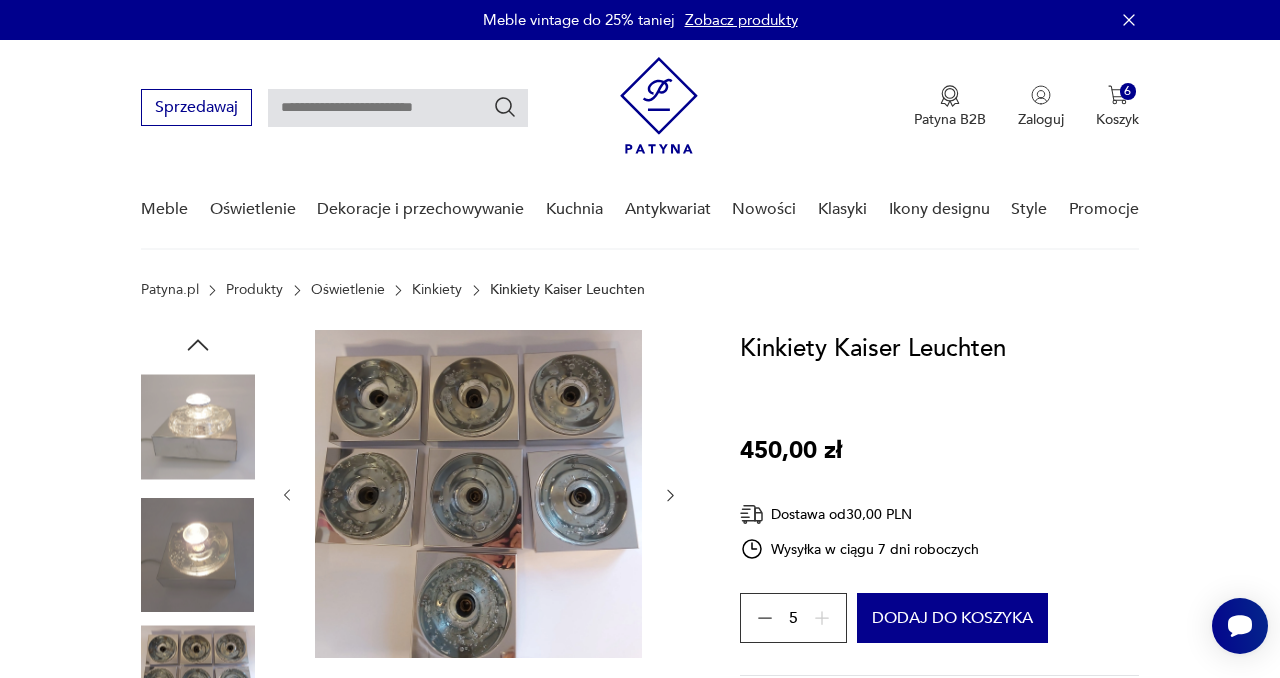 click at bounding box center (398, 108) 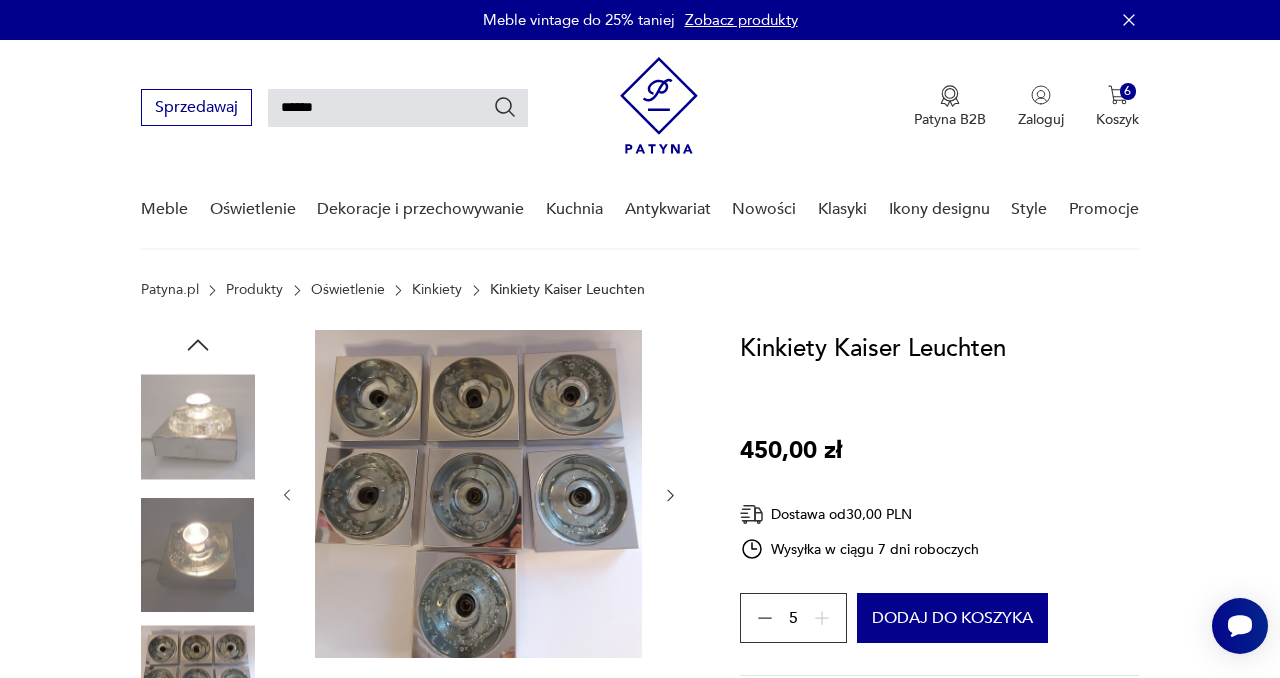 type on "******" 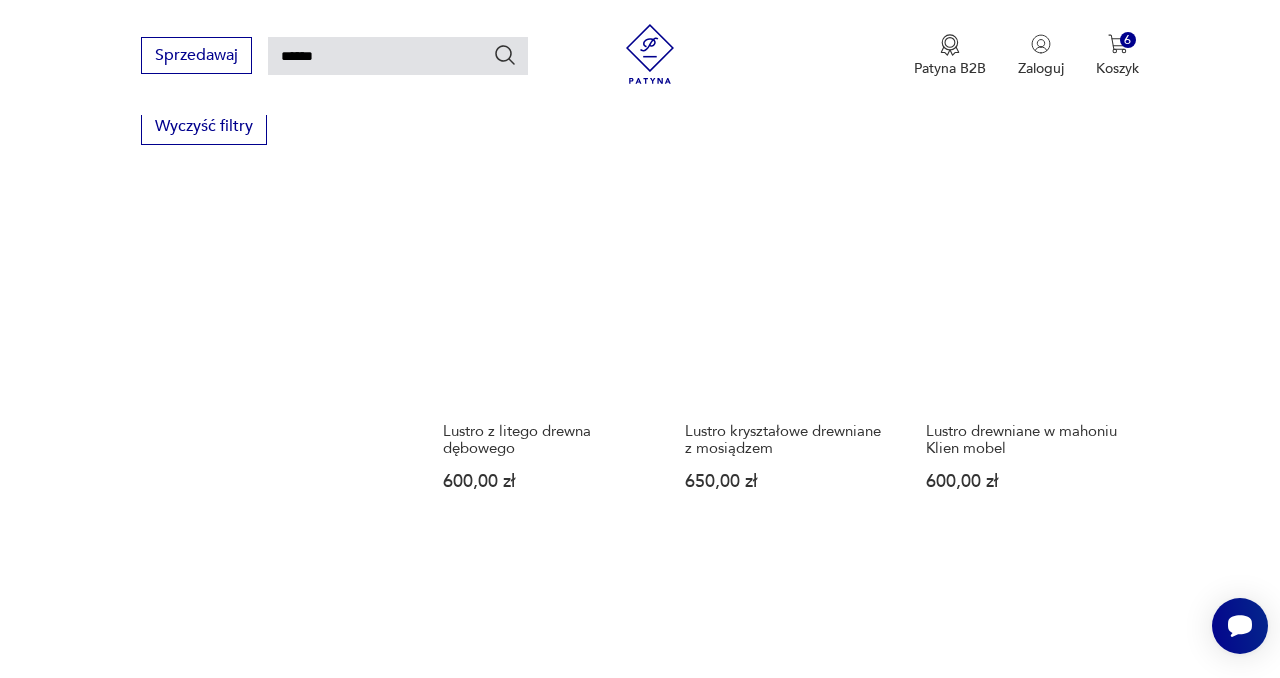 scroll, scrollTop: 1435, scrollLeft: 0, axis: vertical 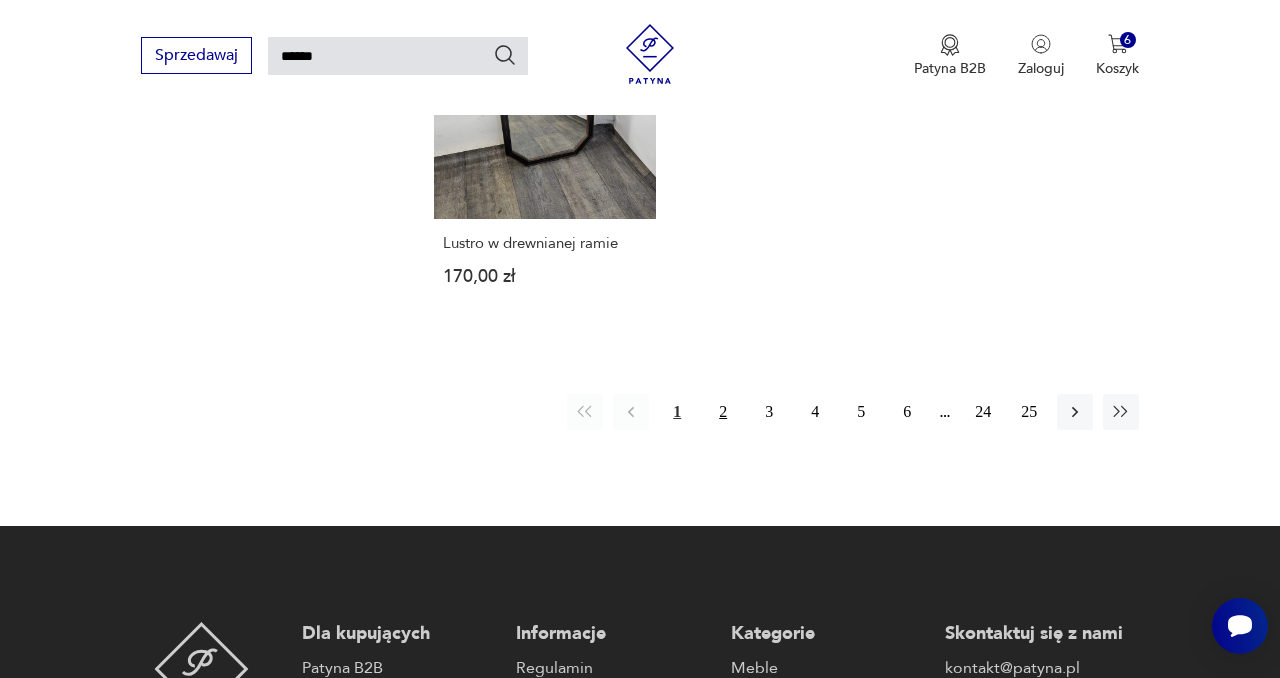click on "2" at bounding box center [723, 412] 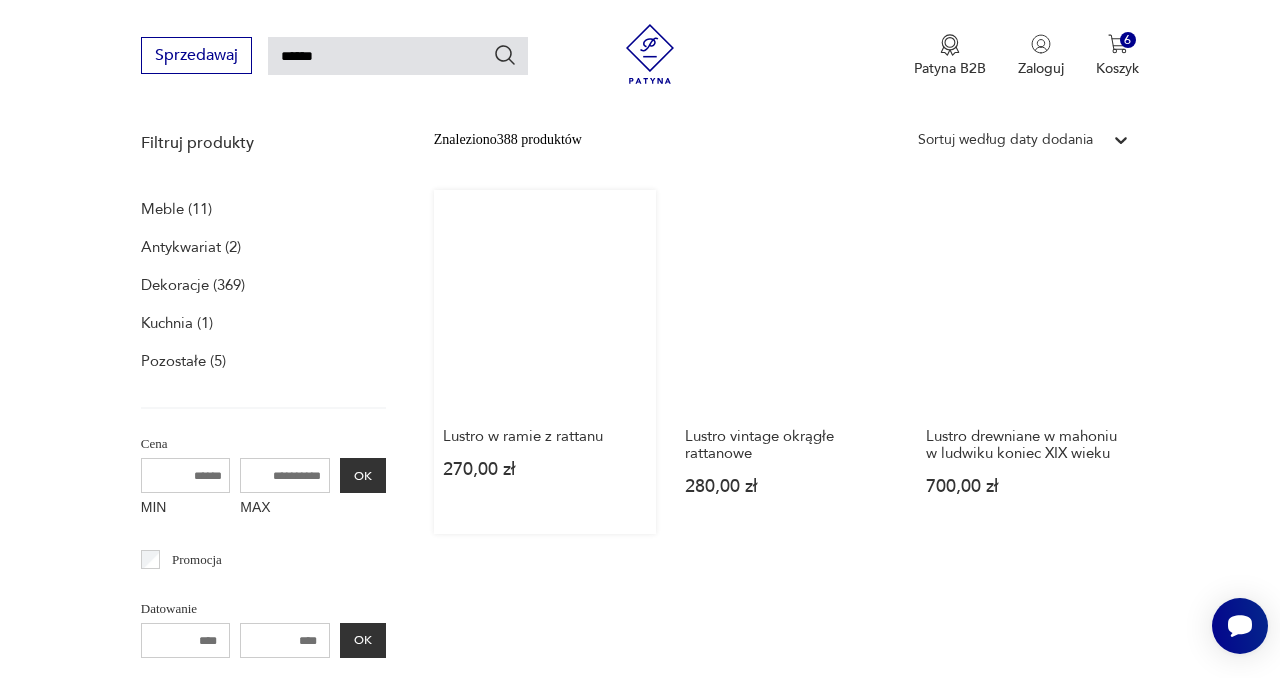 scroll, scrollTop: 254, scrollLeft: 0, axis: vertical 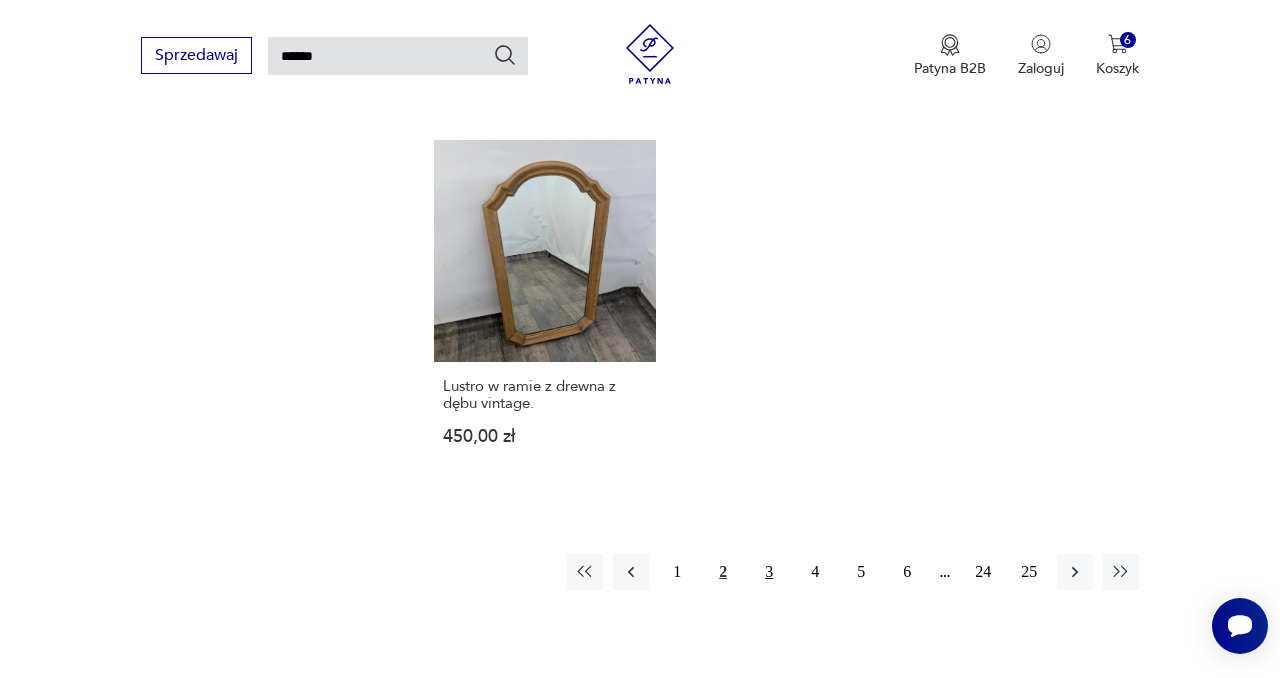 click on "3" at bounding box center (769, 572) 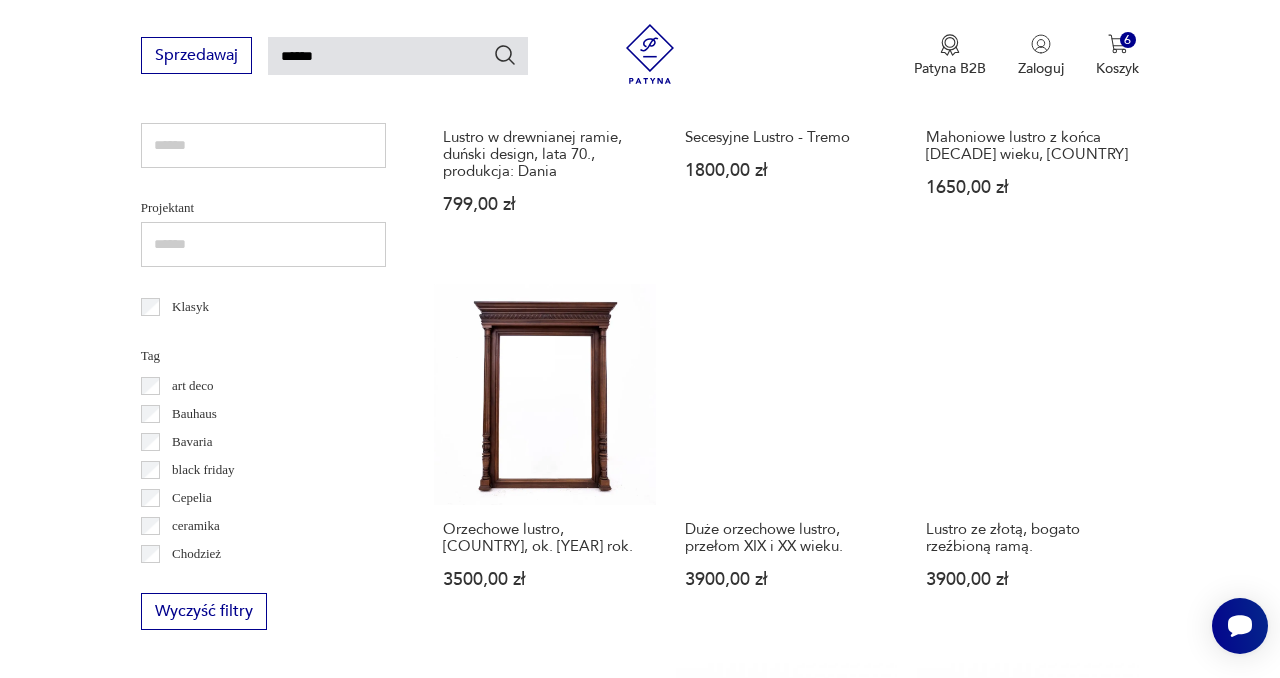 scroll, scrollTop: 999, scrollLeft: 0, axis: vertical 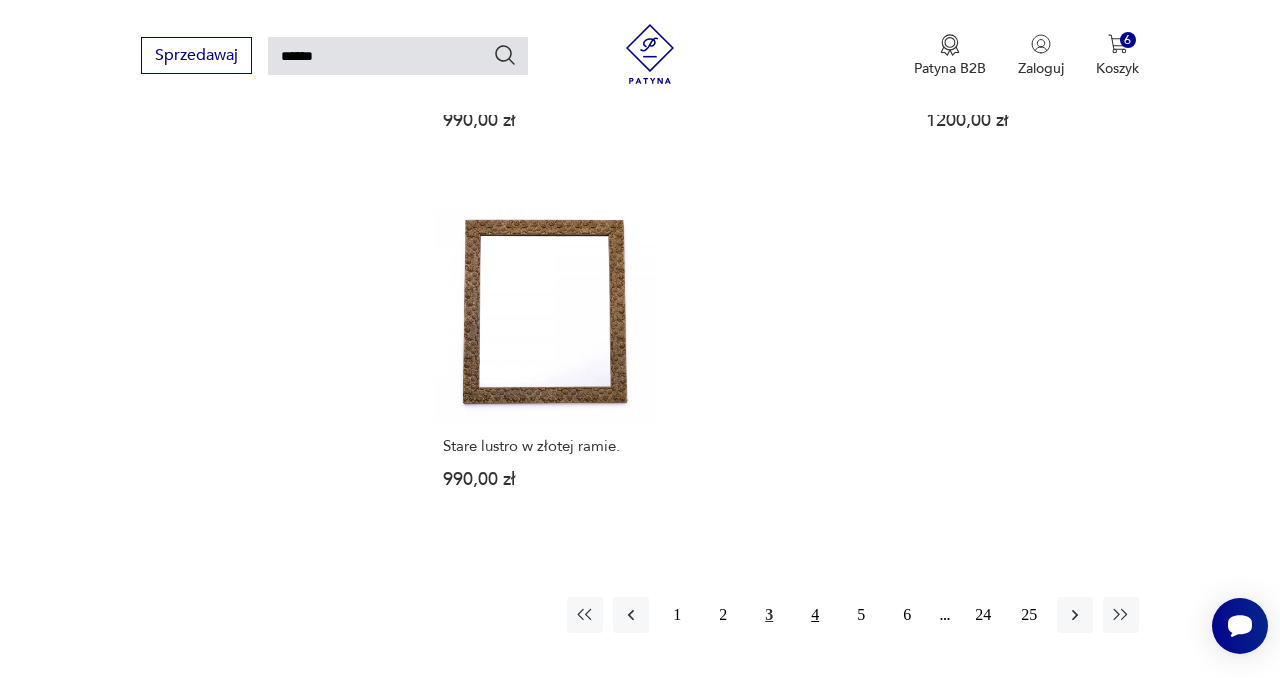 click on "4" at bounding box center (815, 615) 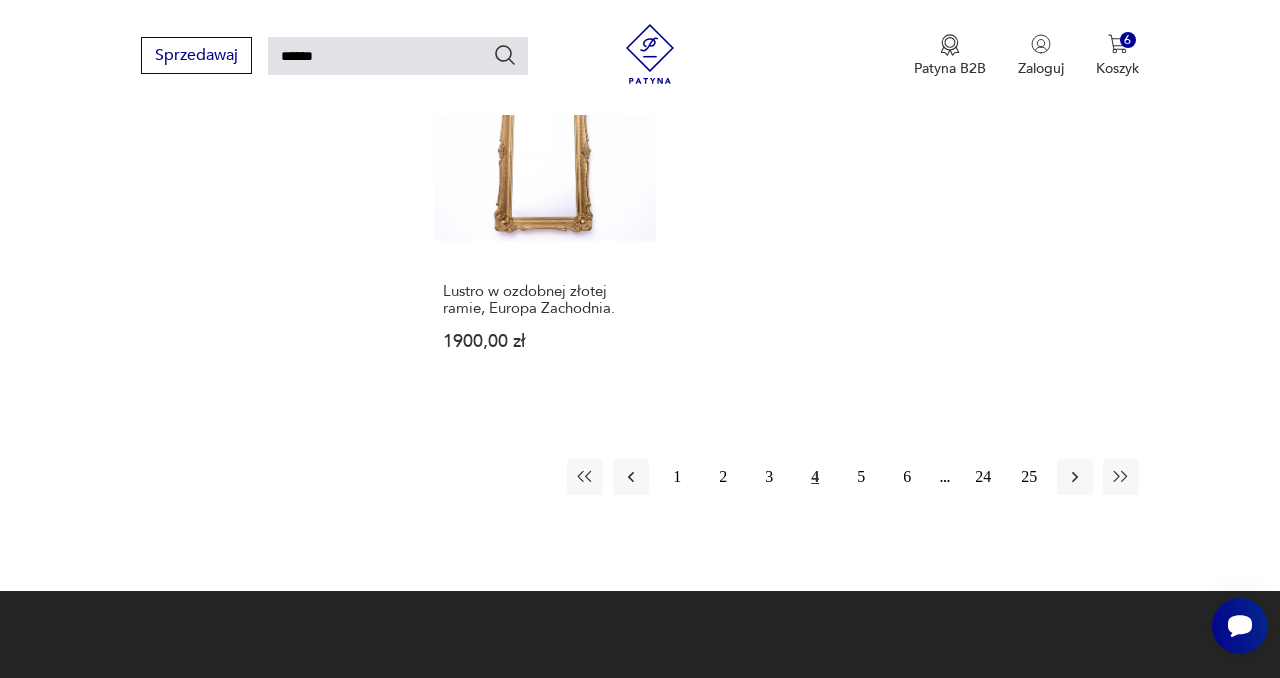 scroll, scrollTop: 2447, scrollLeft: 0, axis: vertical 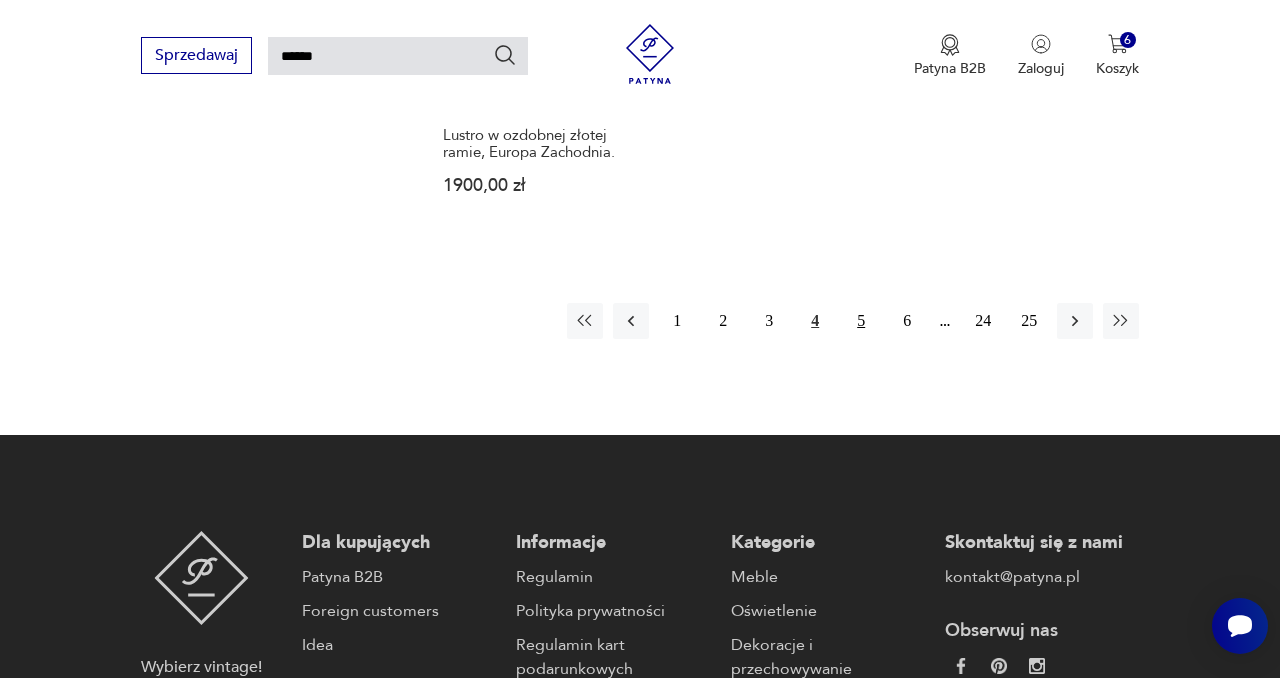 click on "5" at bounding box center (861, 321) 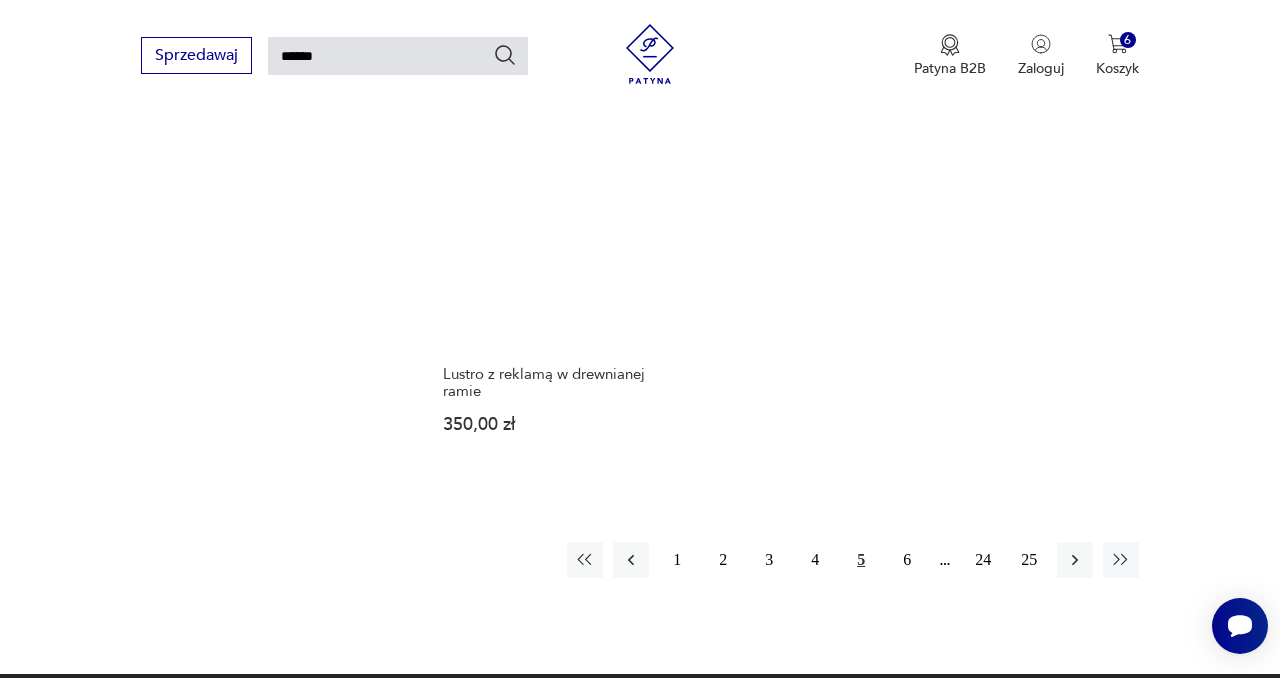 scroll, scrollTop: 2266, scrollLeft: 0, axis: vertical 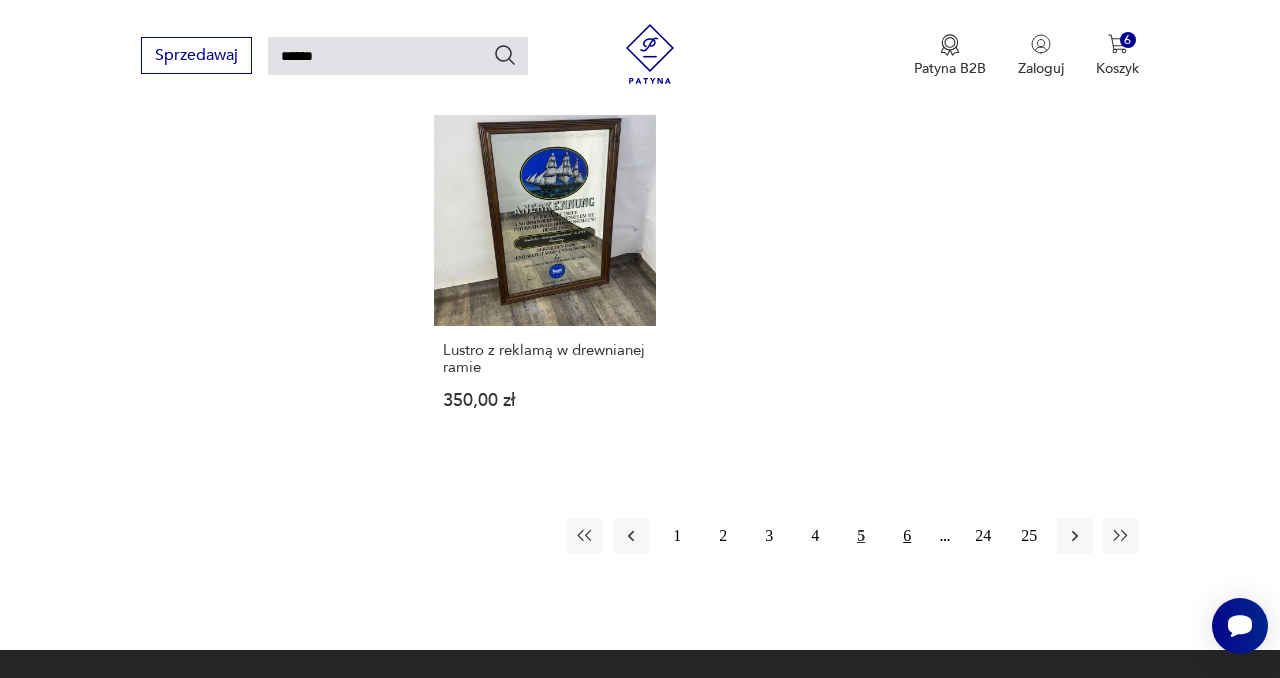 click on "6" at bounding box center [907, 536] 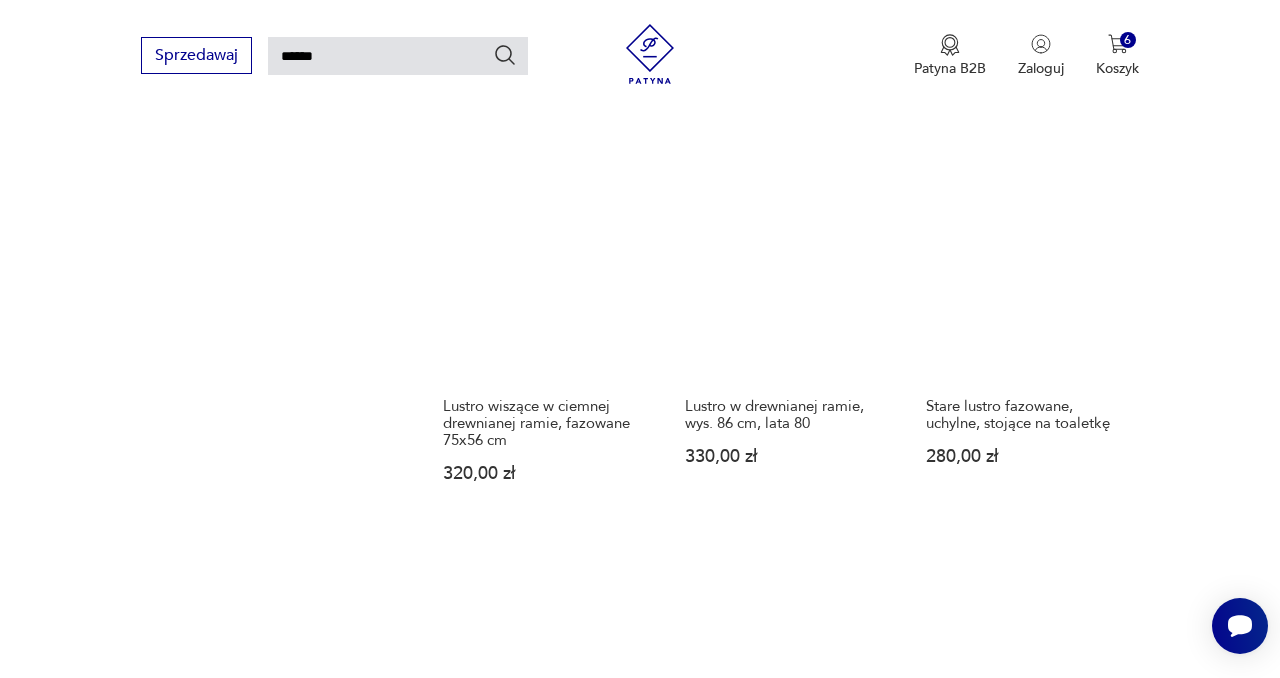 scroll, scrollTop: 2382, scrollLeft: 0, axis: vertical 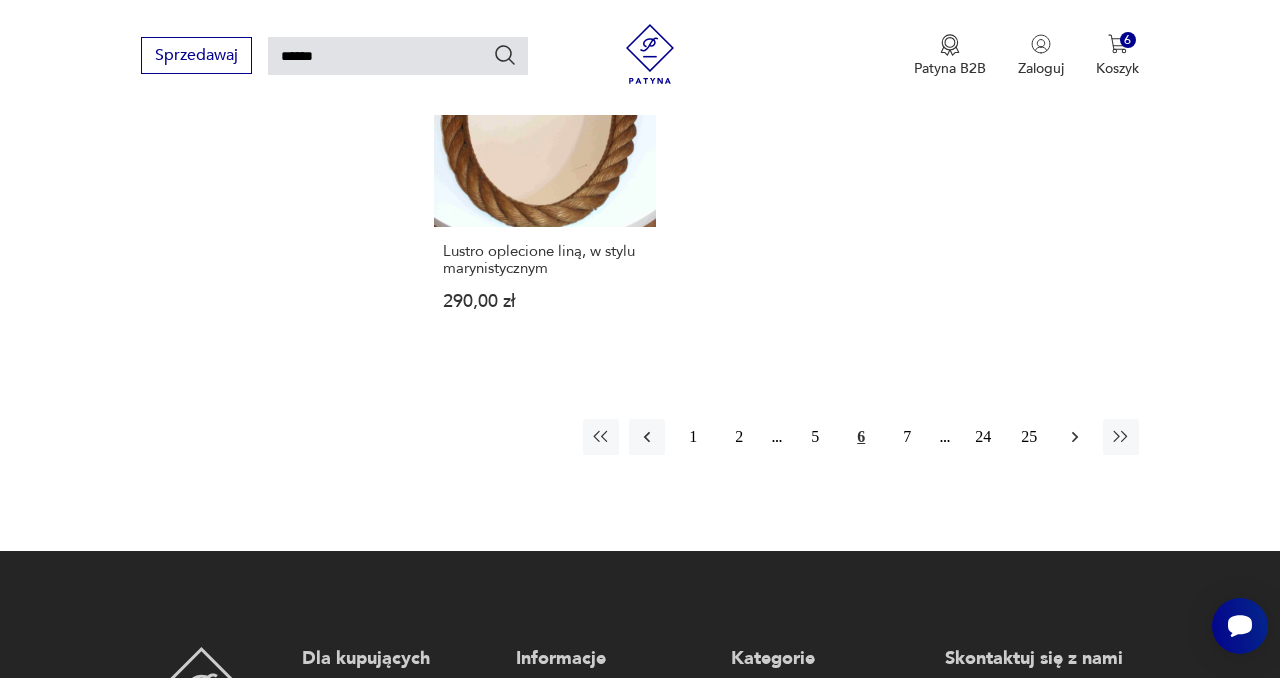 click 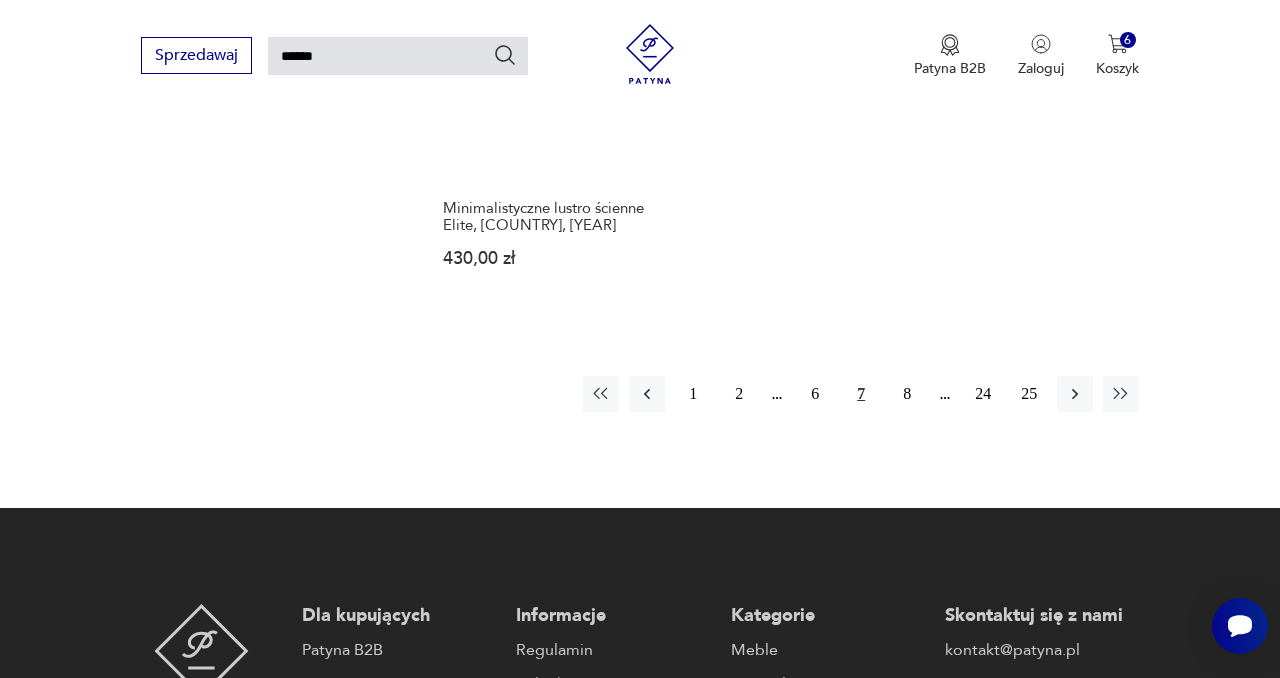 scroll, scrollTop: 2364, scrollLeft: 0, axis: vertical 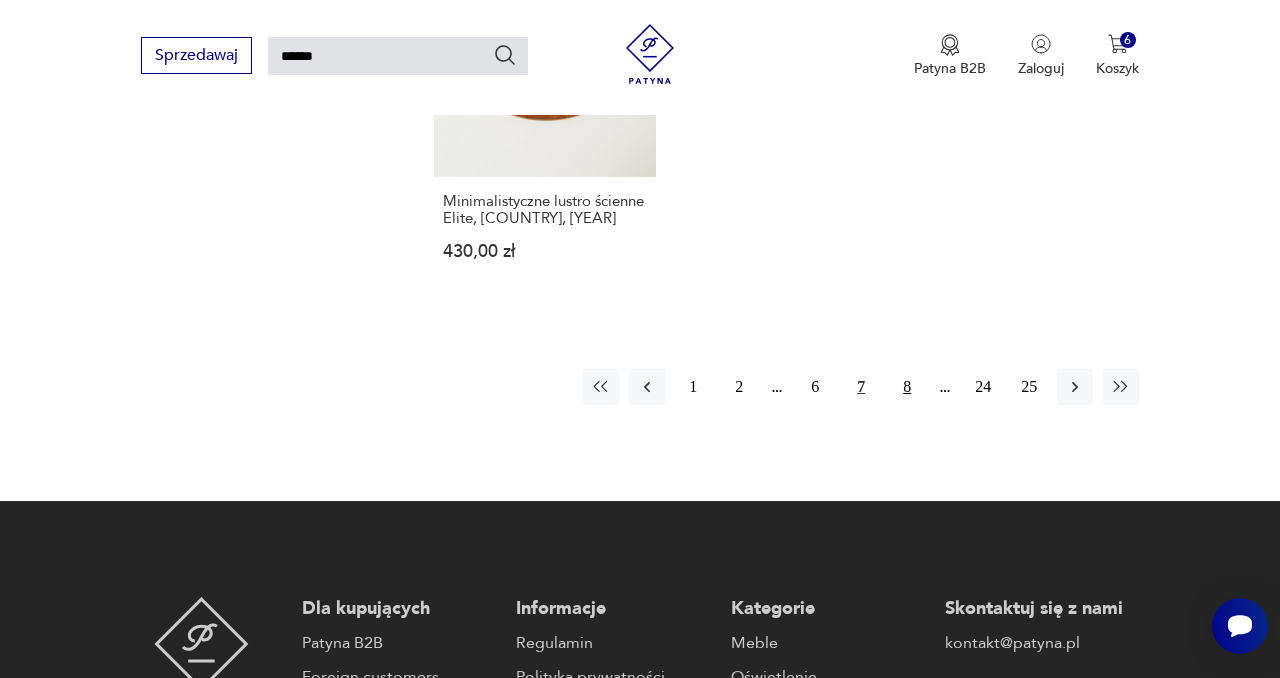 click on "8" at bounding box center [907, 387] 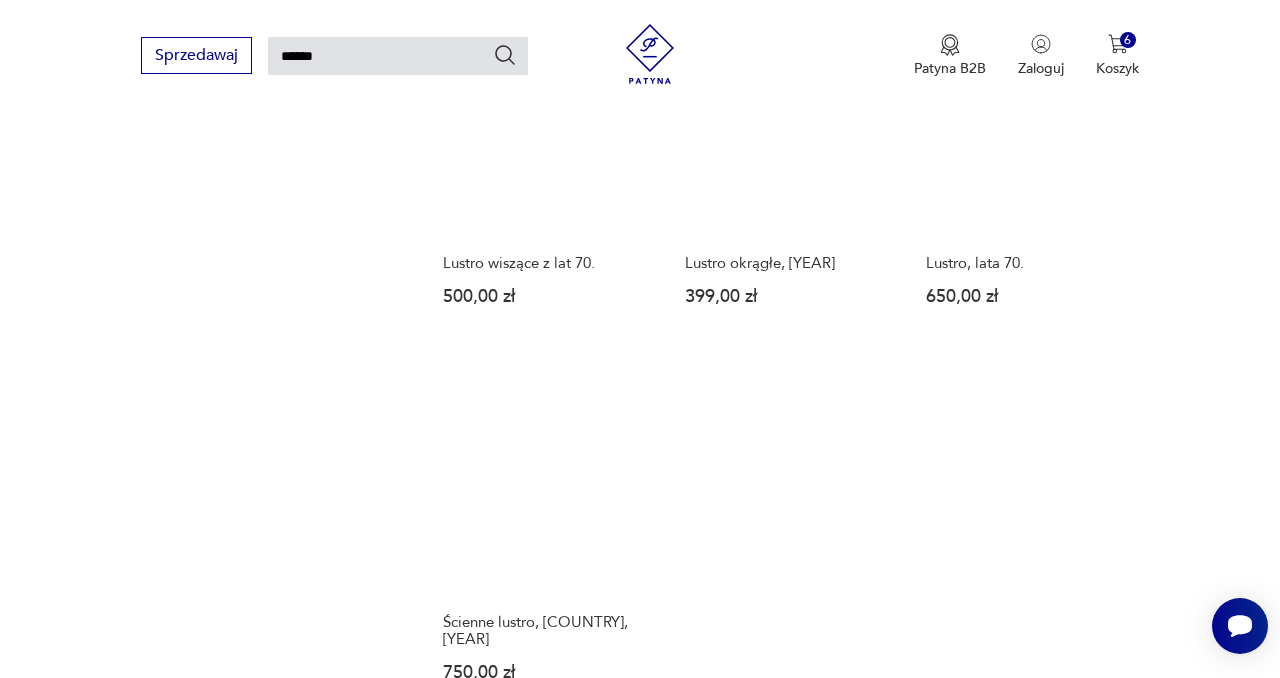 scroll, scrollTop: 2343, scrollLeft: 0, axis: vertical 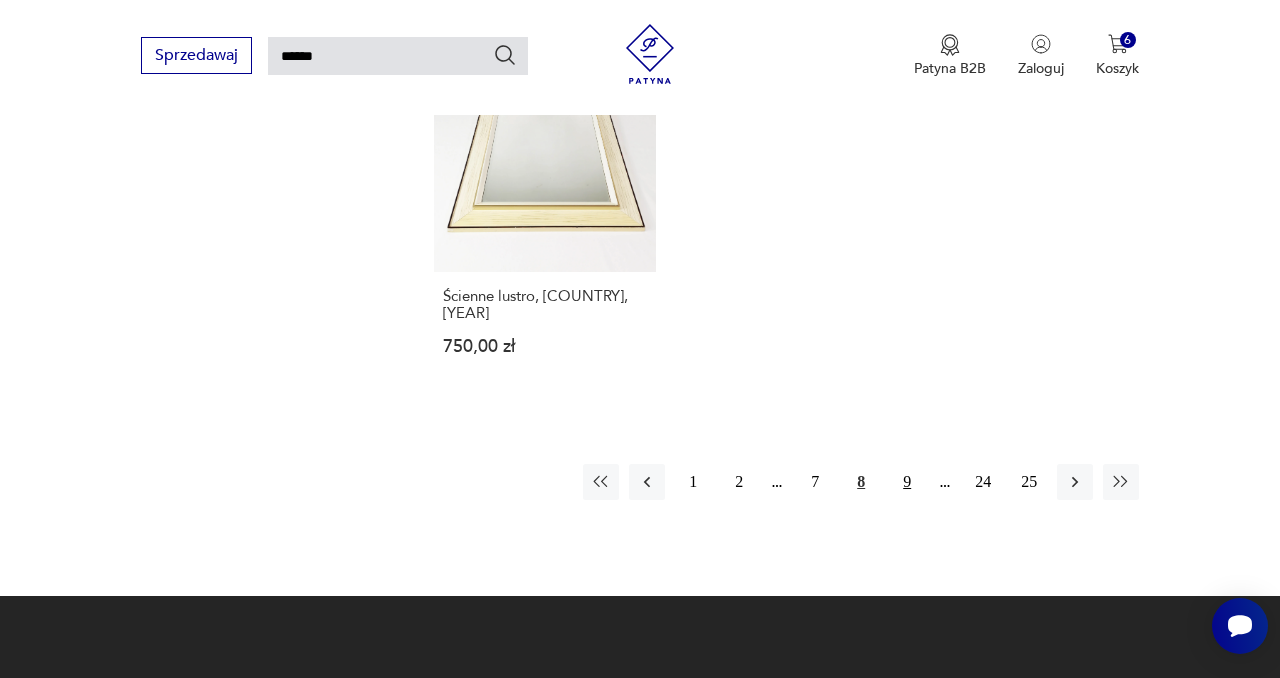 click on "9" at bounding box center [907, 482] 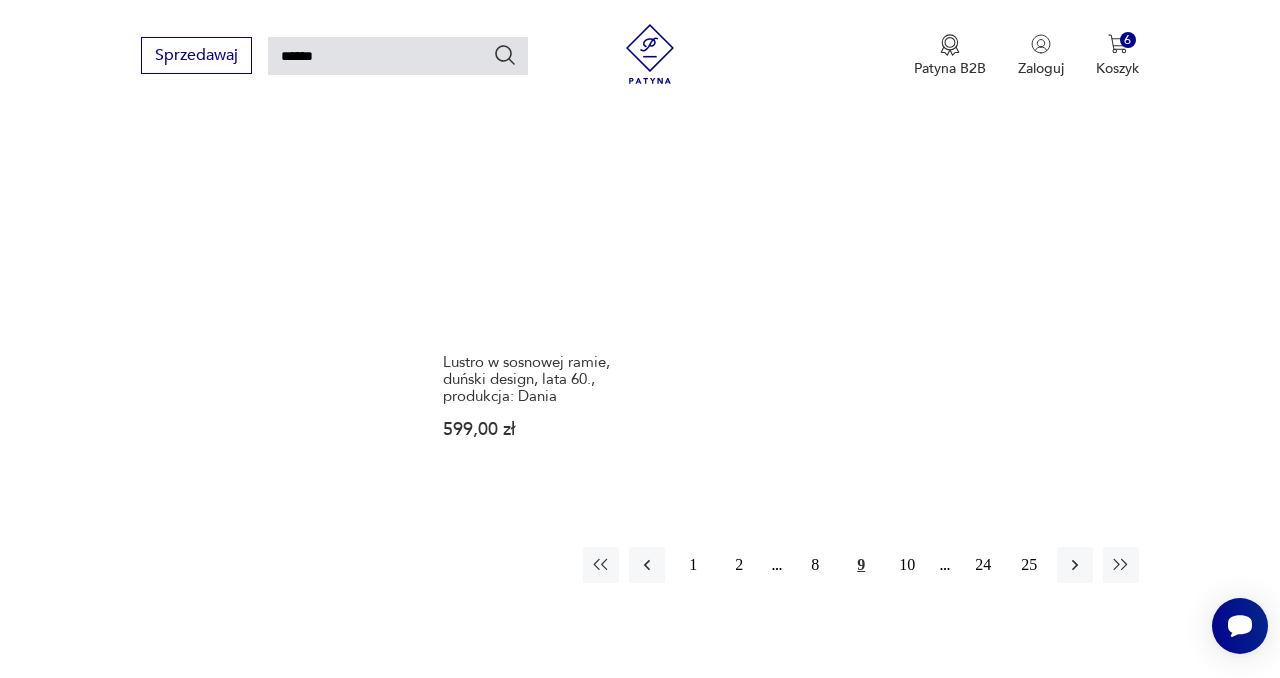 scroll, scrollTop: 2337, scrollLeft: 0, axis: vertical 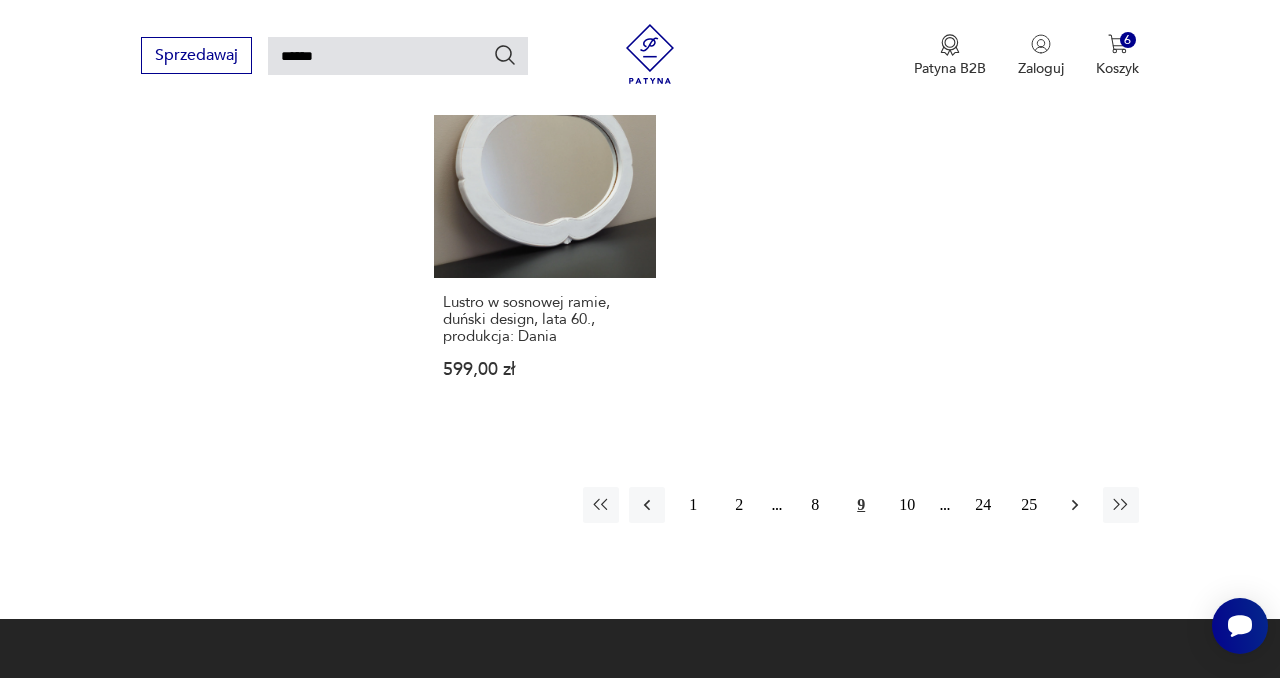 click 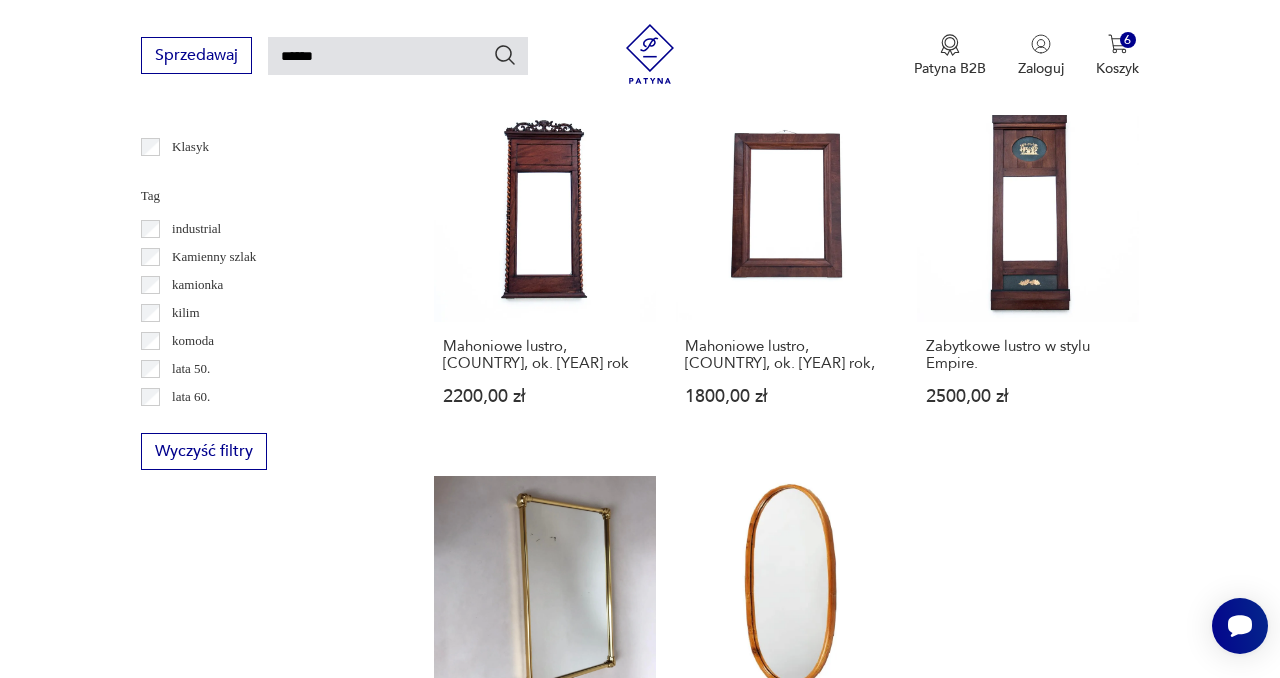 scroll, scrollTop: 1106, scrollLeft: 0, axis: vertical 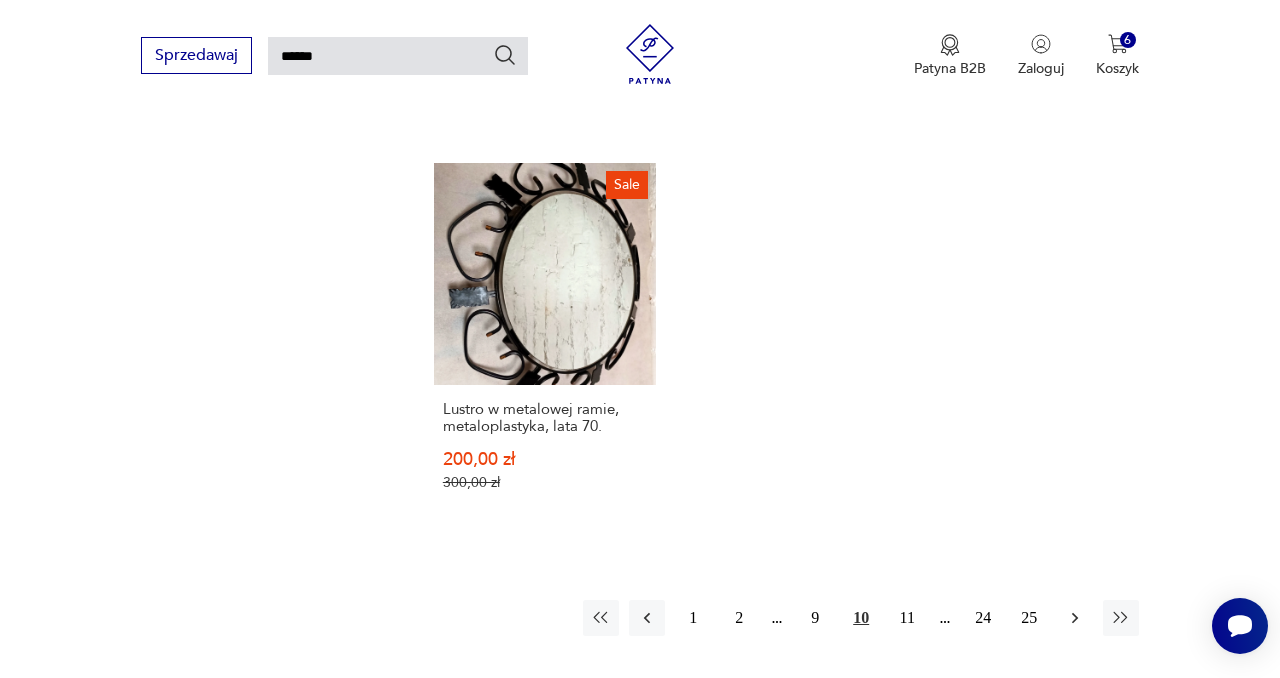 click 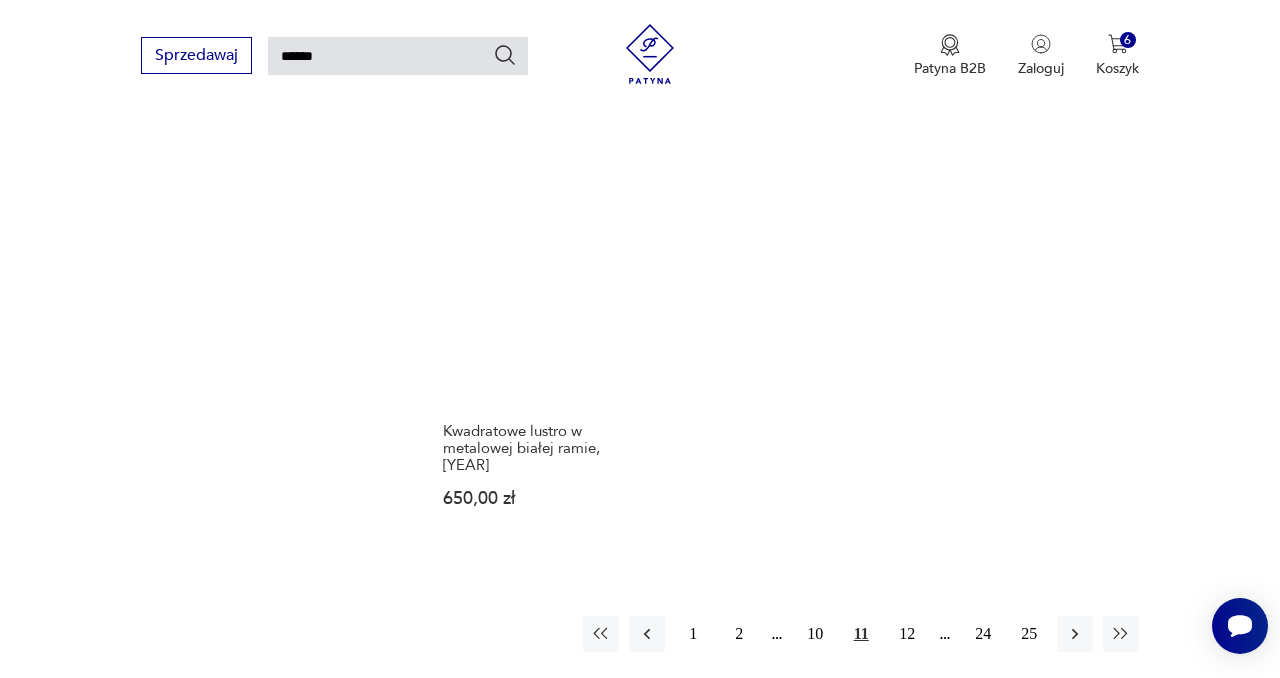 scroll, scrollTop: 2233, scrollLeft: 0, axis: vertical 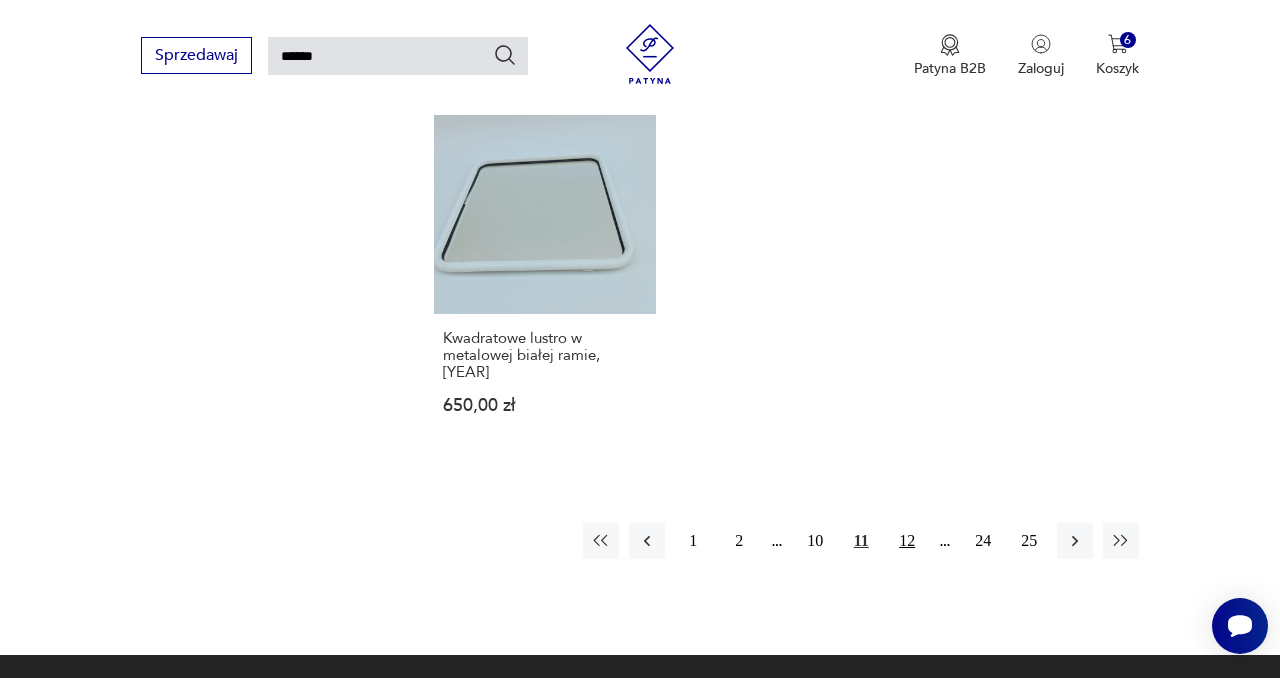 click on "12" at bounding box center (907, 541) 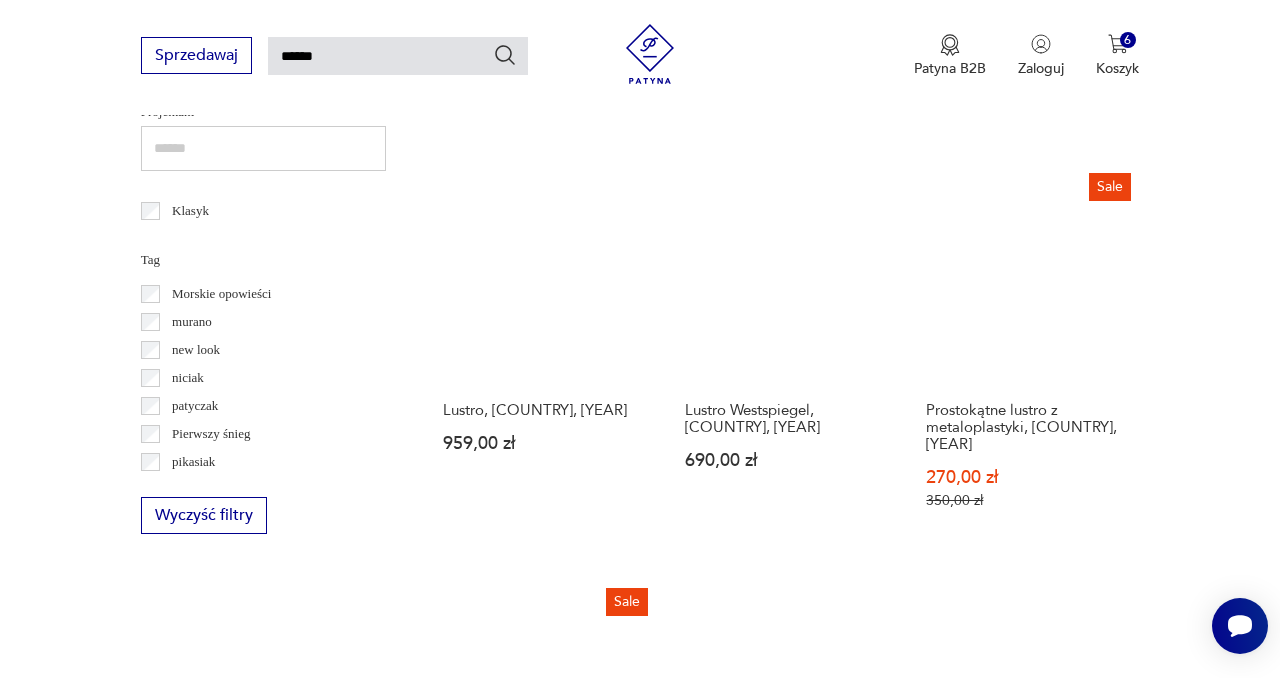 scroll, scrollTop: 1042, scrollLeft: 0, axis: vertical 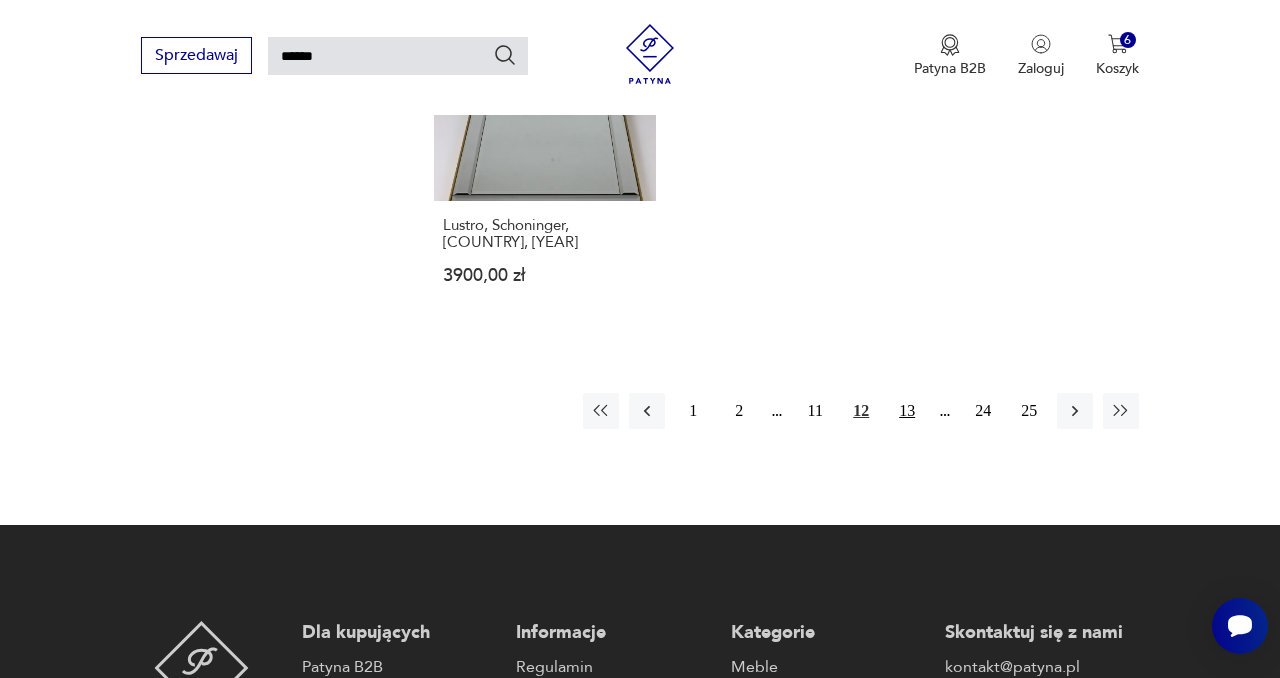 click on "13" at bounding box center (907, 411) 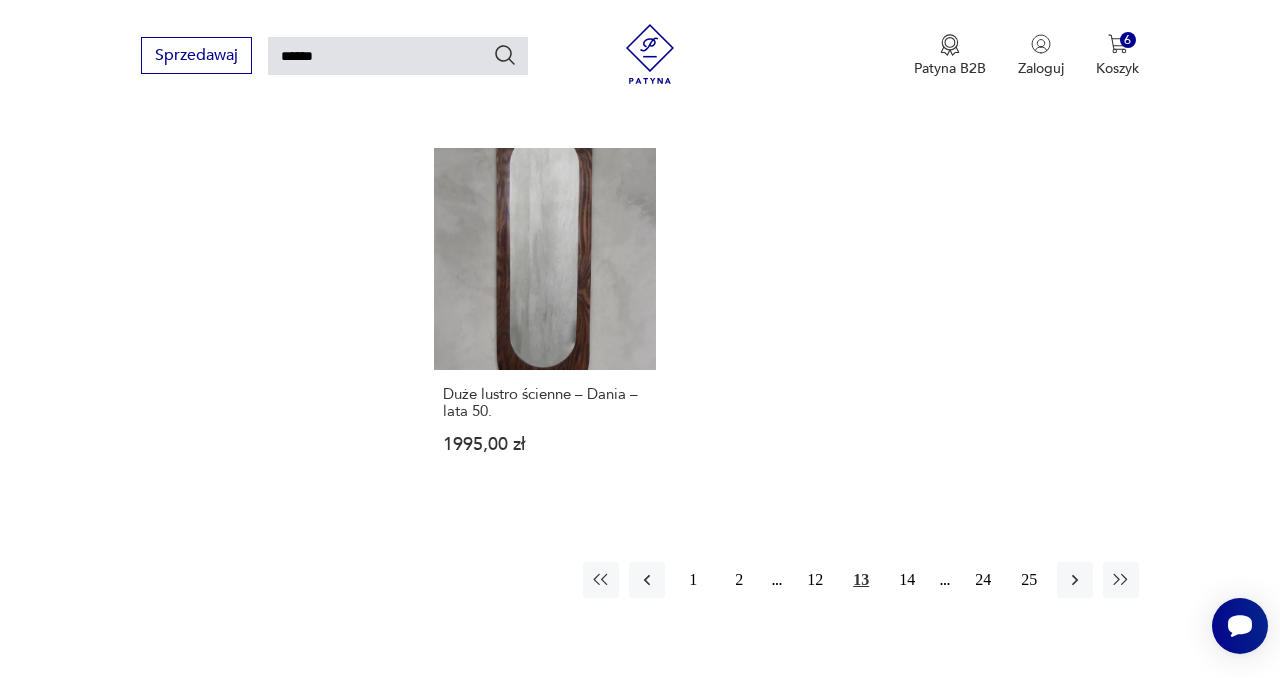 scroll, scrollTop: 2268, scrollLeft: 0, axis: vertical 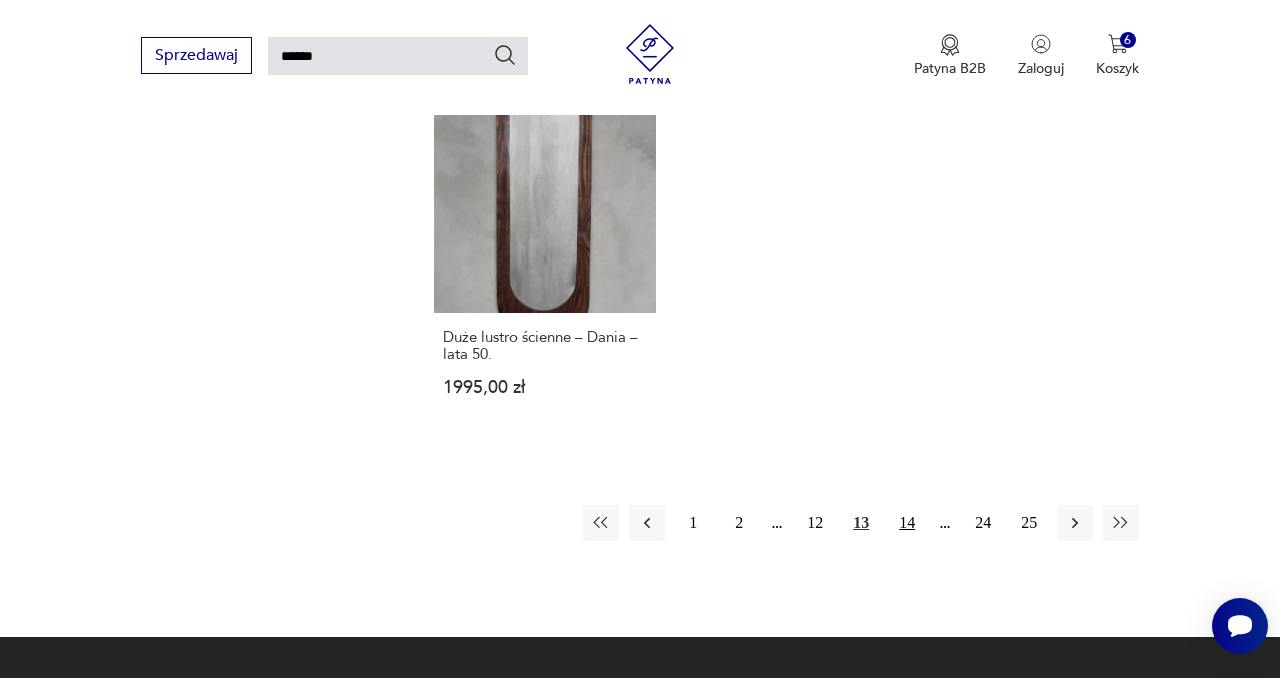 click on "14" at bounding box center [907, 523] 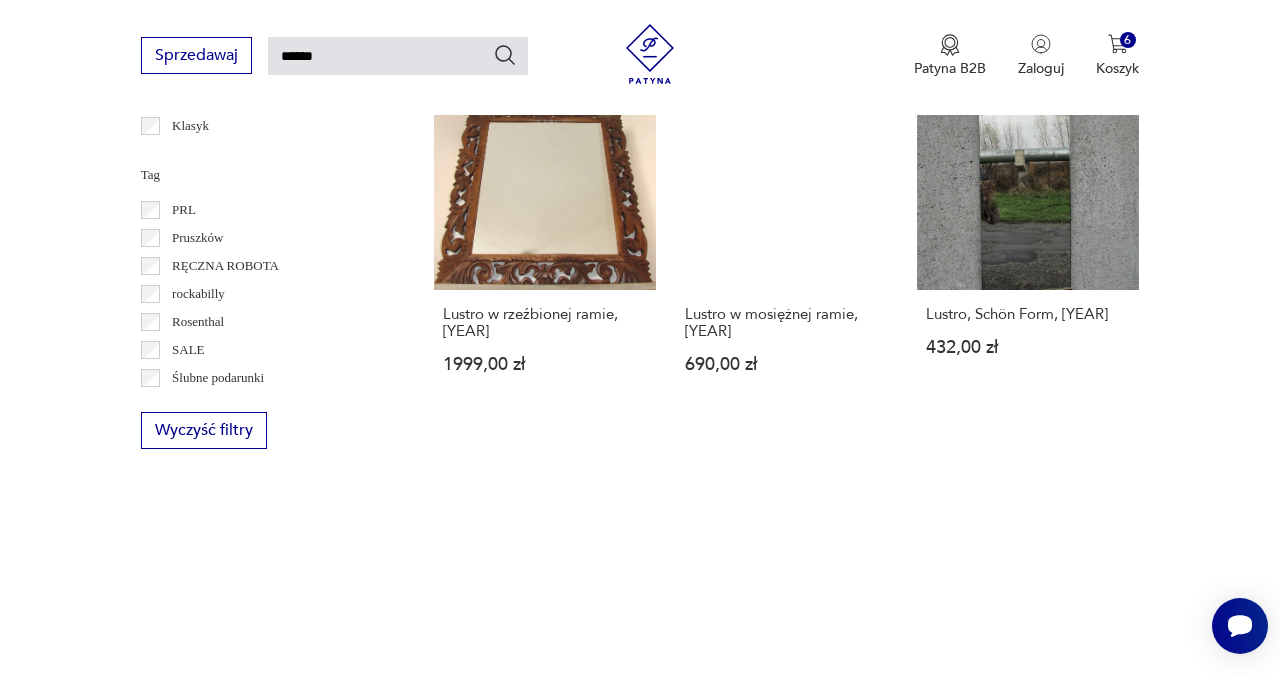scroll, scrollTop: 1128, scrollLeft: 0, axis: vertical 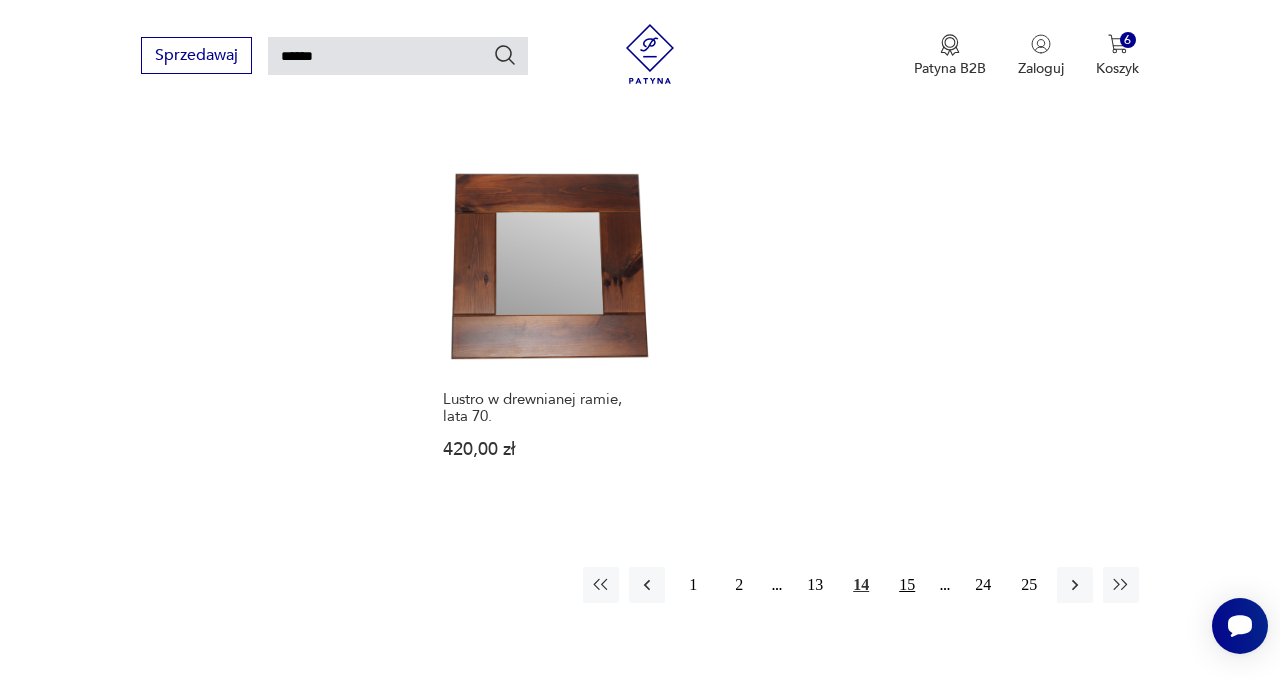 click on "15" at bounding box center [907, 585] 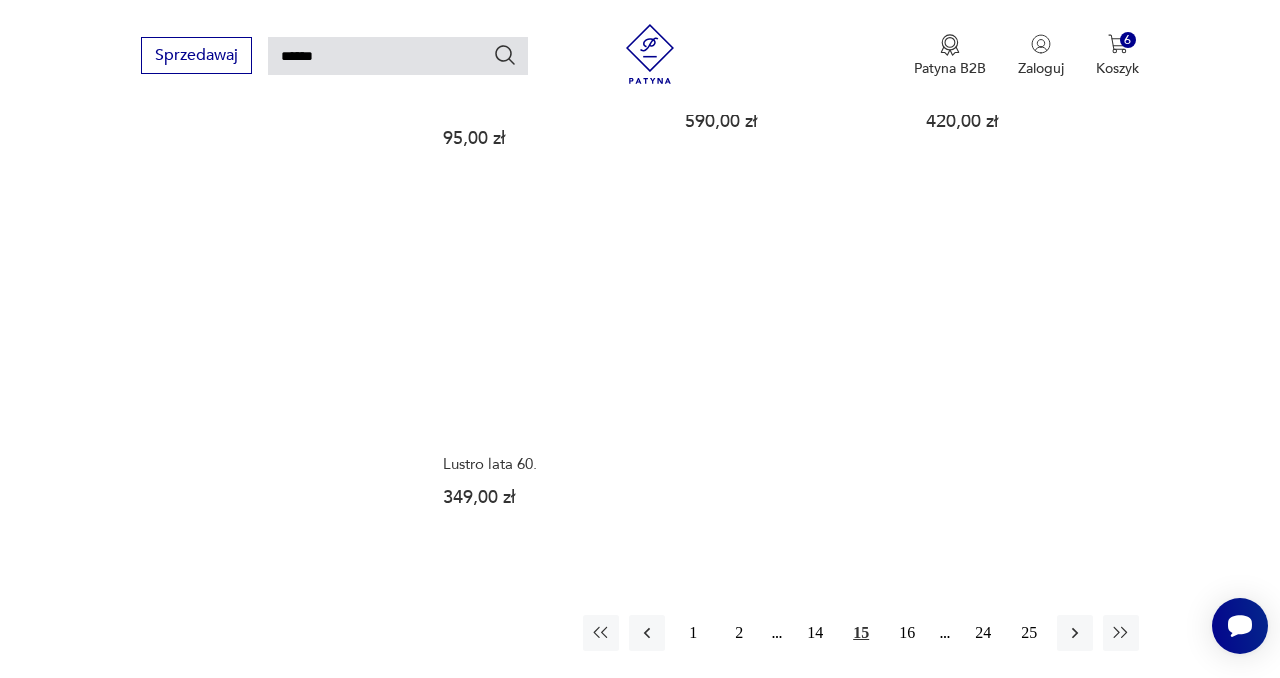 scroll, scrollTop: 2139, scrollLeft: 0, axis: vertical 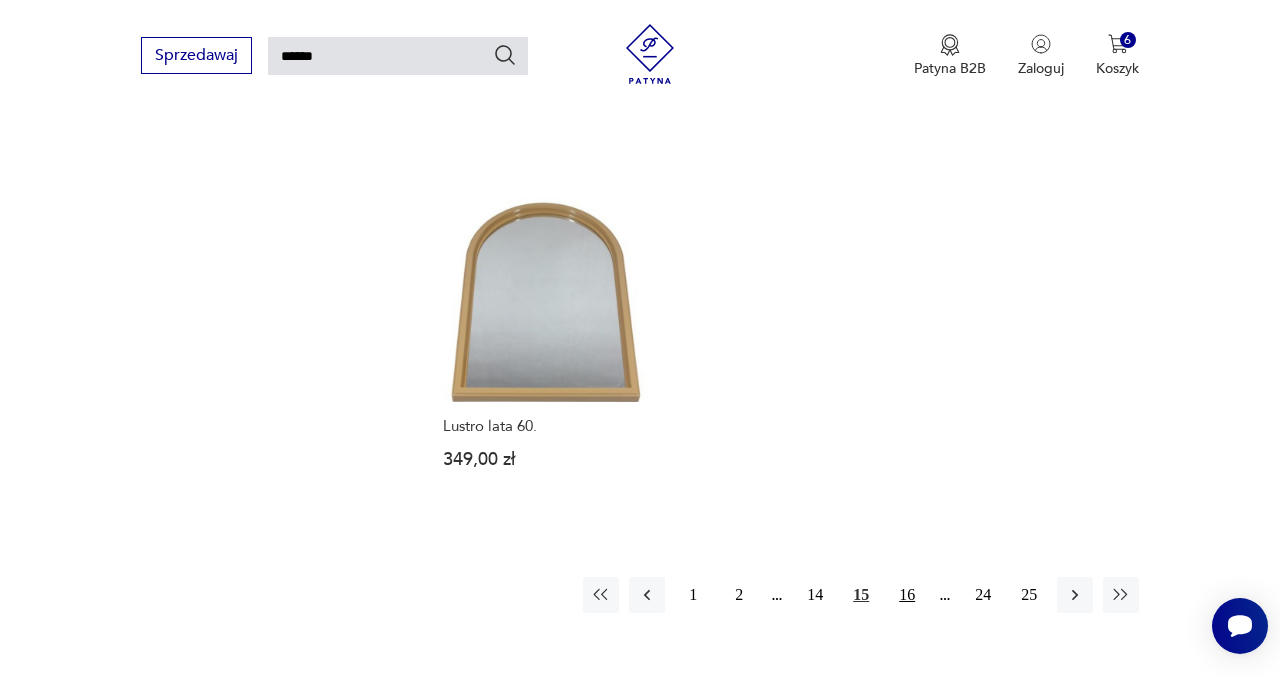 click on "16" at bounding box center (907, 595) 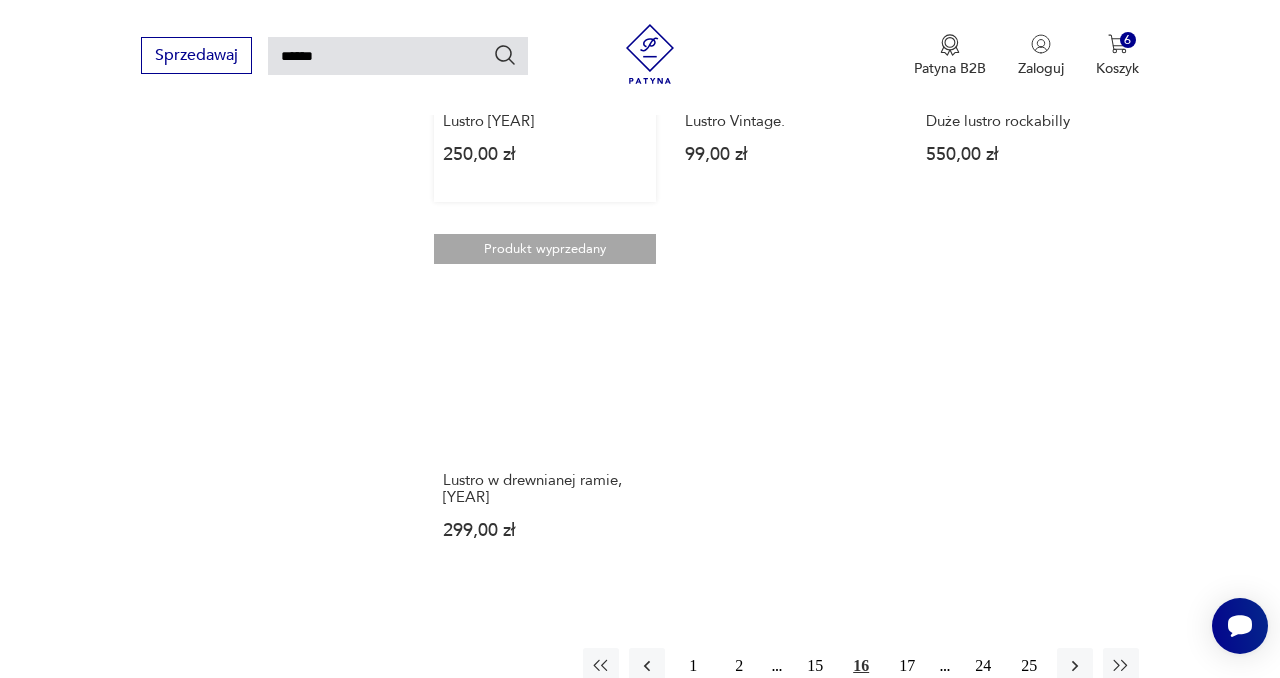 scroll, scrollTop: 2065, scrollLeft: 0, axis: vertical 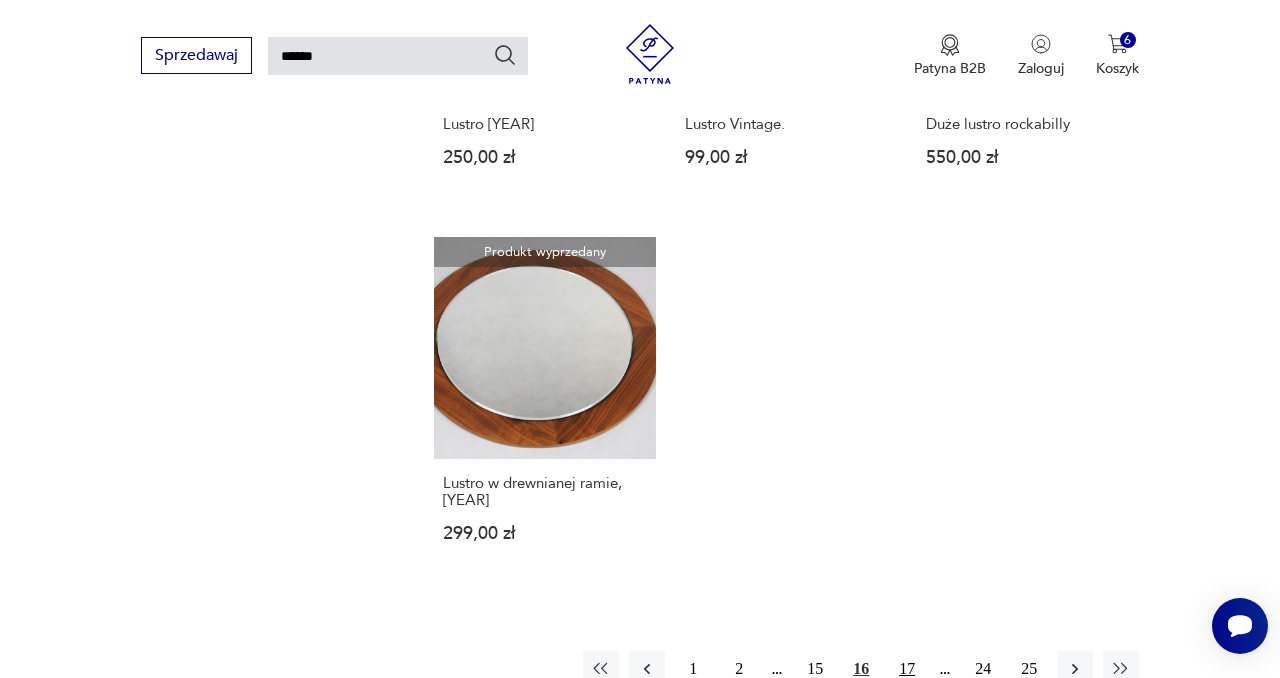 click on "17" at bounding box center [907, 669] 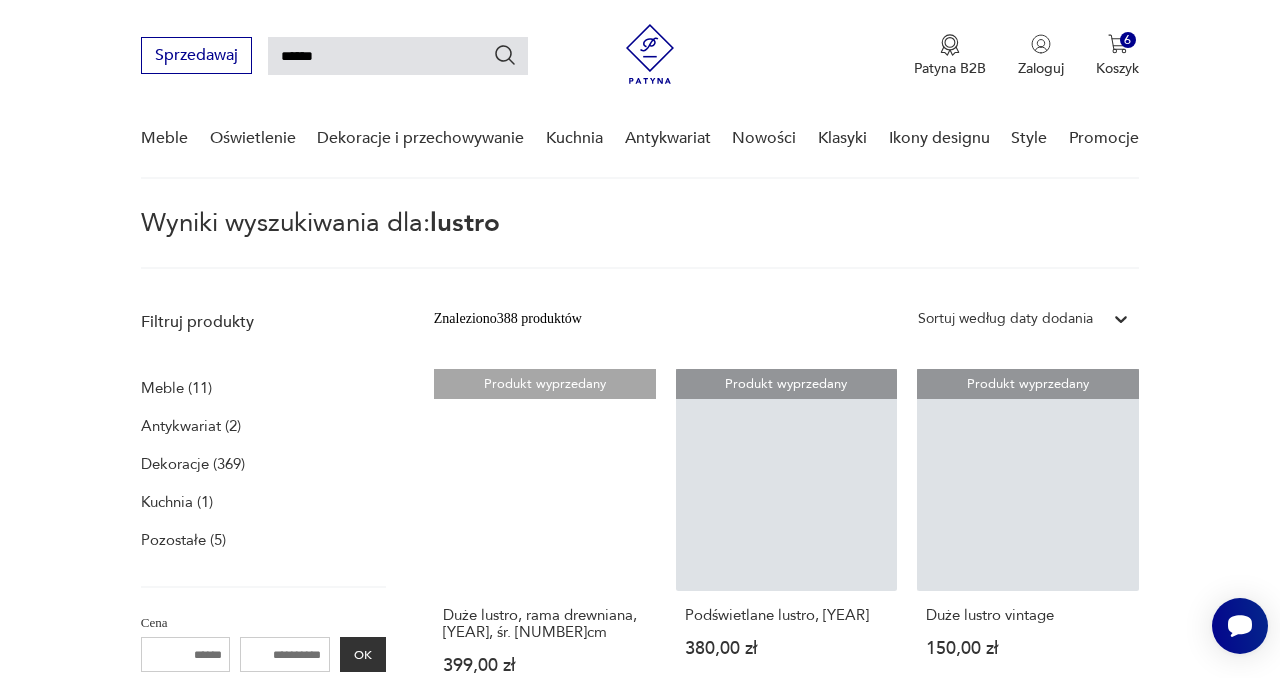 scroll, scrollTop: 348, scrollLeft: 0, axis: vertical 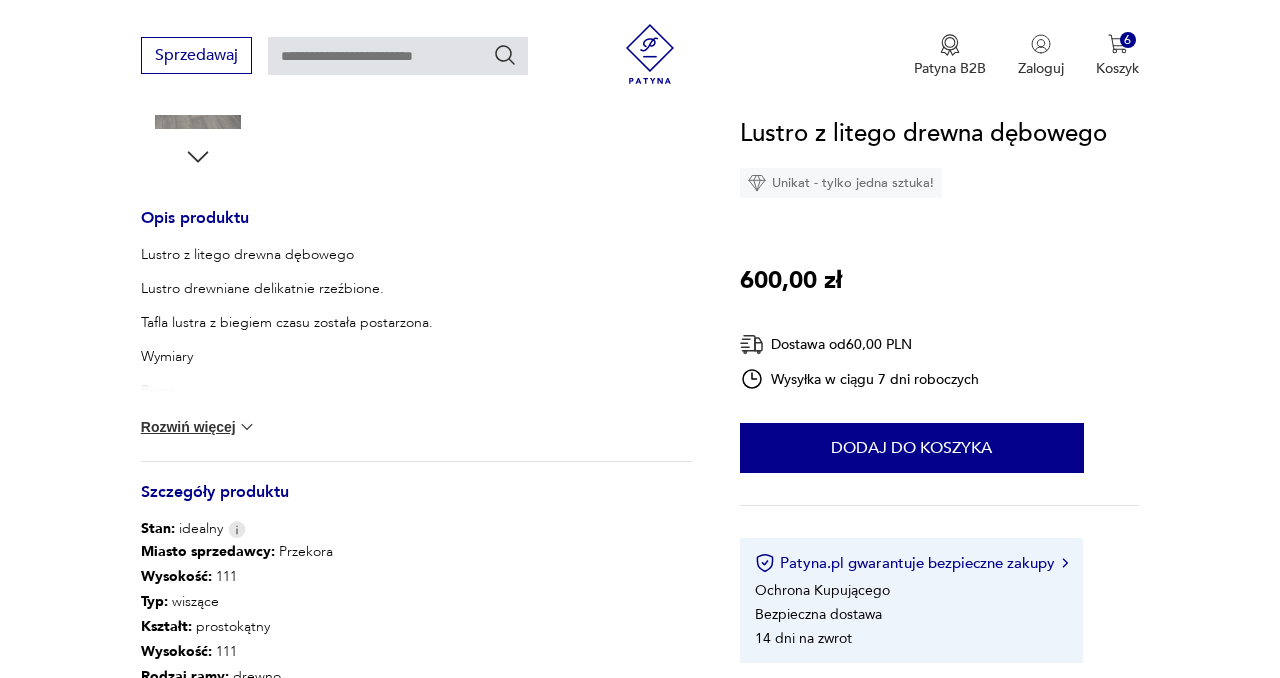 click at bounding box center (247, 427) 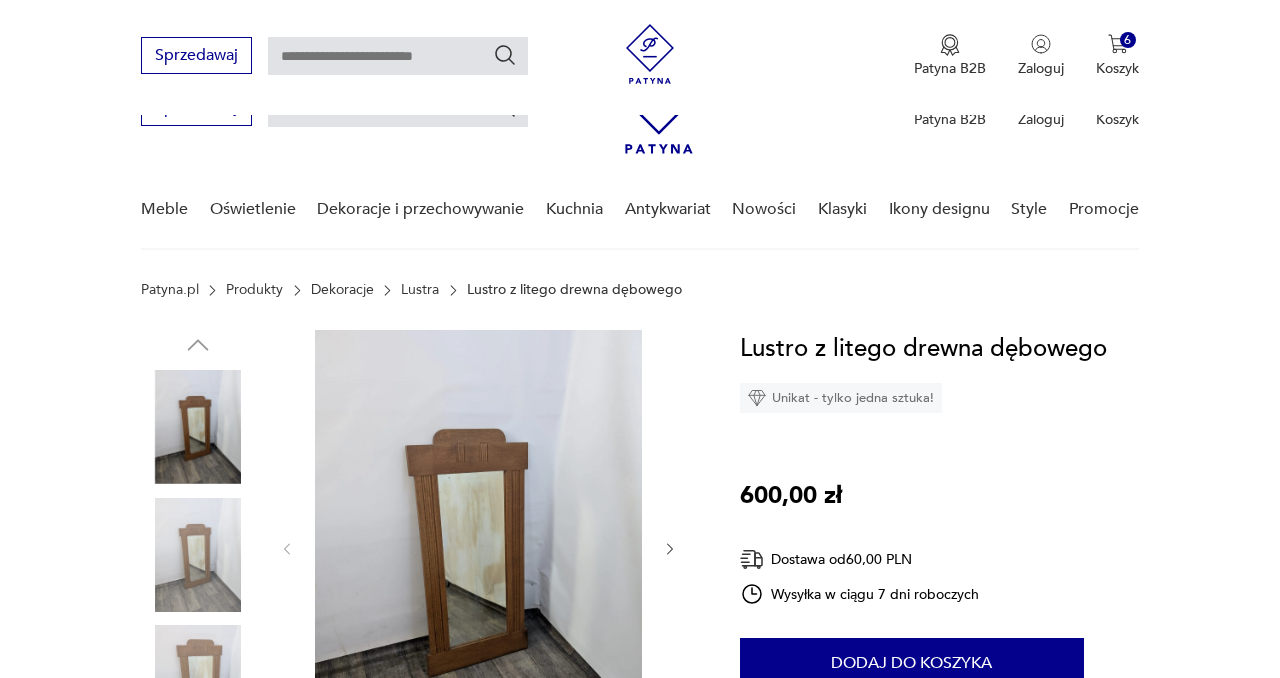 scroll, scrollTop: 216, scrollLeft: 0, axis: vertical 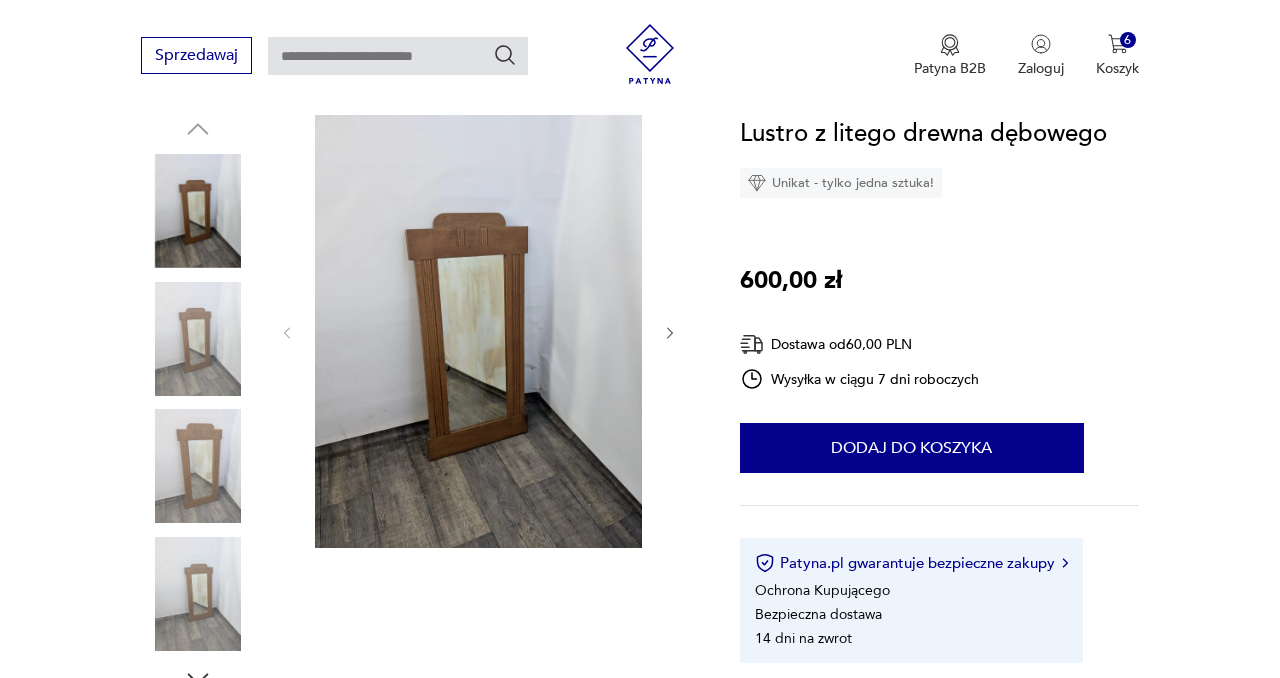 click at bounding box center (479, 404) 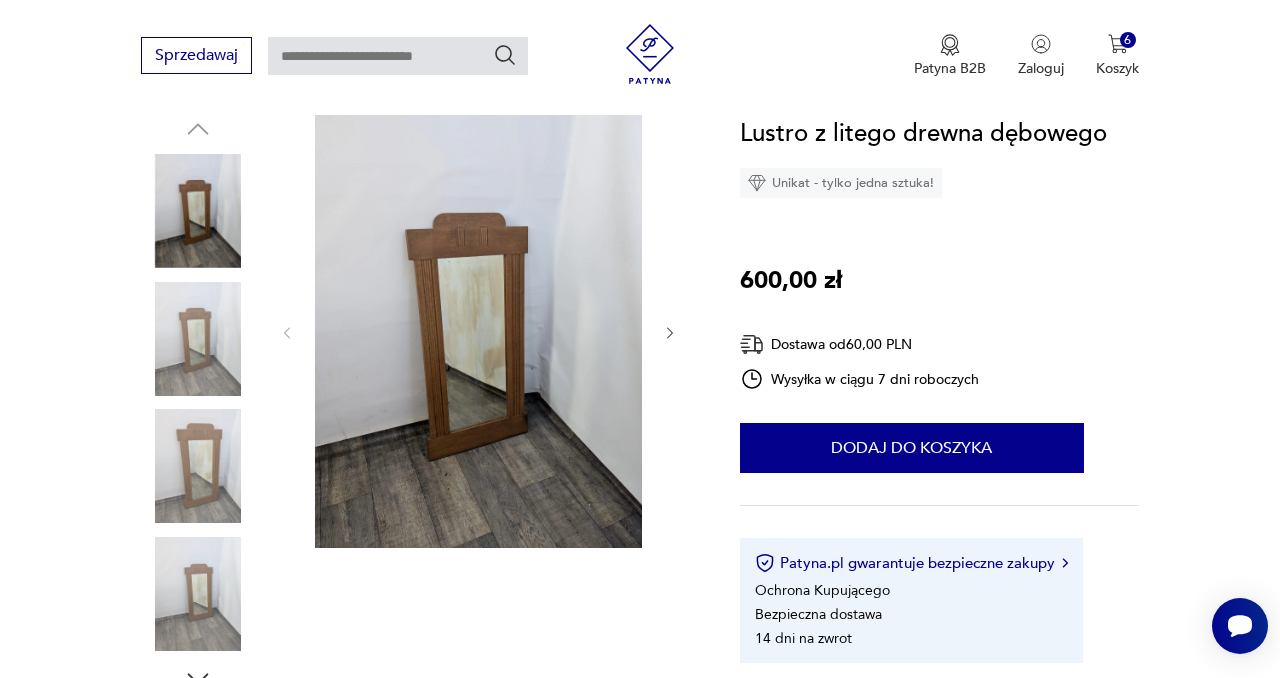 scroll, scrollTop: 0, scrollLeft: 0, axis: both 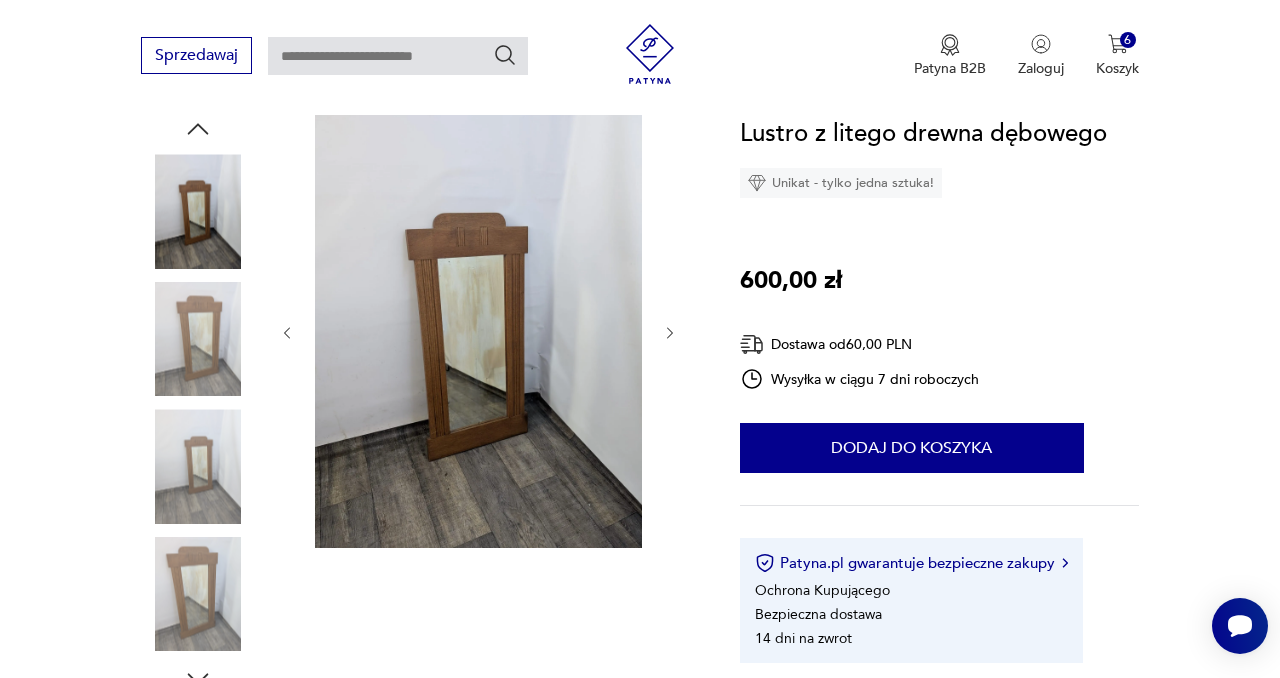click at bounding box center (198, 339) 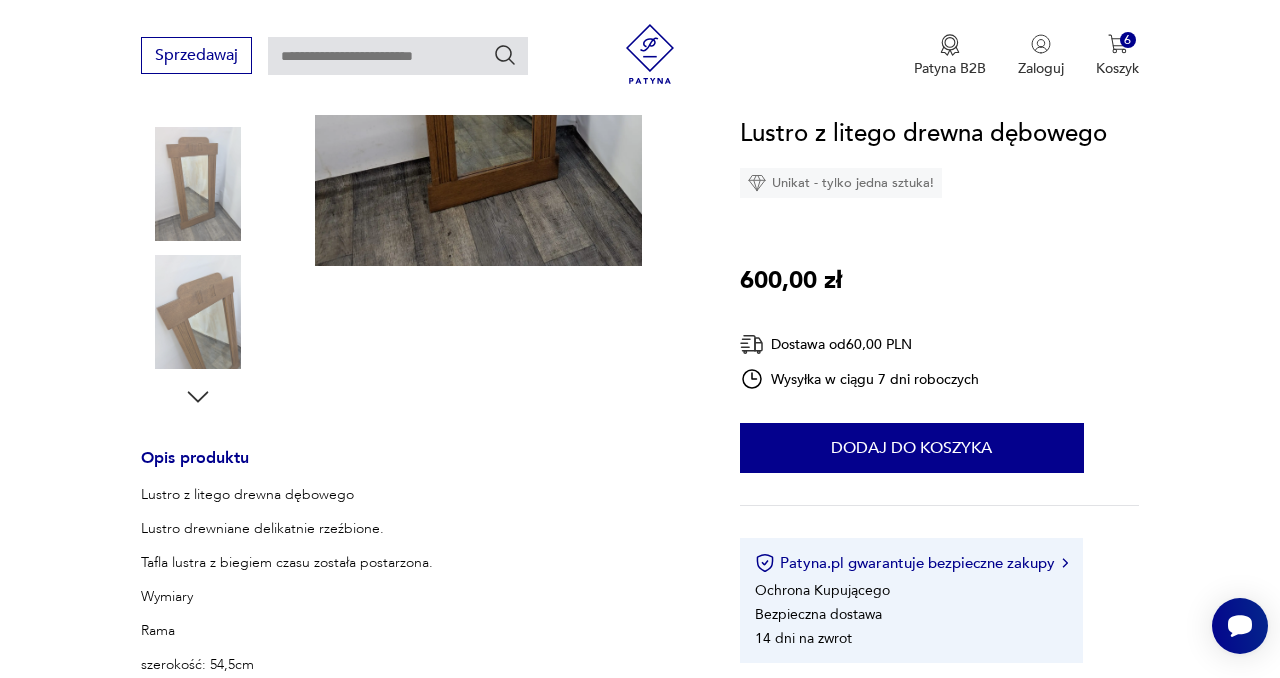 scroll, scrollTop: 0, scrollLeft: 0, axis: both 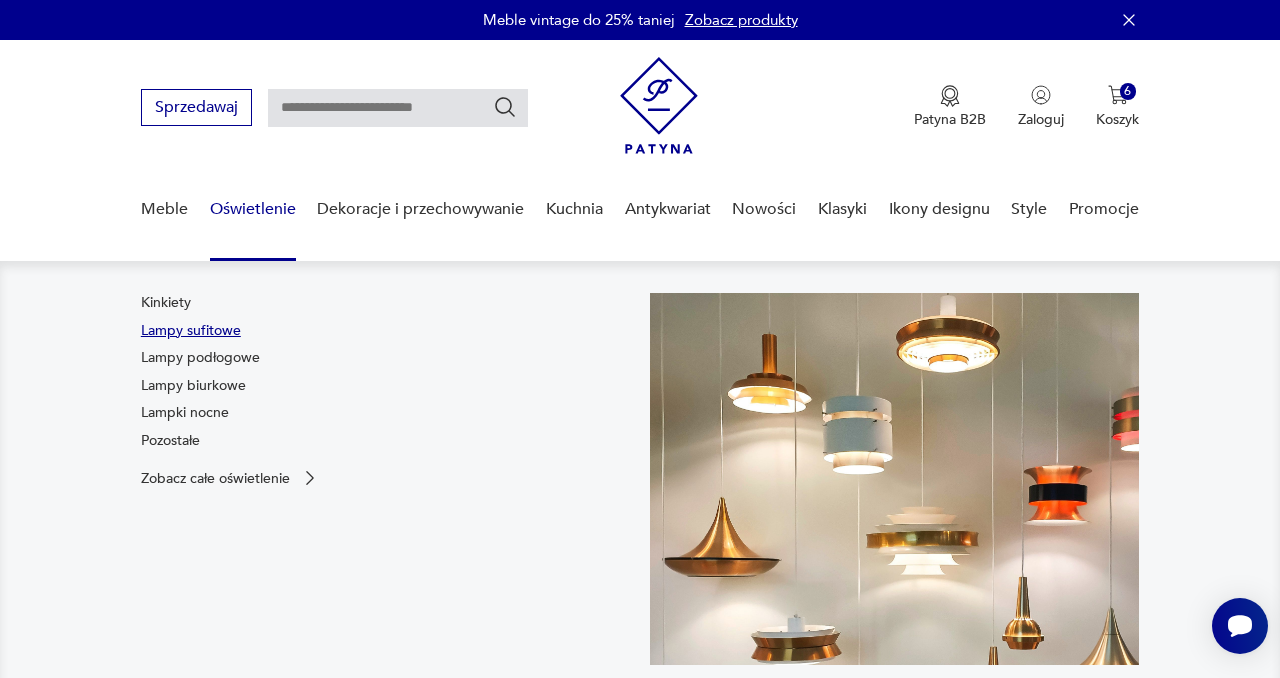 click on "Lampy sufitowe" at bounding box center (191, 331) 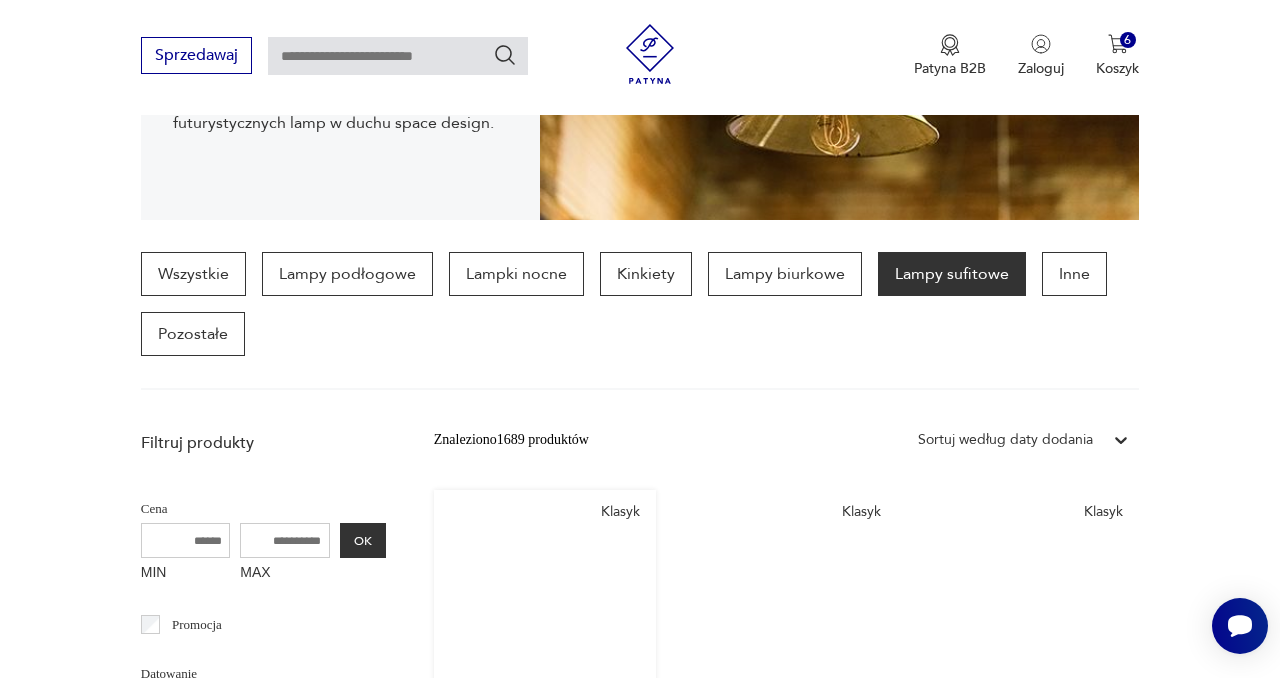 scroll, scrollTop: 0, scrollLeft: 0, axis: both 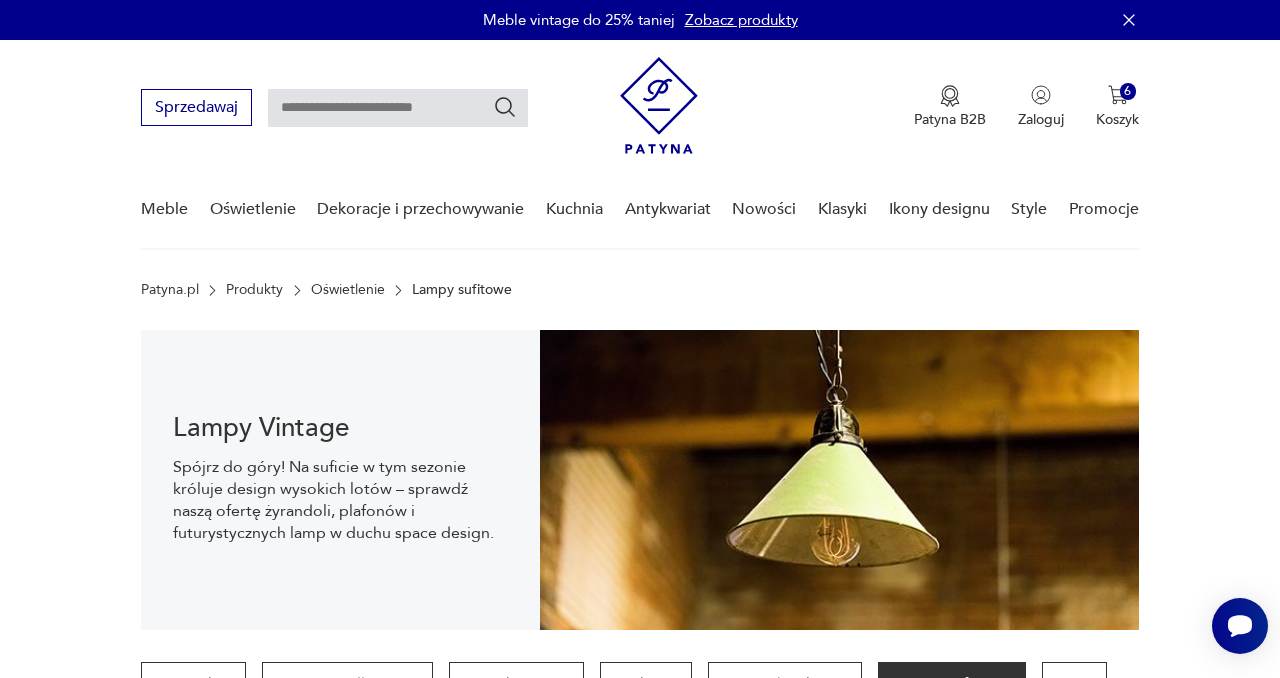 click at bounding box center [398, 108] 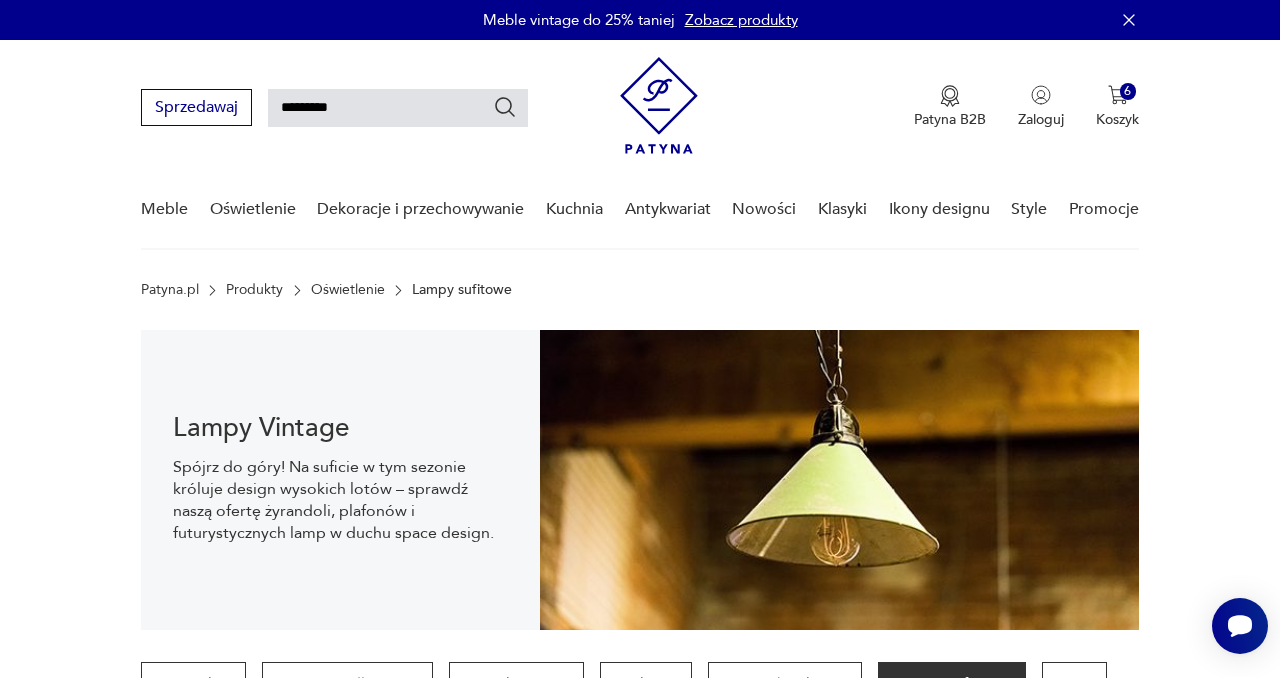 type on "*********" 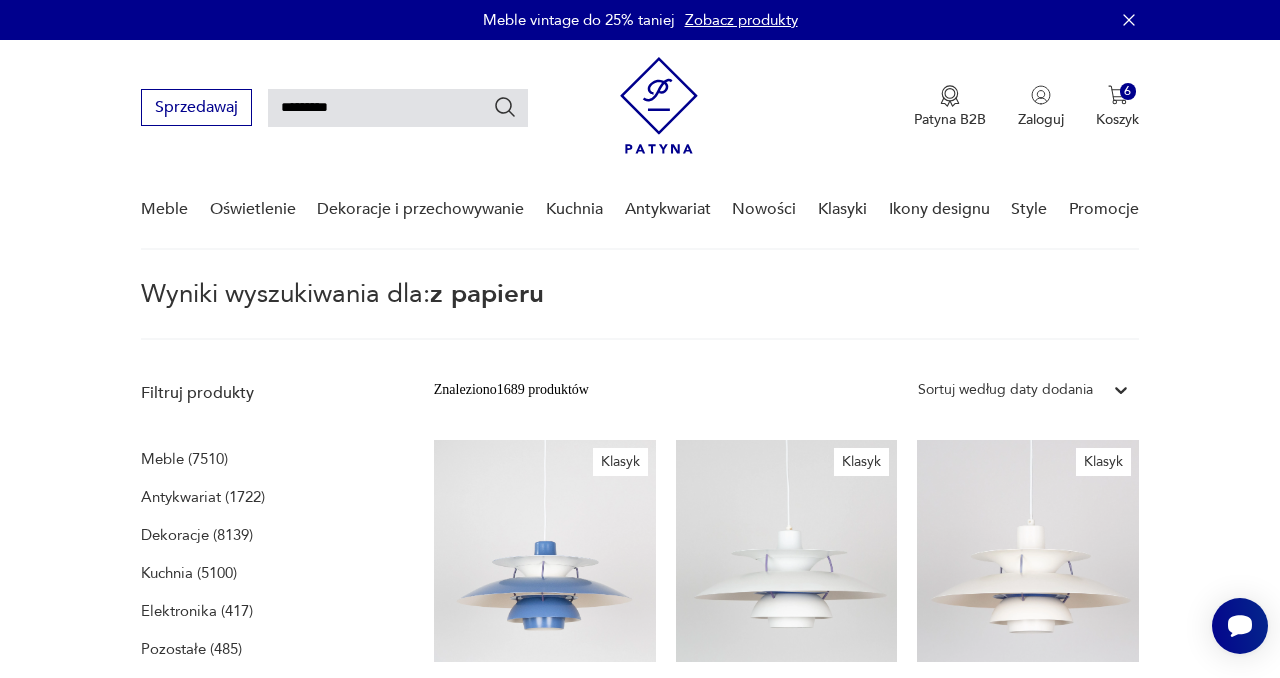 type 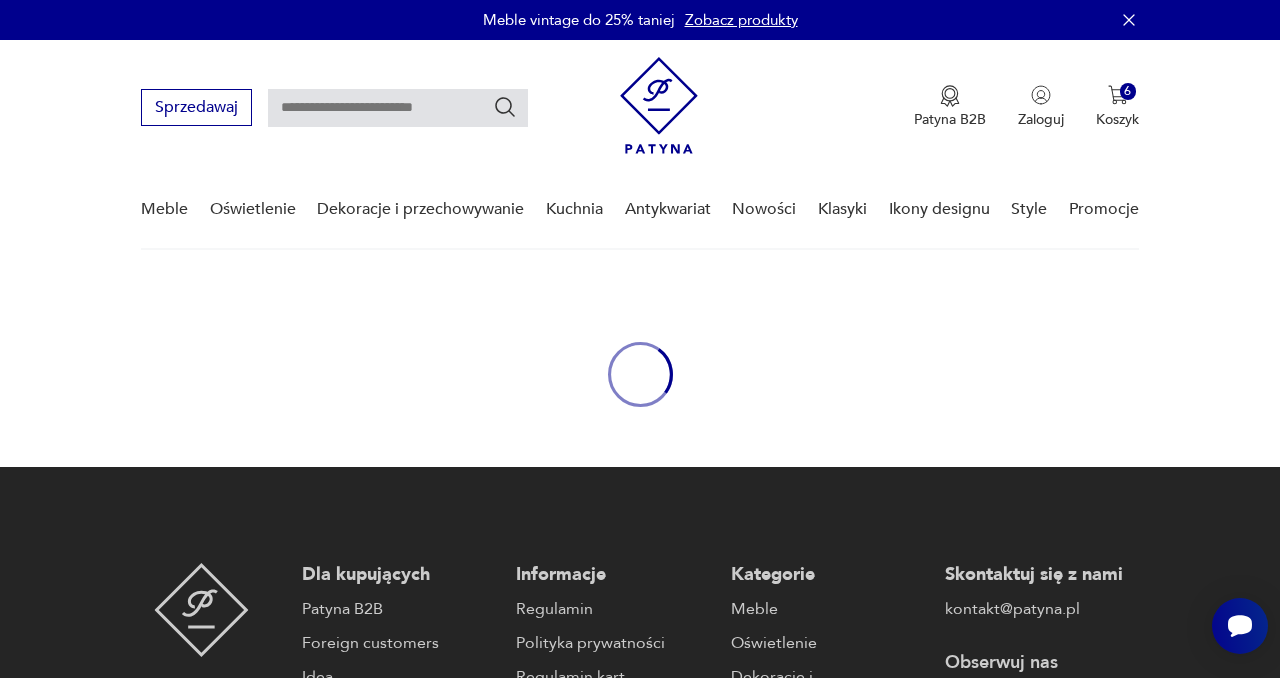 type on "*********" 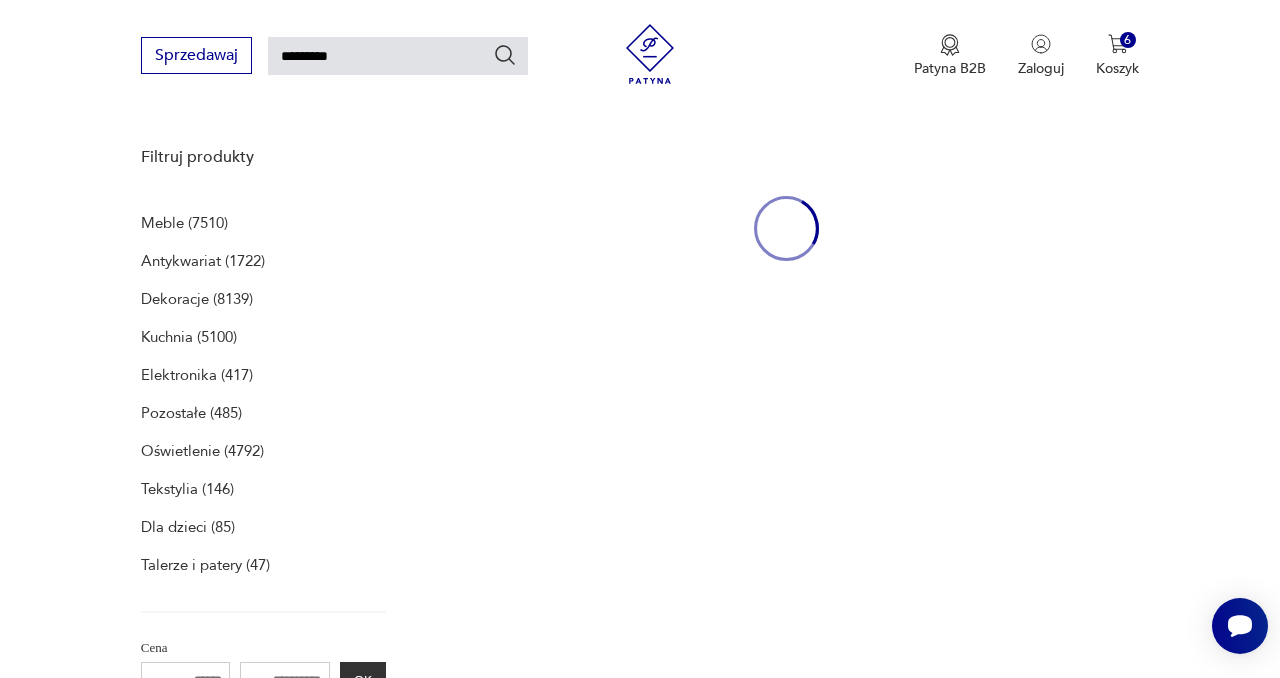 scroll, scrollTop: 259, scrollLeft: 0, axis: vertical 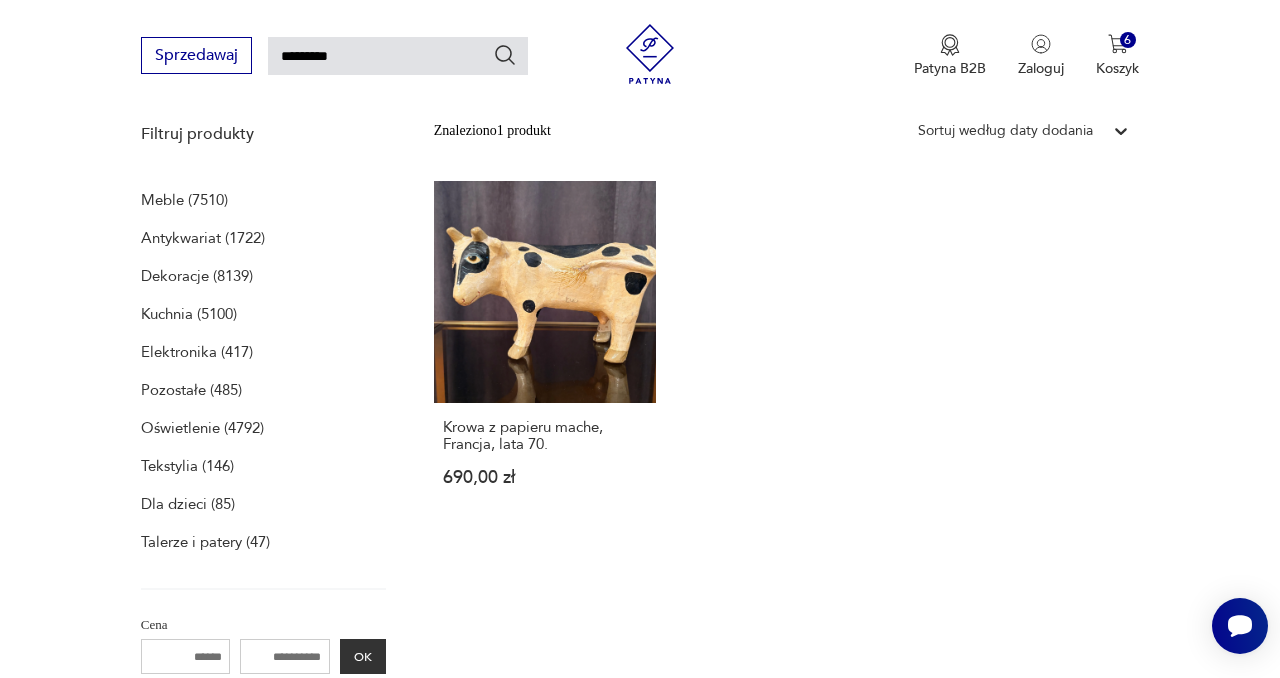 click on "*********" at bounding box center (398, 56) 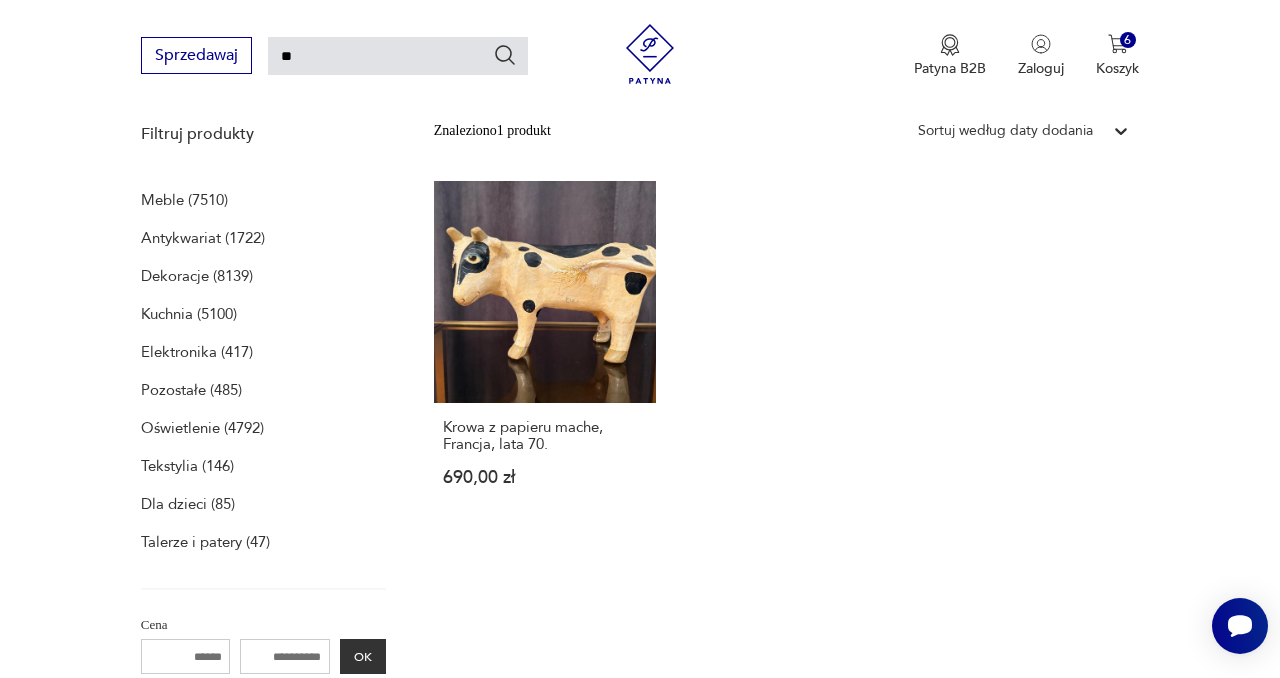 type on "*" 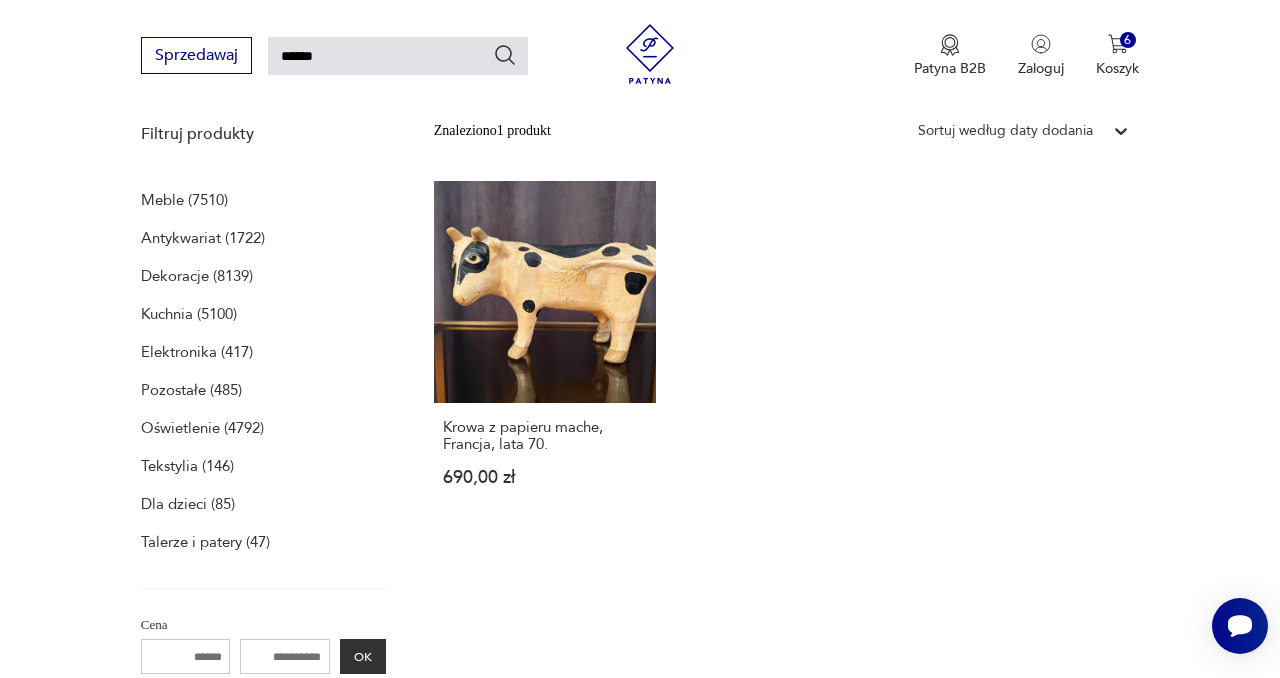 type on "******" 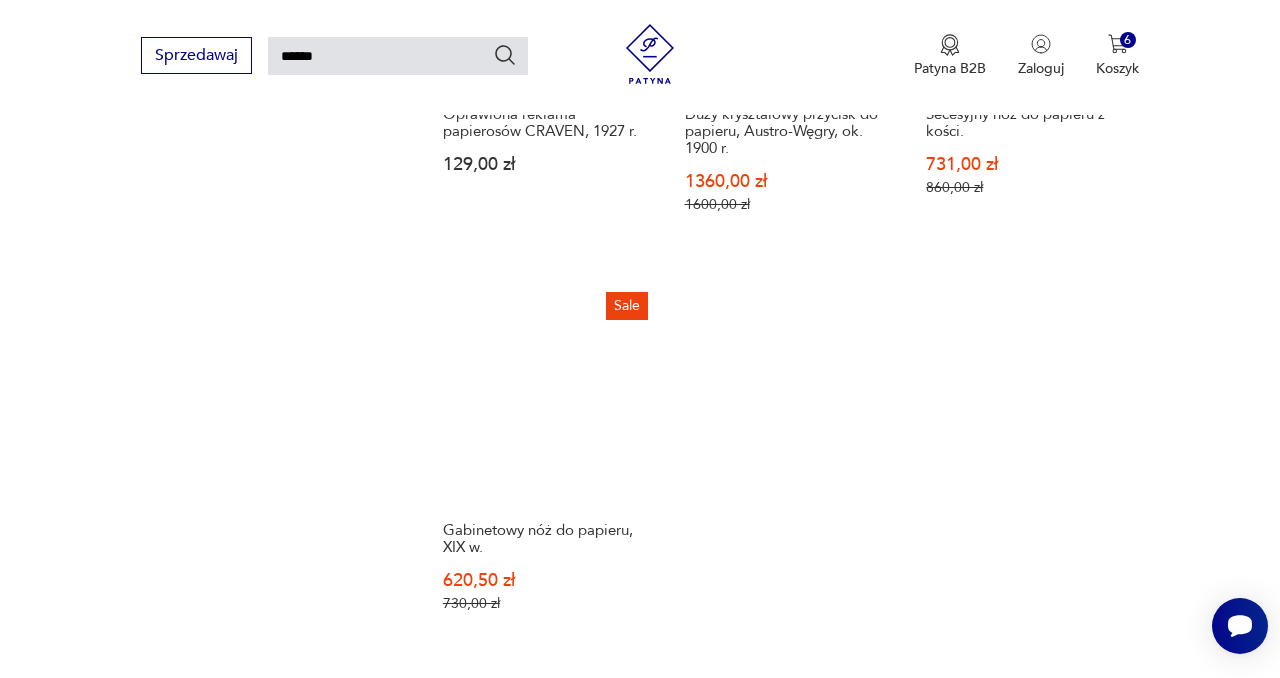 scroll, scrollTop: 2018, scrollLeft: 0, axis: vertical 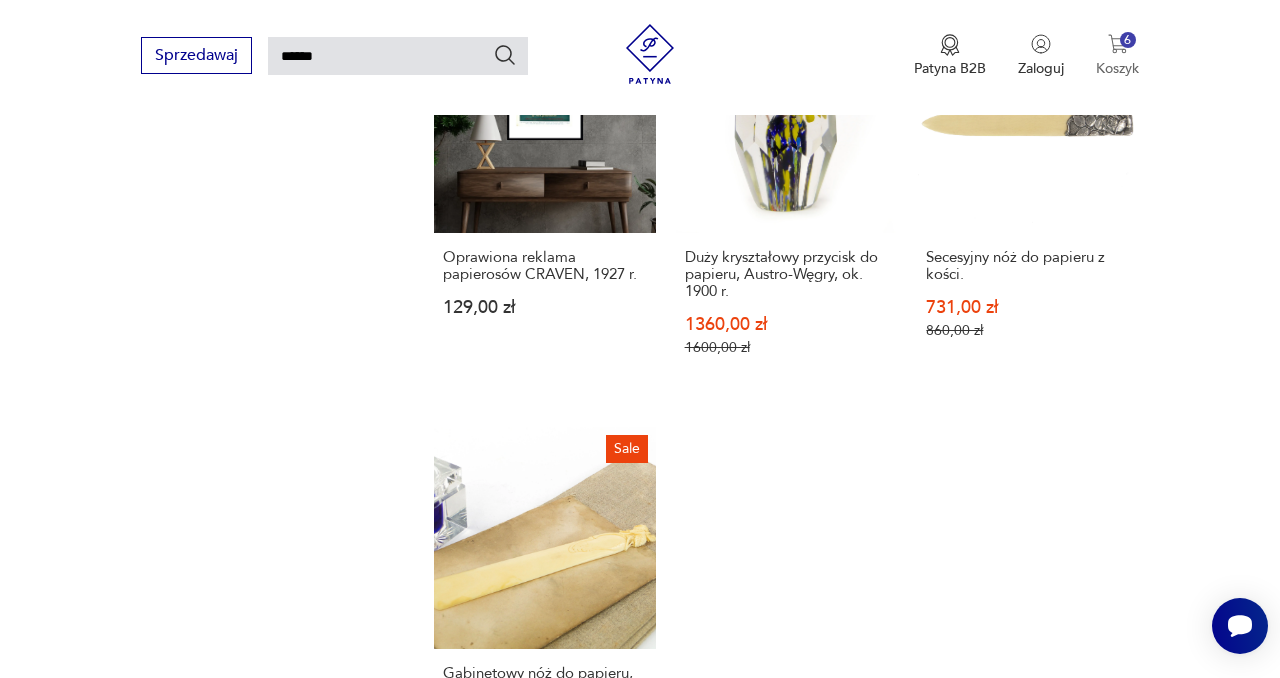 click on "6 Koszyk" at bounding box center [1117, 56] 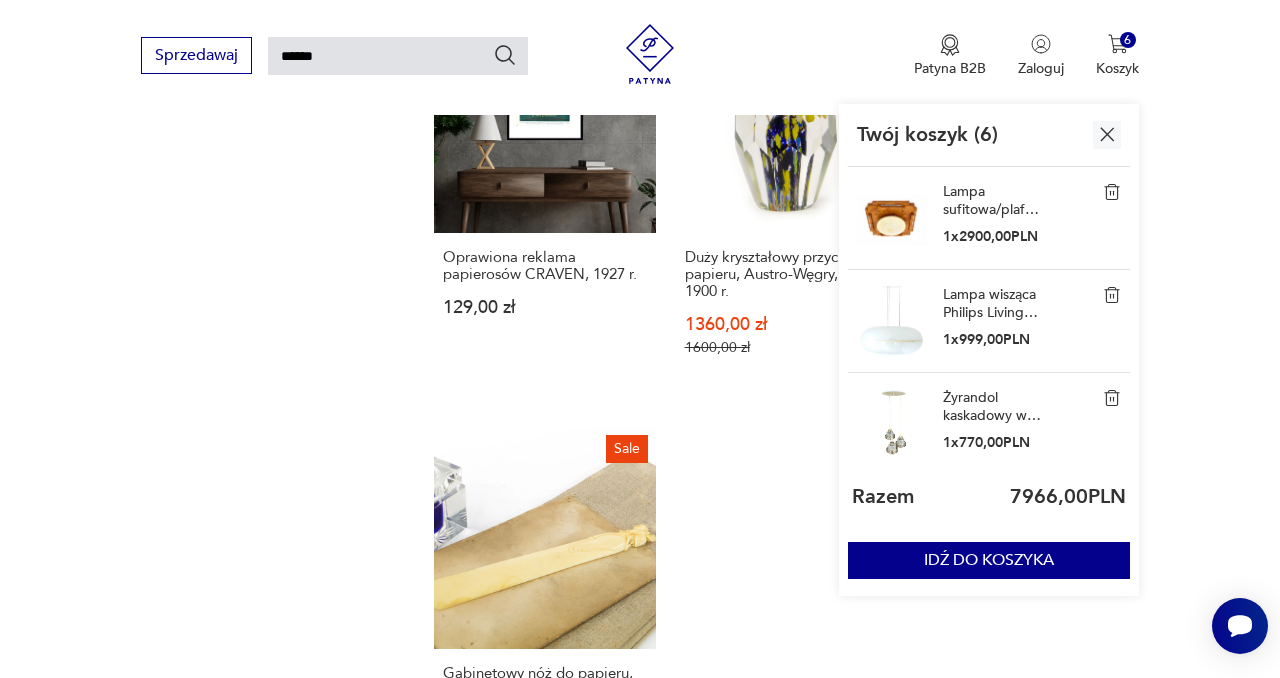 click at bounding box center (1112, 192) 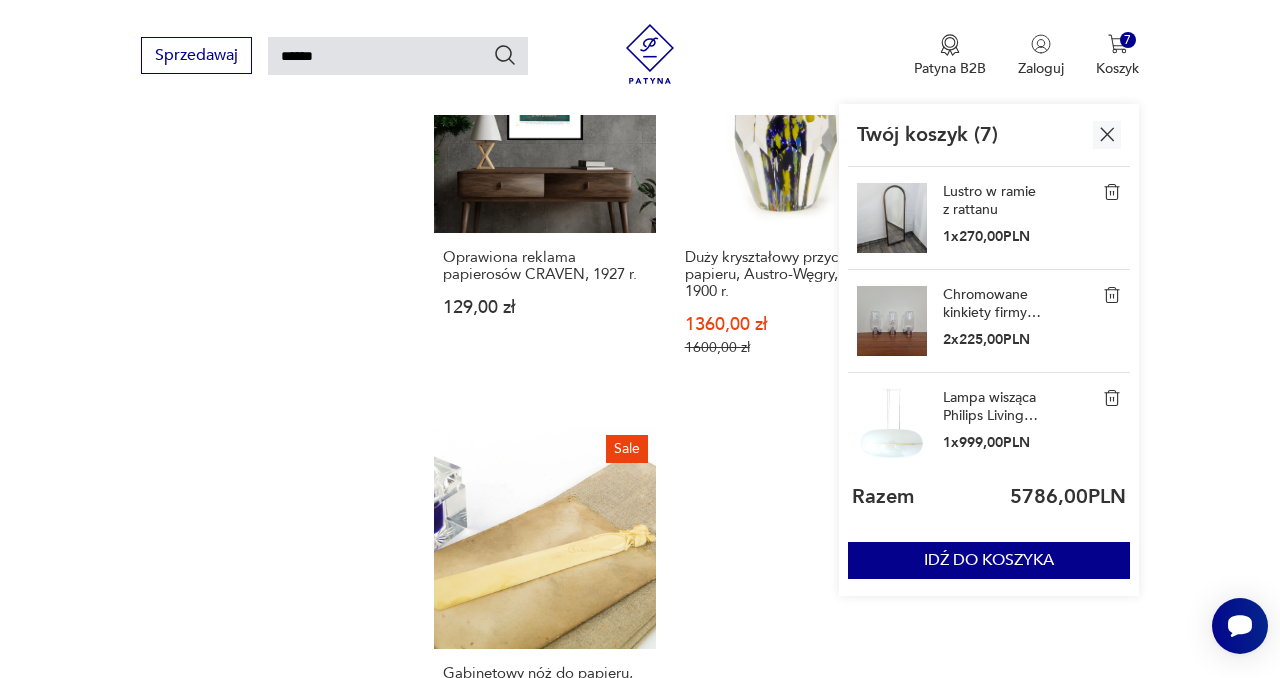 click at bounding box center [1112, 295] 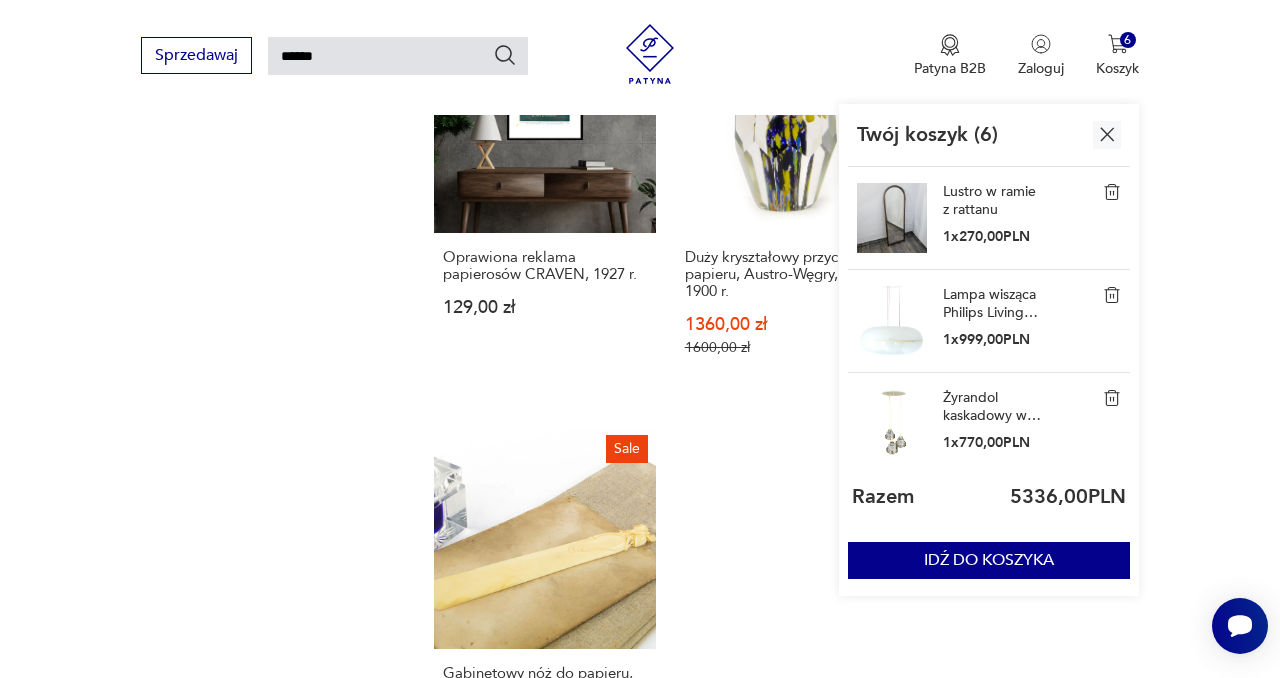 click at bounding box center (1112, 295) 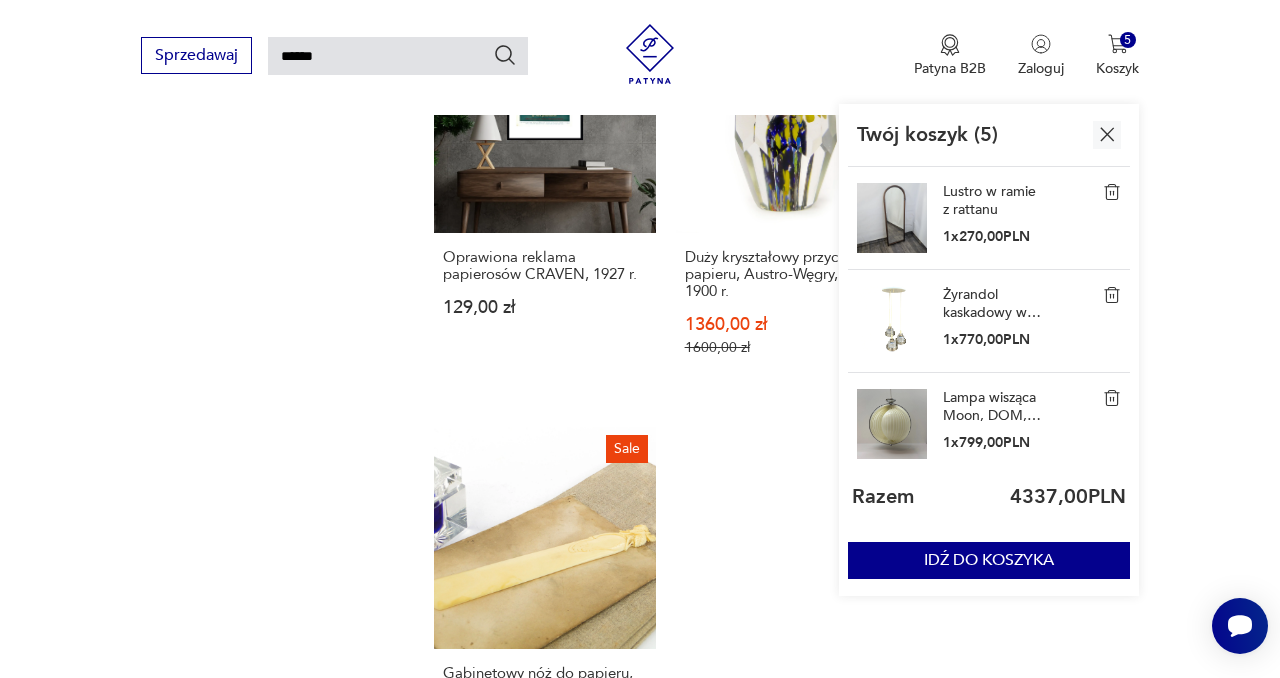 click at bounding box center (1112, 295) 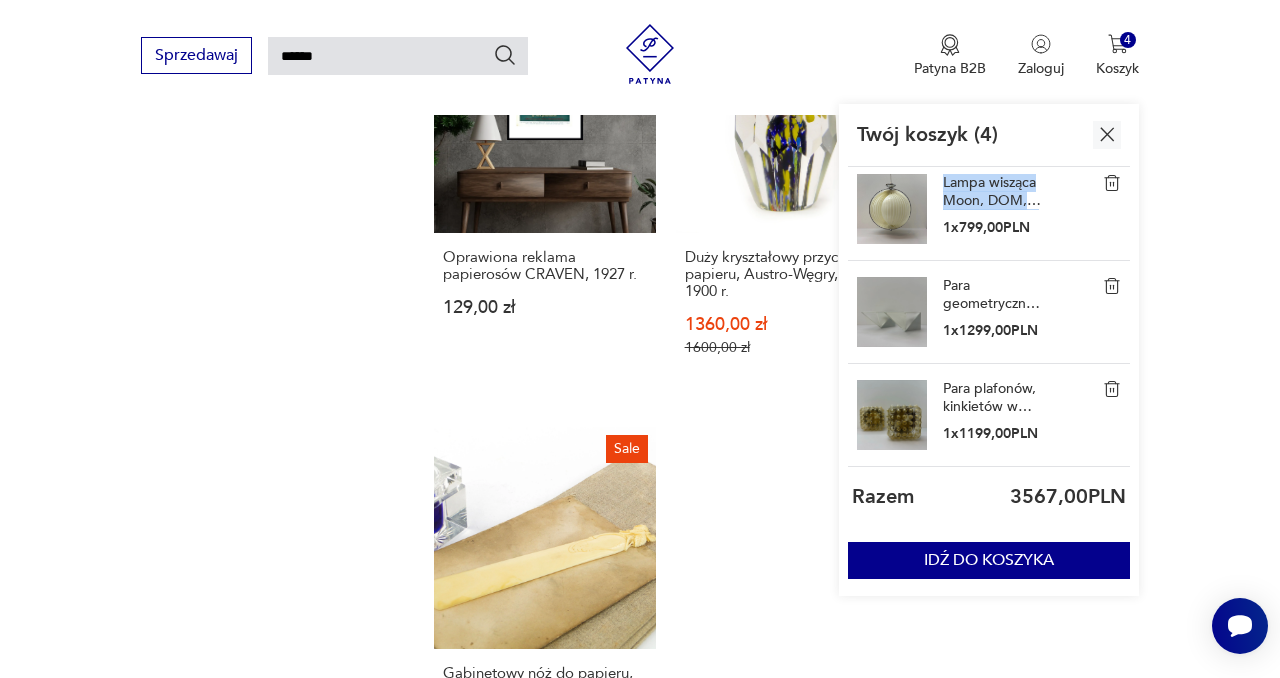 scroll, scrollTop: 109, scrollLeft: 0, axis: vertical 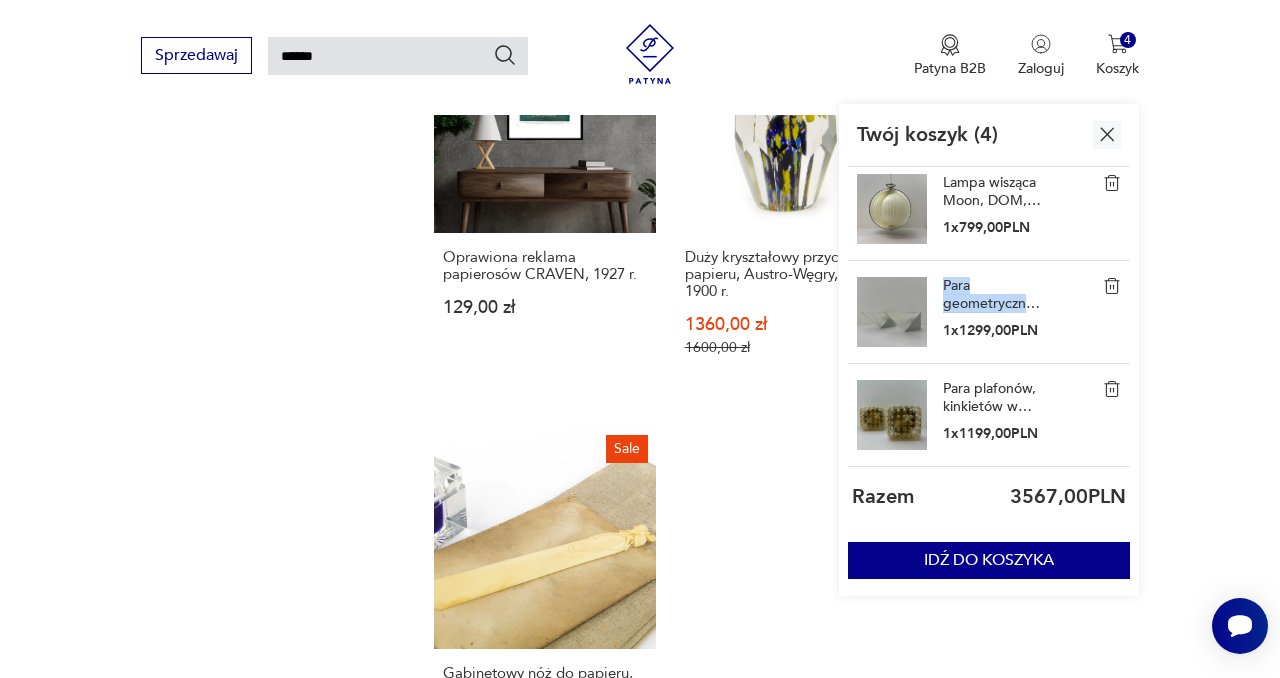 click on "Para plafonów, kinkietów w stylu Bubble, Dania, lata 70." at bounding box center (993, 398) 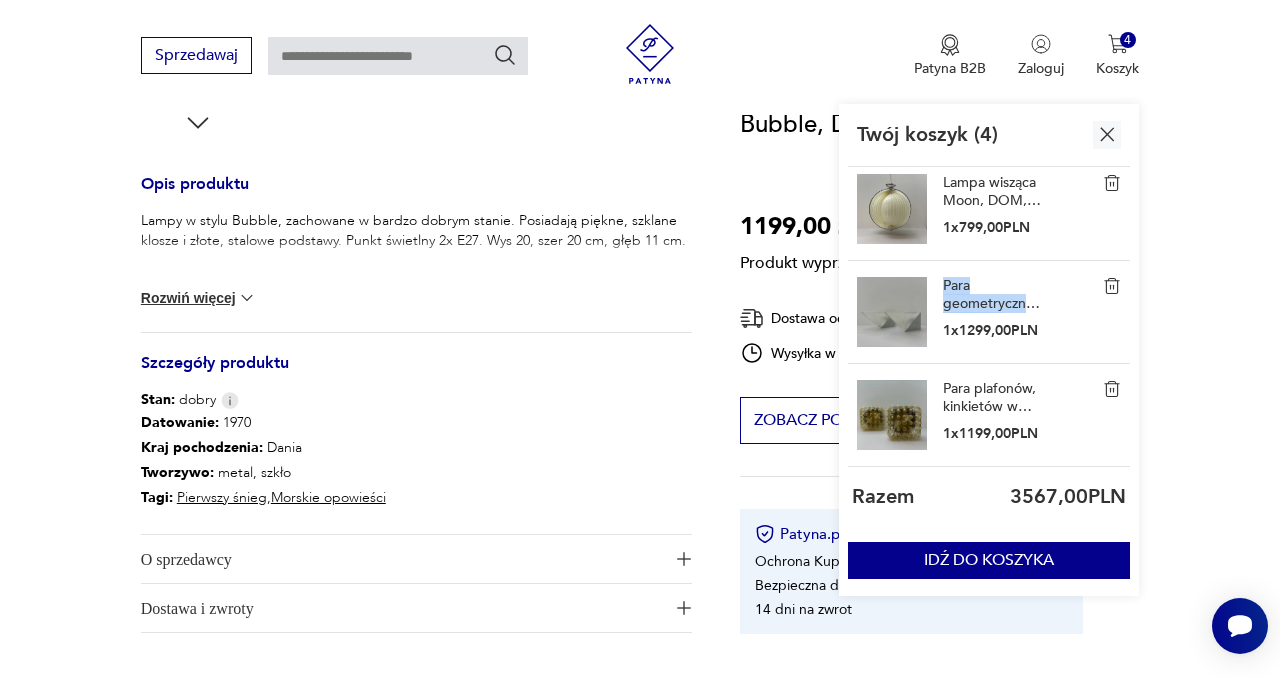 scroll, scrollTop: 441, scrollLeft: 0, axis: vertical 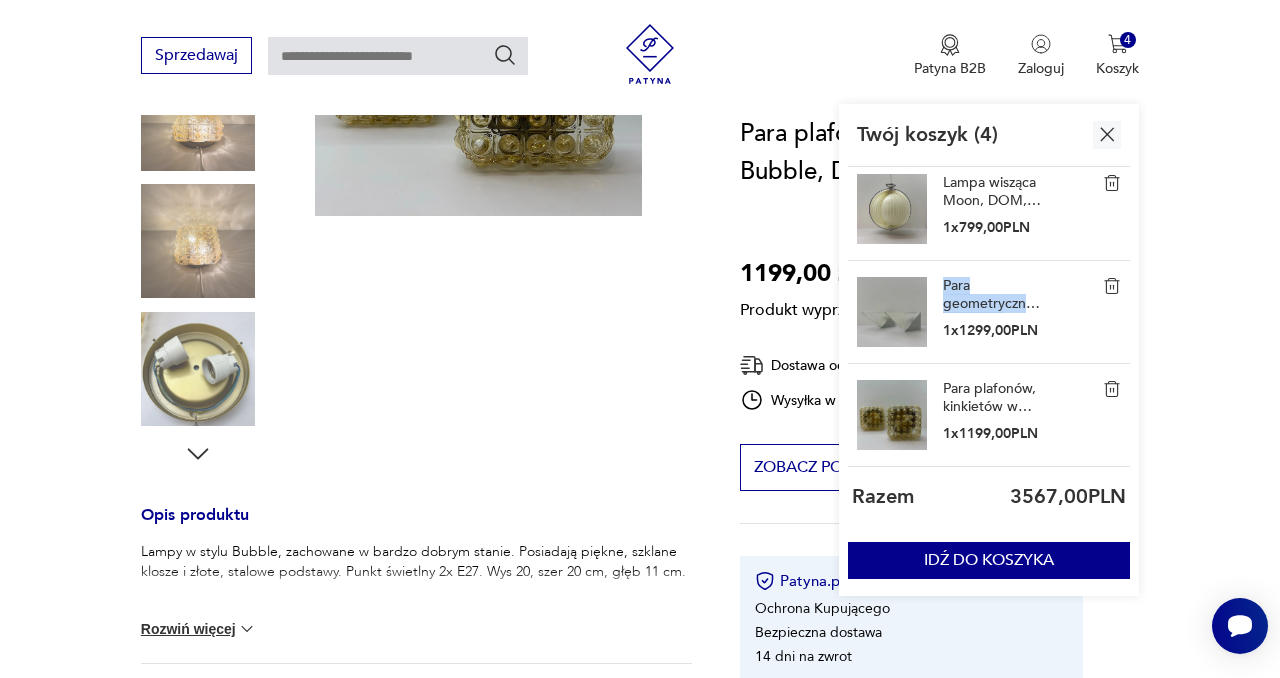 click at bounding box center [1112, 389] 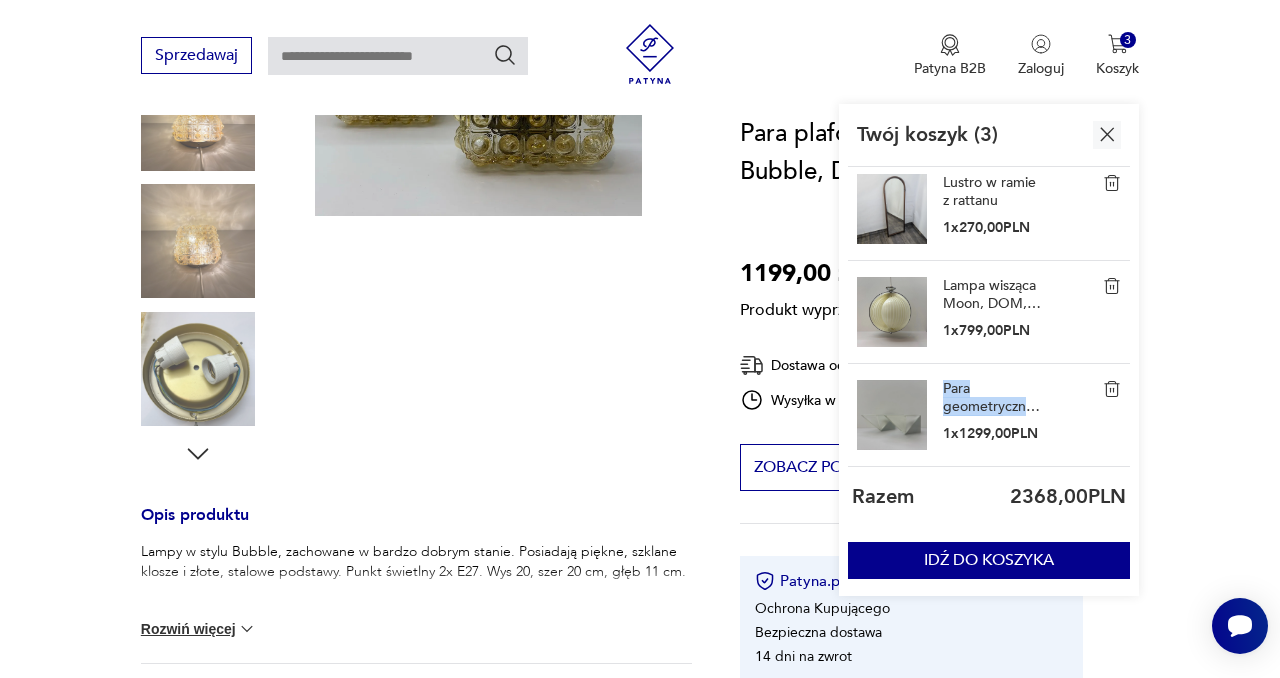 click at bounding box center [1112, 286] 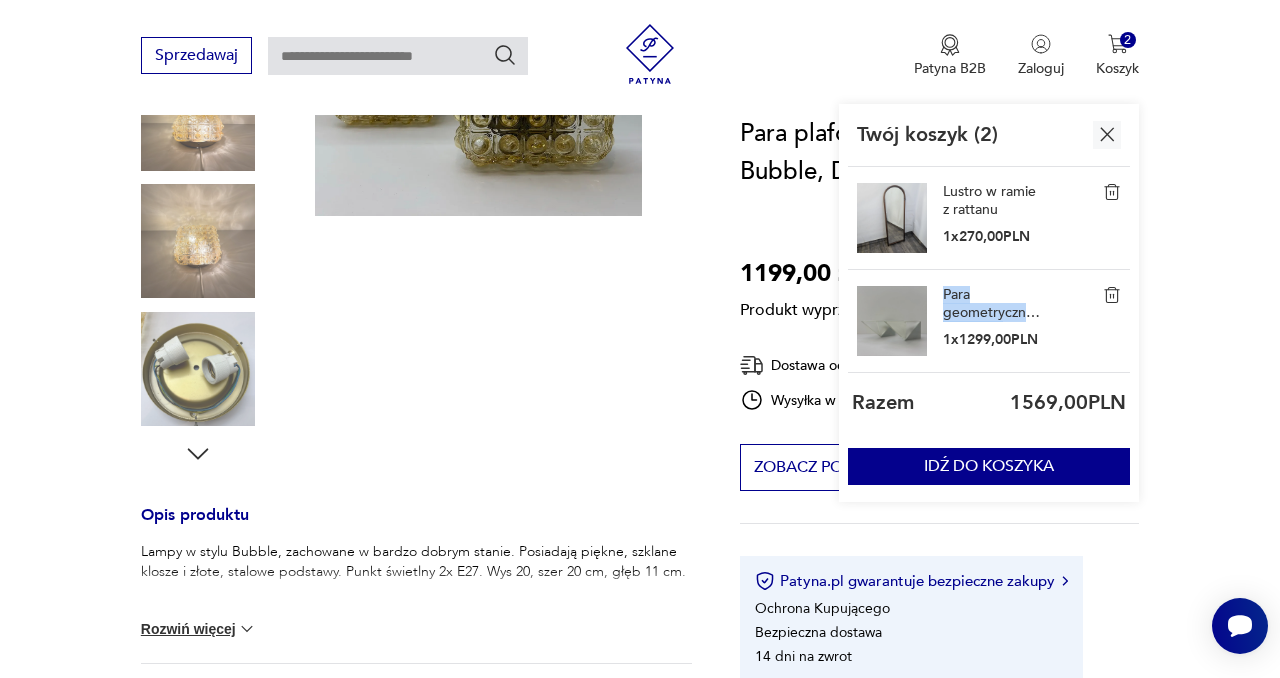 scroll, scrollTop: 0, scrollLeft: 0, axis: both 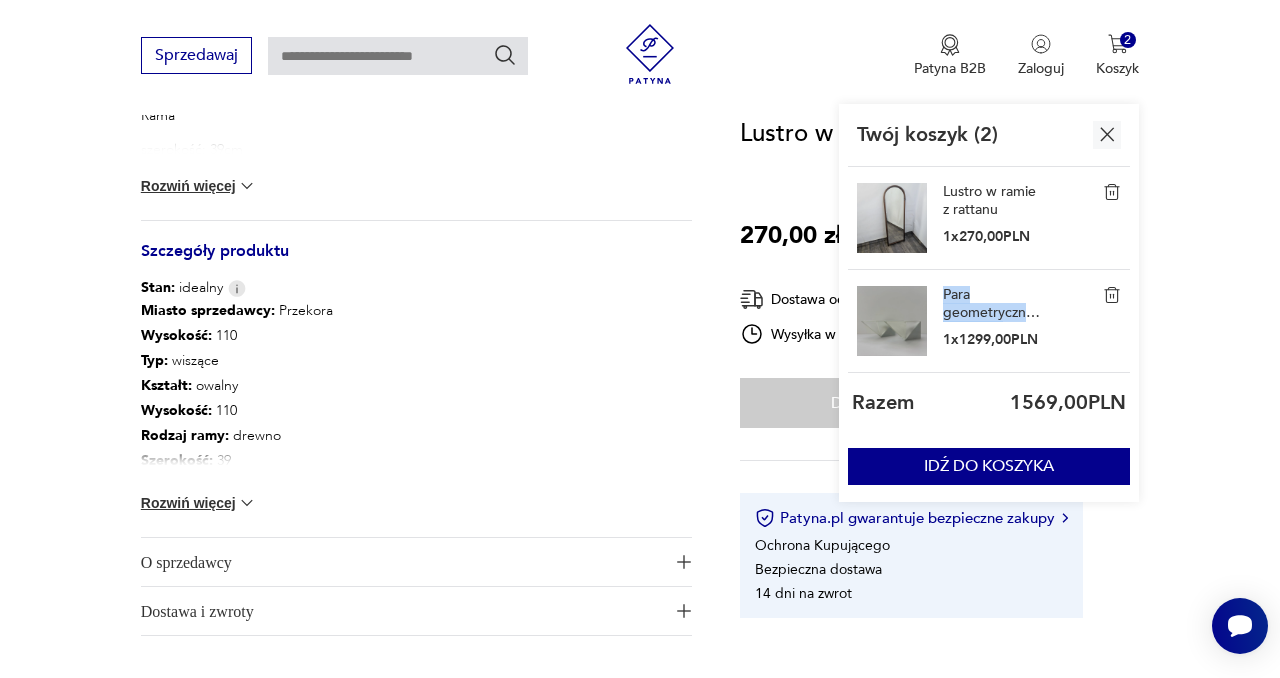 click at bounding box center (247, 503) 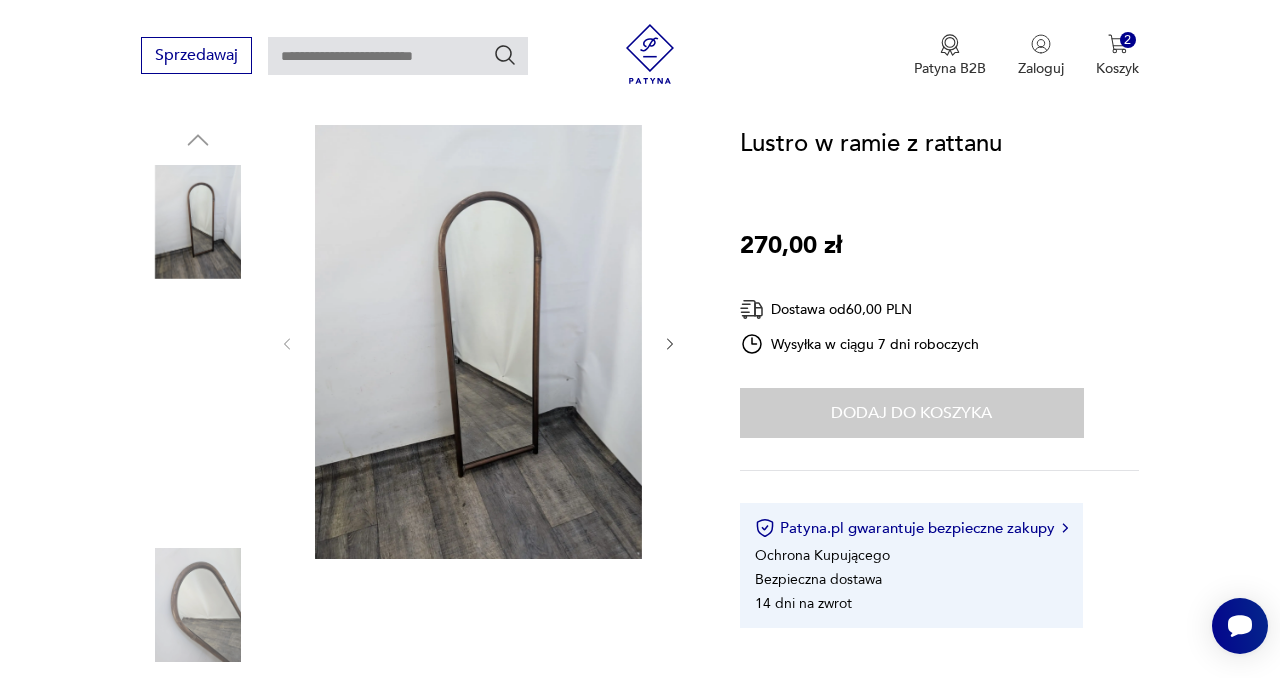 scroll, scrollTop: 208, scrollLeft: 0, axis: vertical 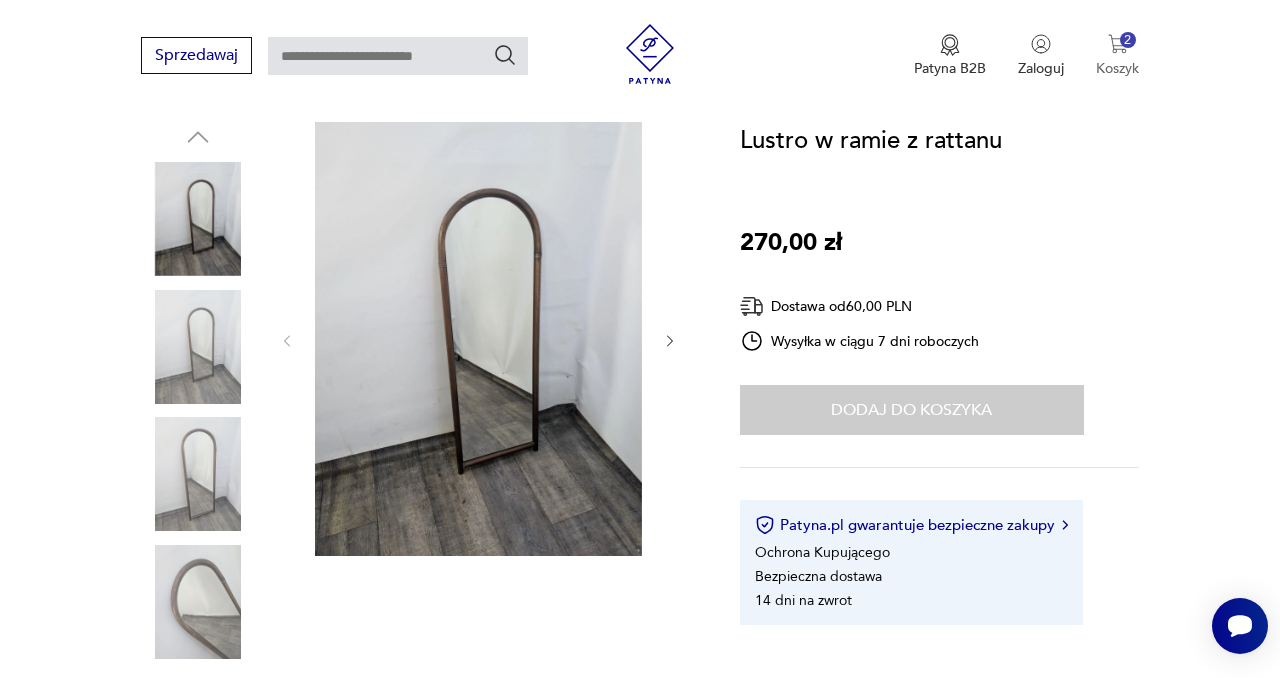 click on "2" at bounding box center [1128, 40] 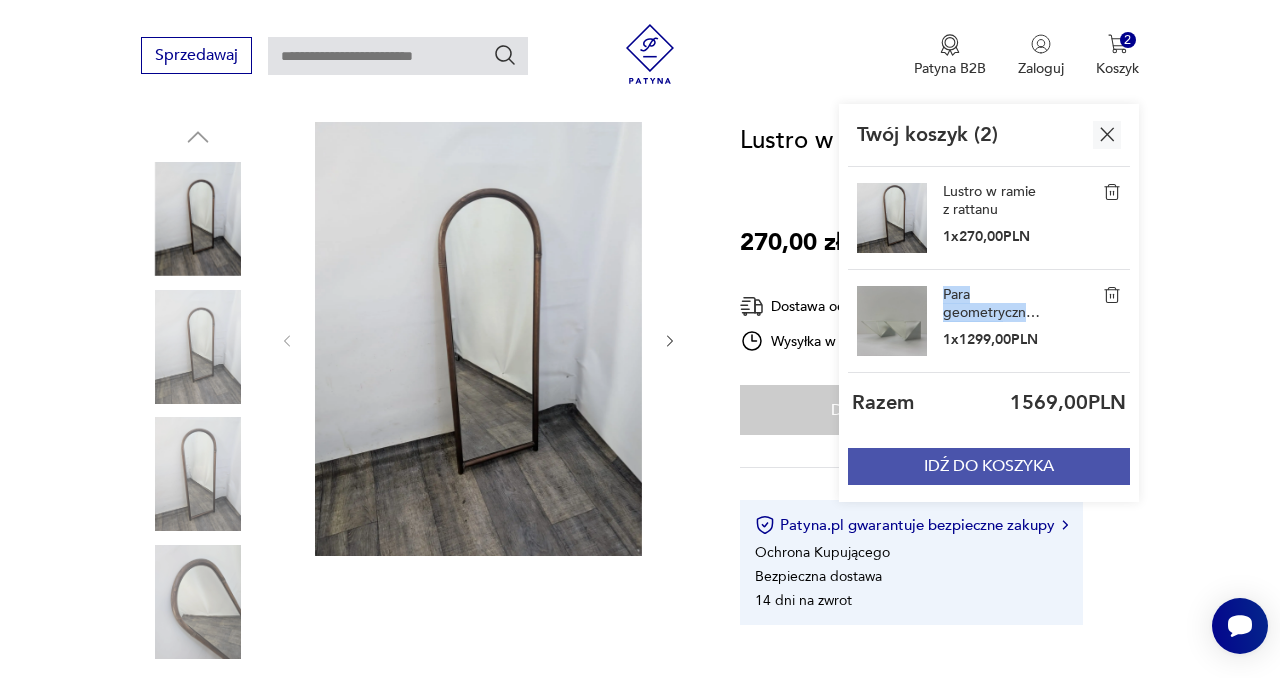 click on "IDŹ DO KOSZYKA" at bounding box center [989, 466] 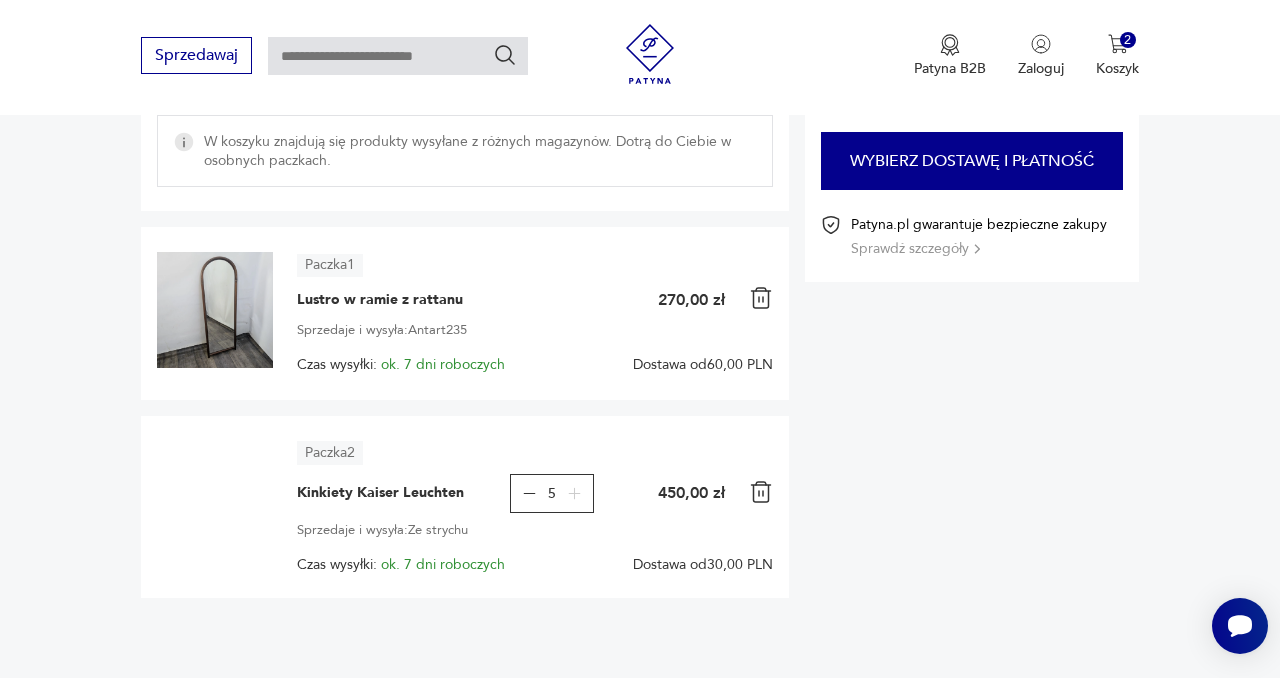 scroll, scrollTop: 258, scrollLeft: 0, axis: vertical 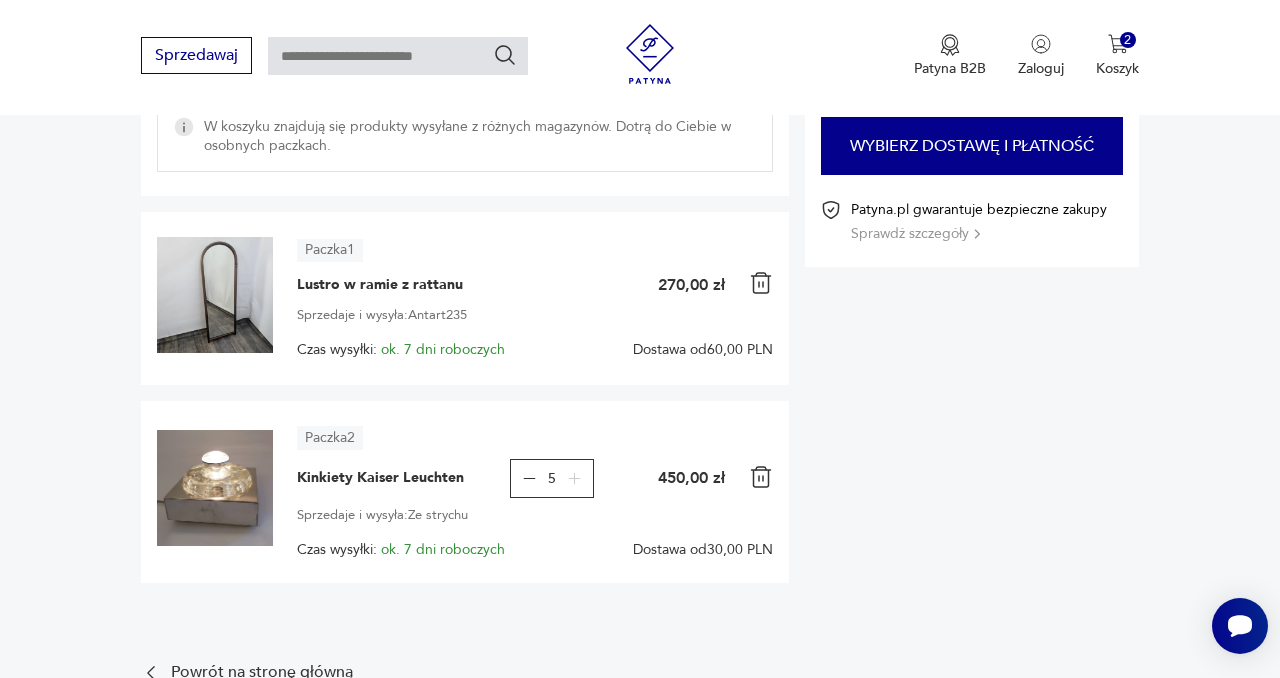 click at bounding box center (761, 283) 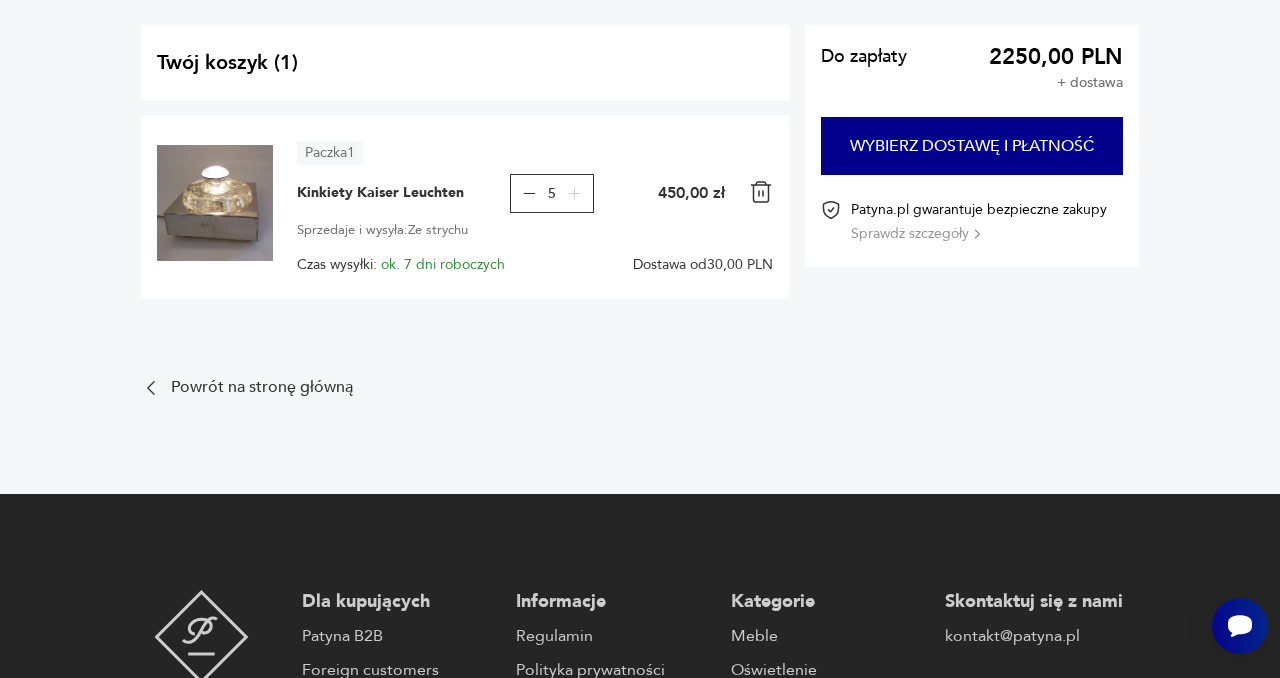 scroll, scrollTop: 0, scrollLeft: 0, axis: both 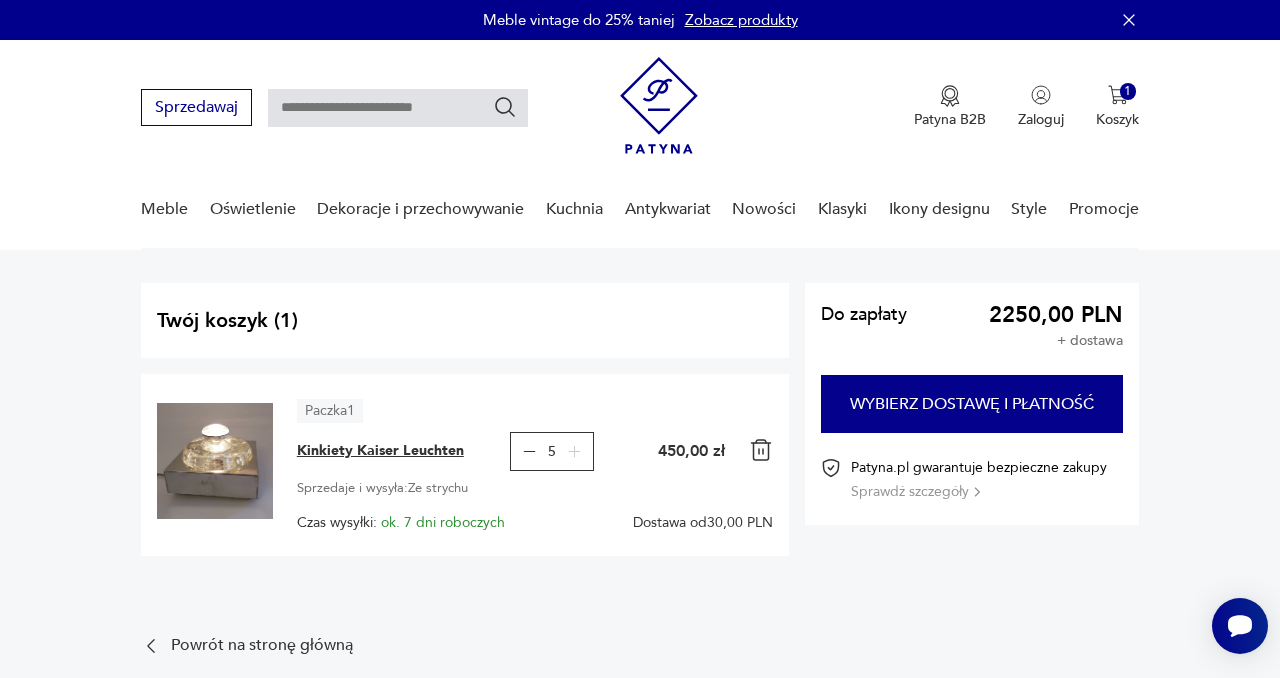 click on "Kinkiety Kaiser Leuchten" at bounding box center [380, 451] 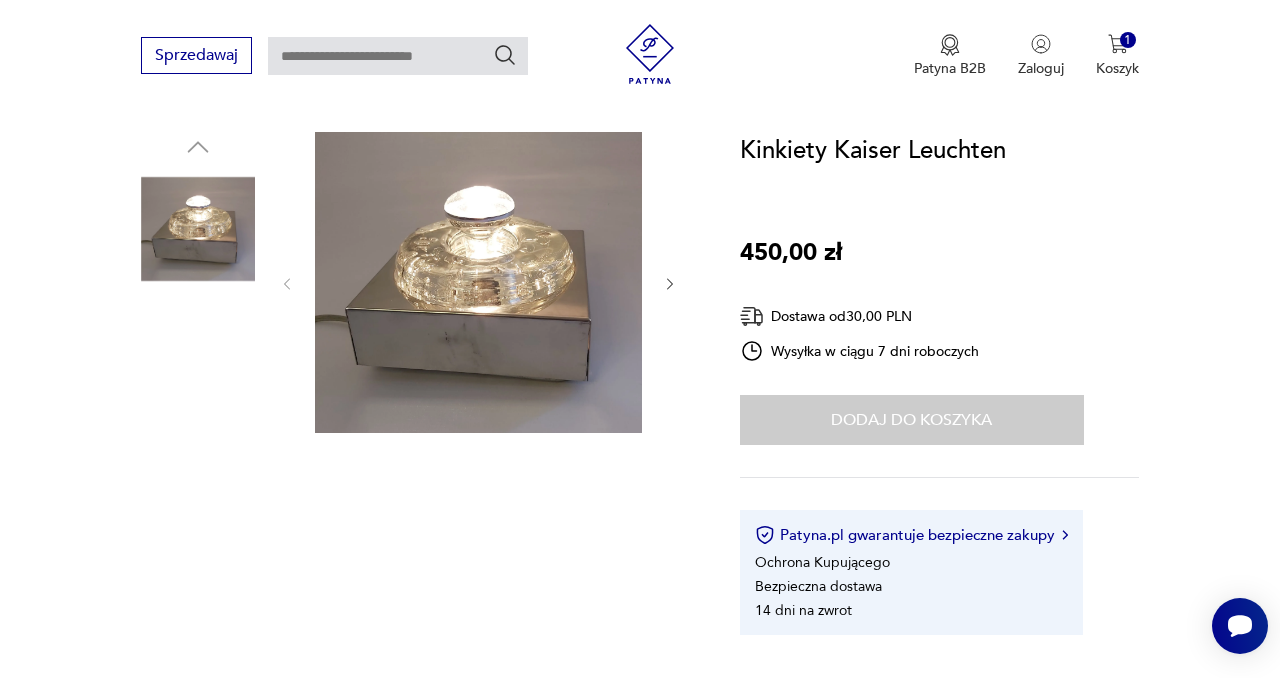 scroll, scrollTop: 0, scrollLeft: 0, axis: both 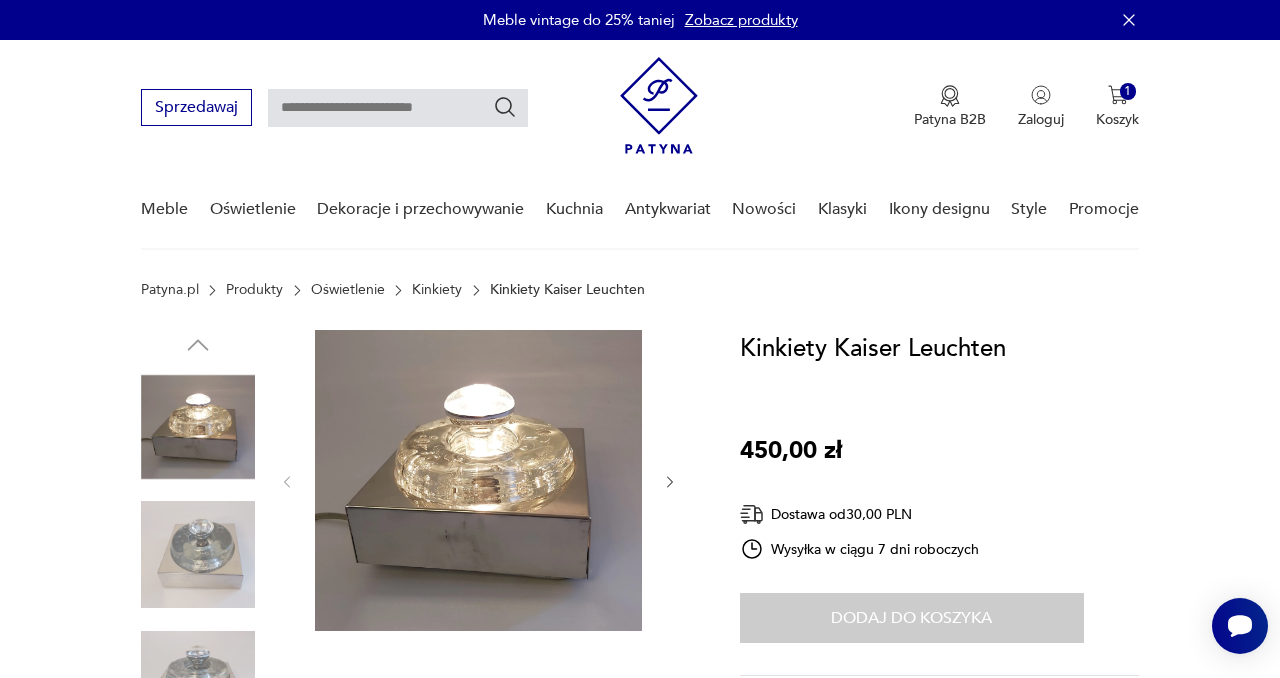 click at bounding box center (398, 108) 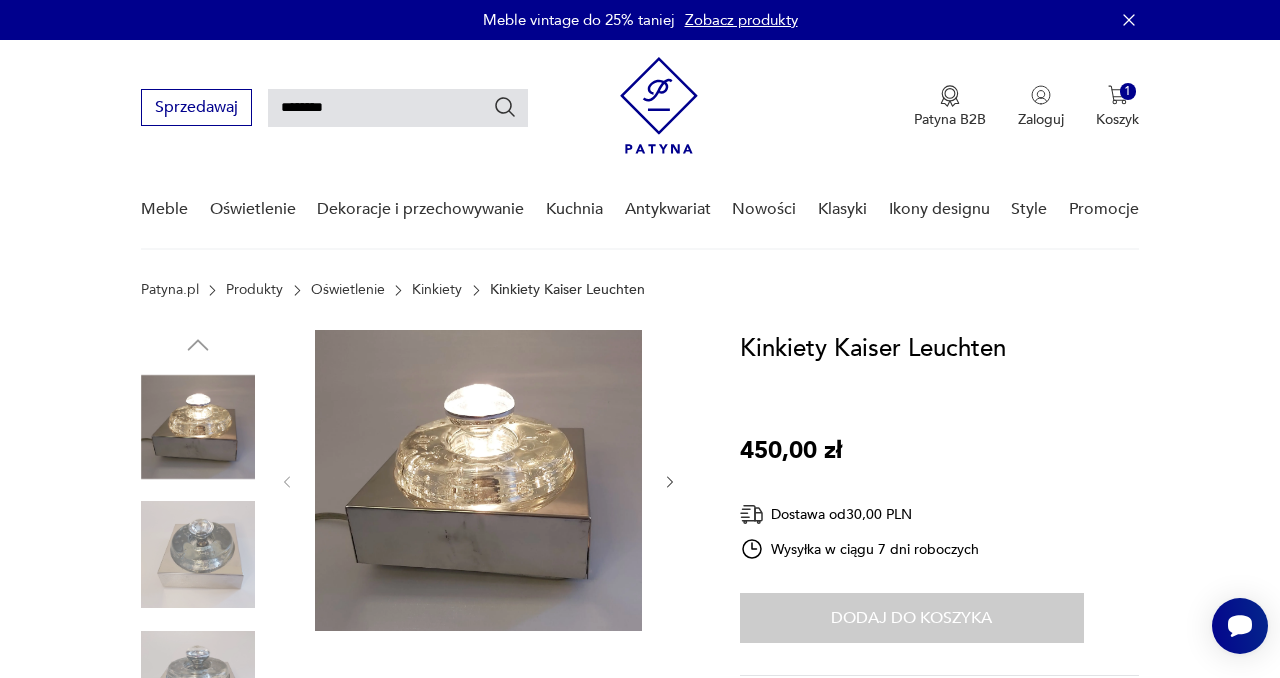 type on "********" 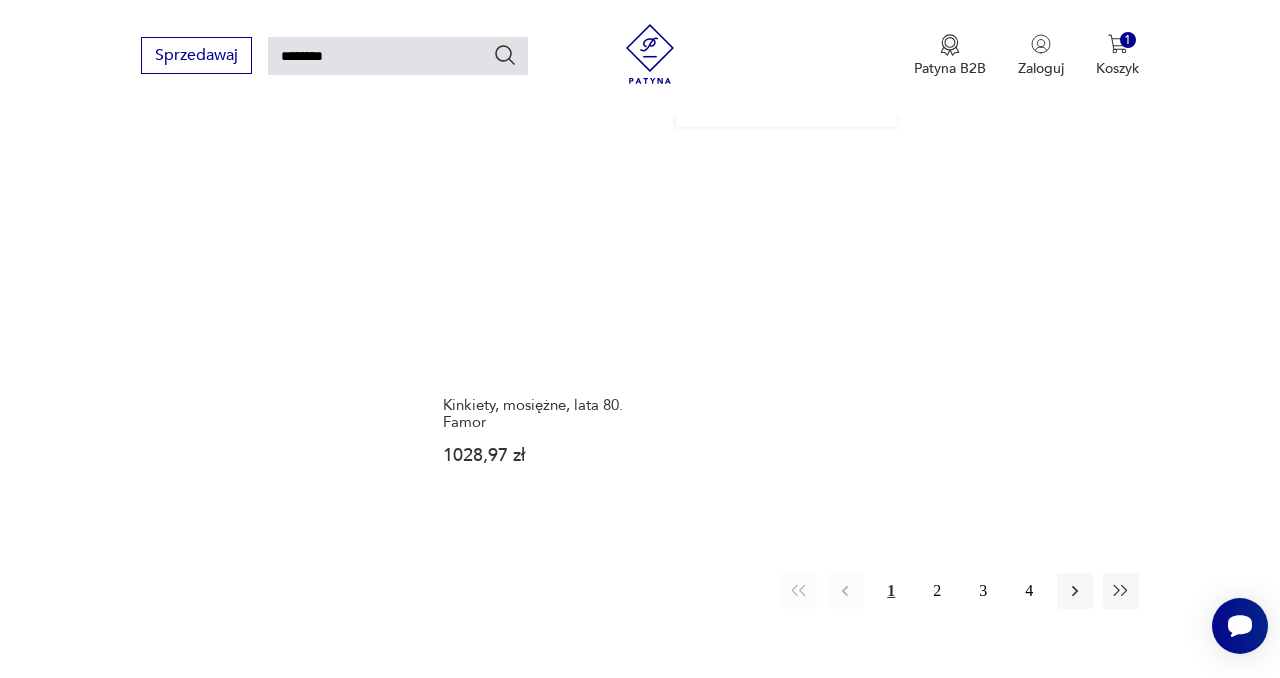scroll, scrollTop: 2201, scrollLeft: 0, axis: vertical 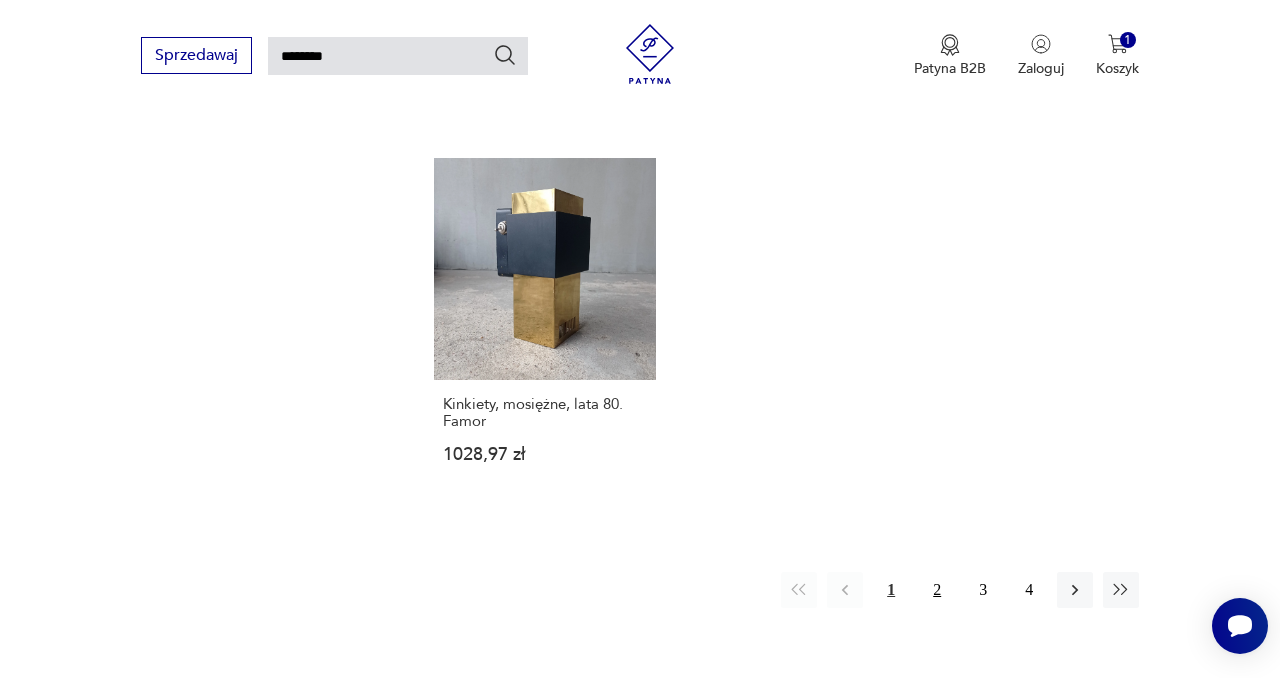 click on "2" at bounding box center [937, 590] 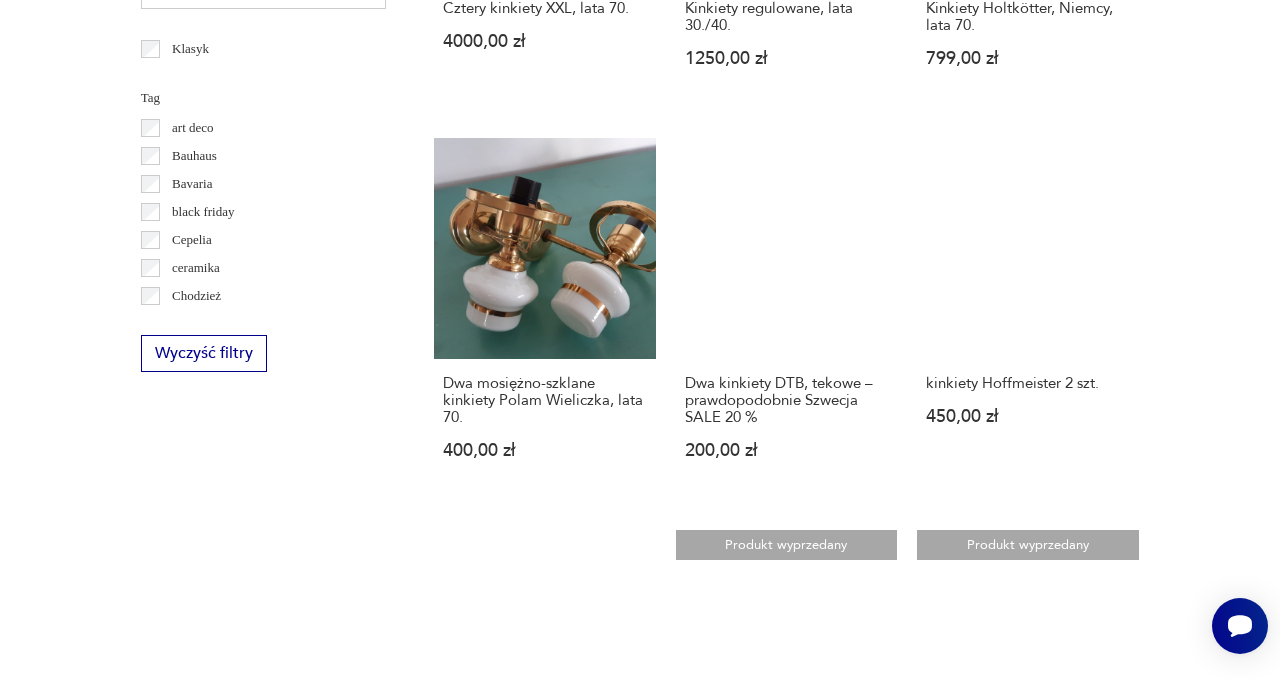 scroll, scrollTop: 0, scrollLeft: 0, axis: both 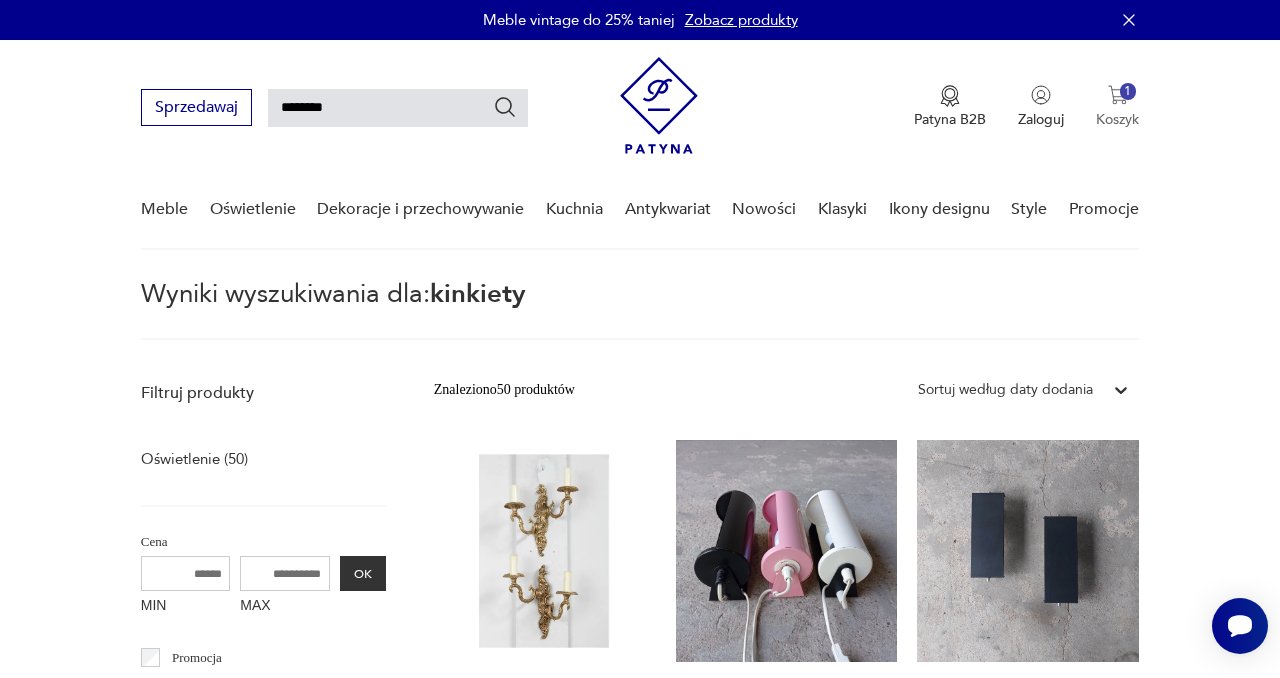 click at bounding box center [1118, 95] 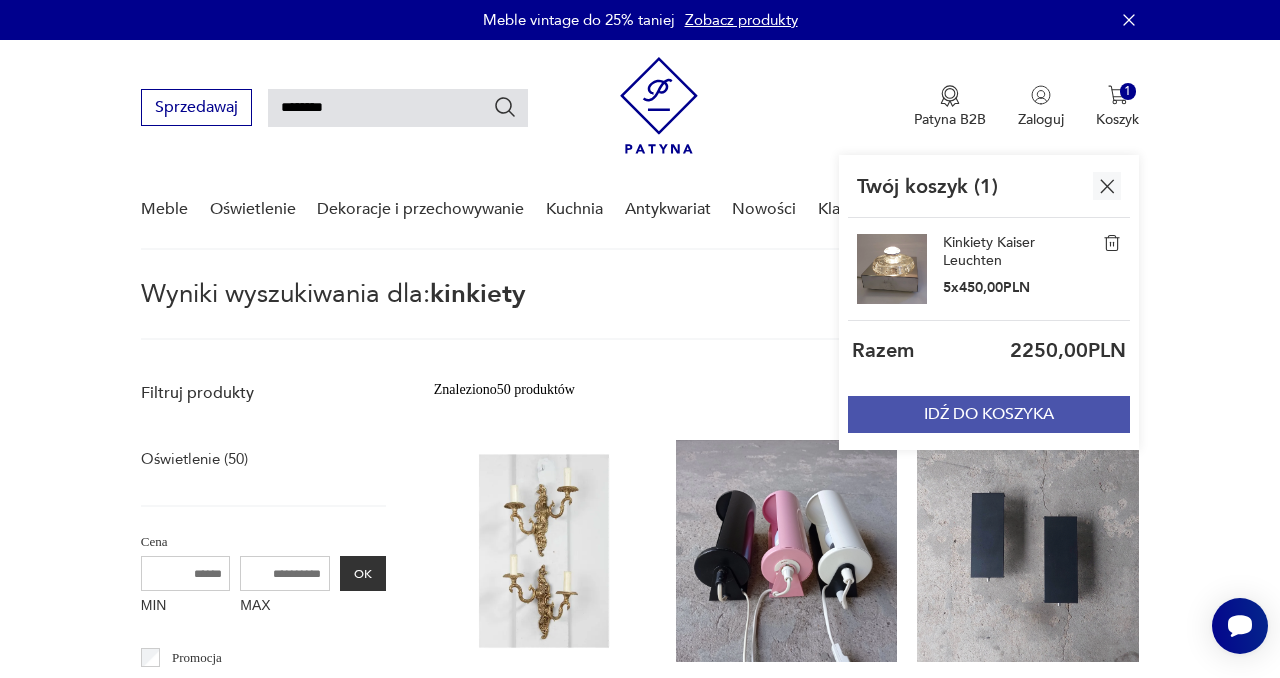click on "IDŹ DO KOSZYKA" at bounding box center (989, 414) 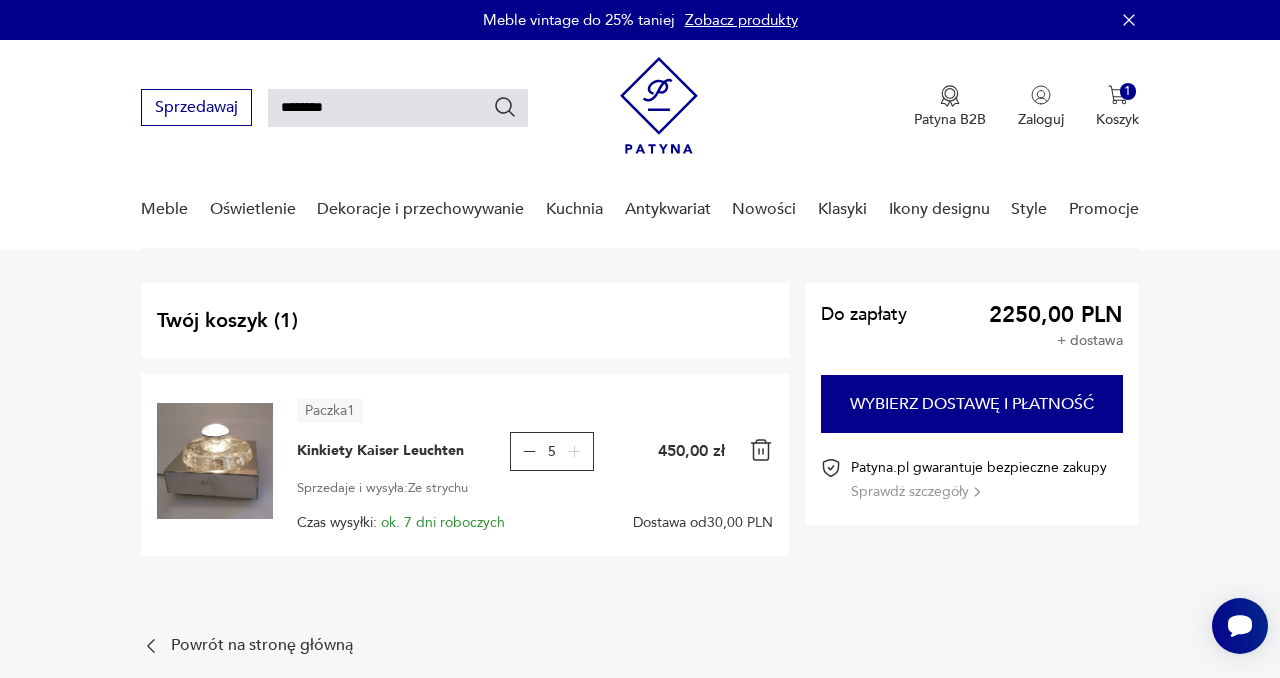 type 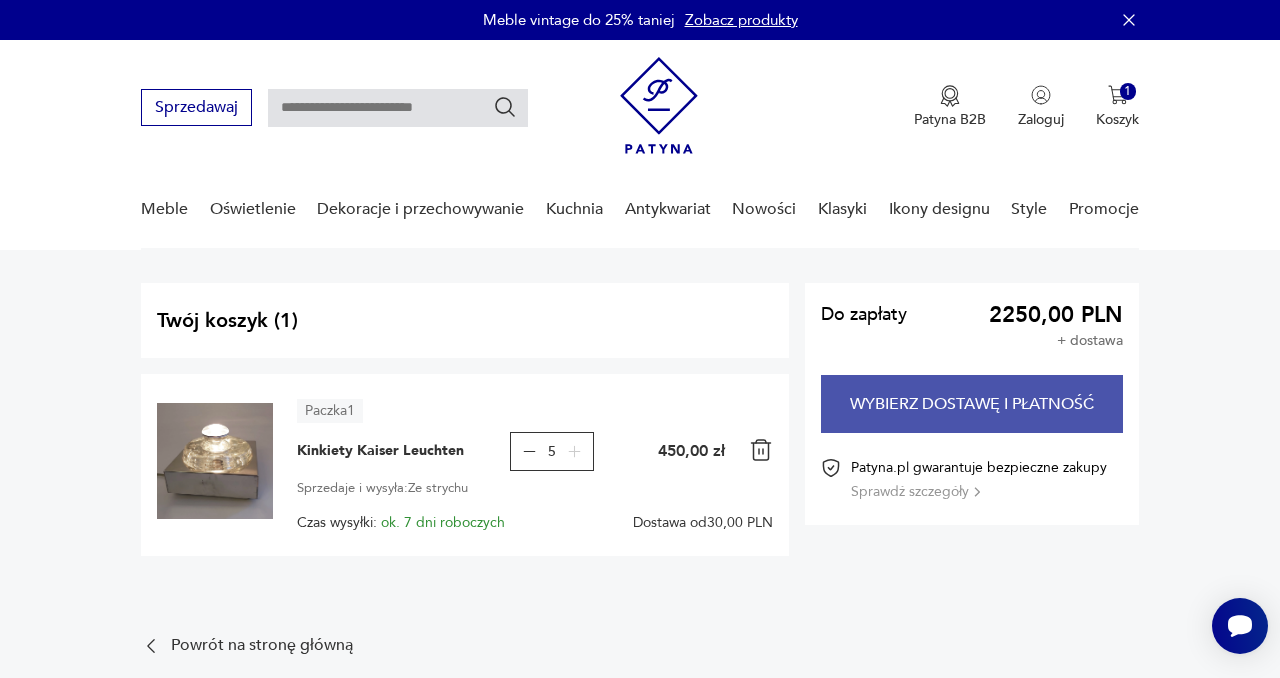 click on "Wybierz dostawę i płatność" at bounding box center [972, 404] 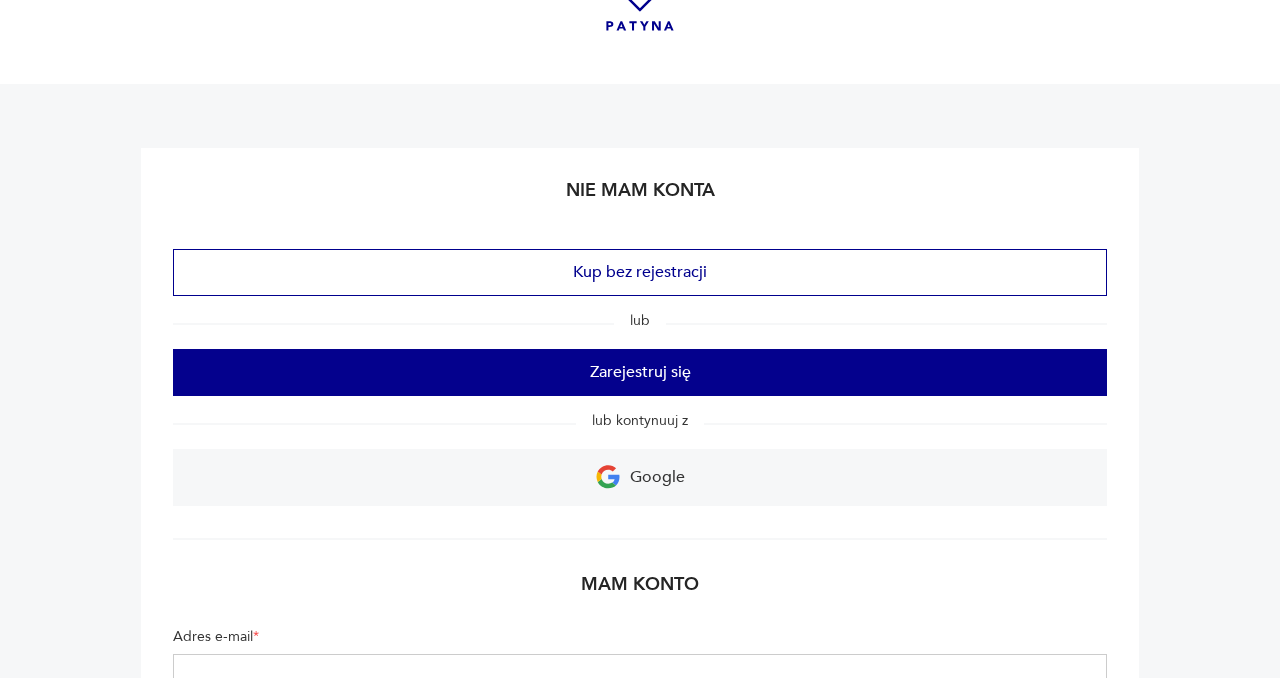 scroll, scrollTop: 111, scrollLeft: 0, axis: vertical 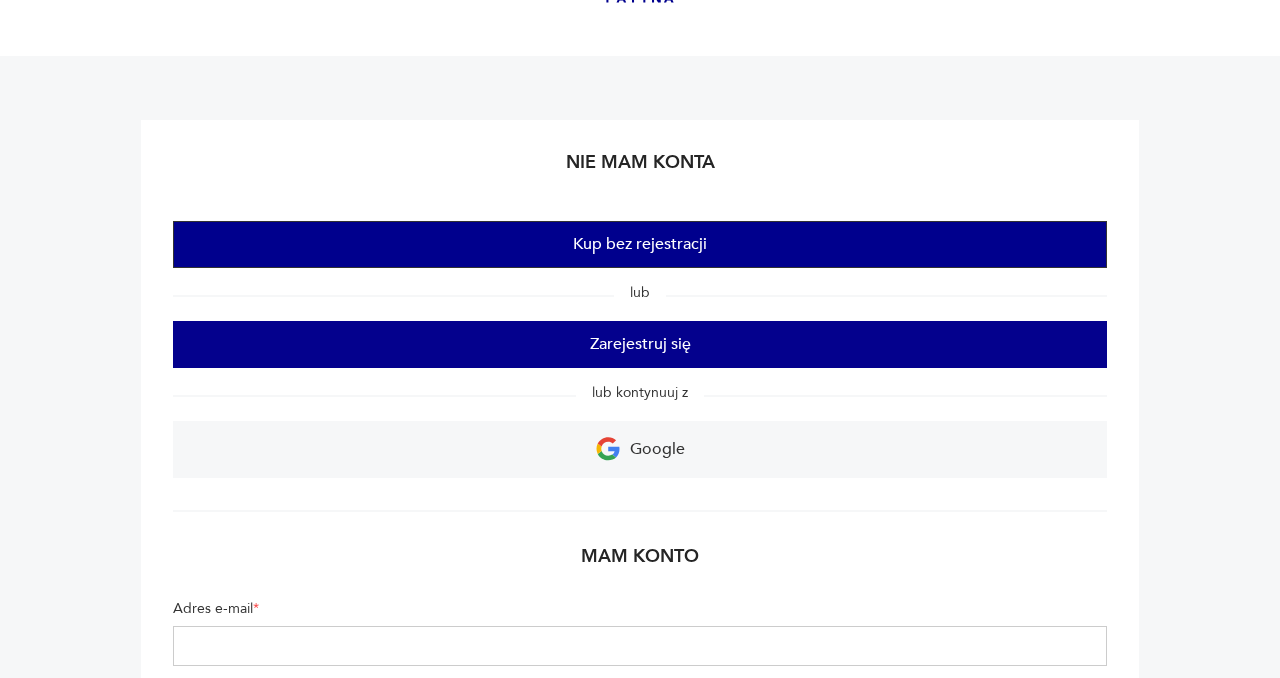click on "Kup bez rejestracji" at bounding box center (640, 244) 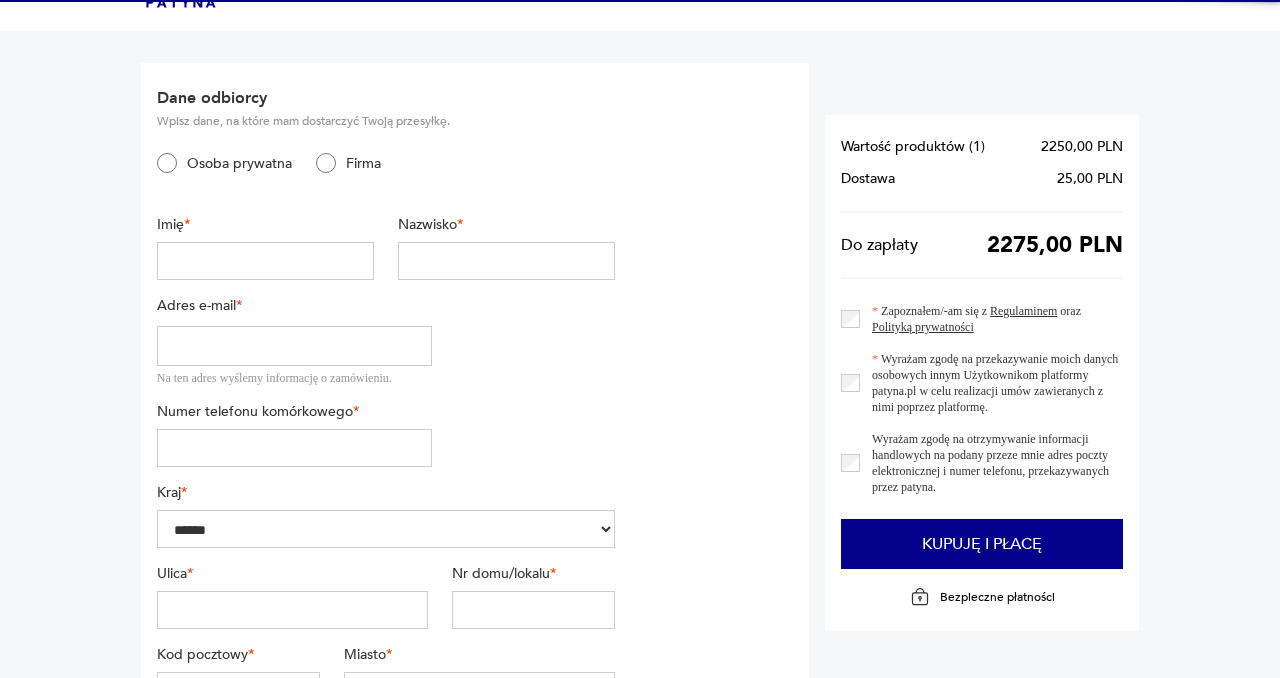 scroll, scrollTop: 85, scrollLeft: 0, axis: vertical 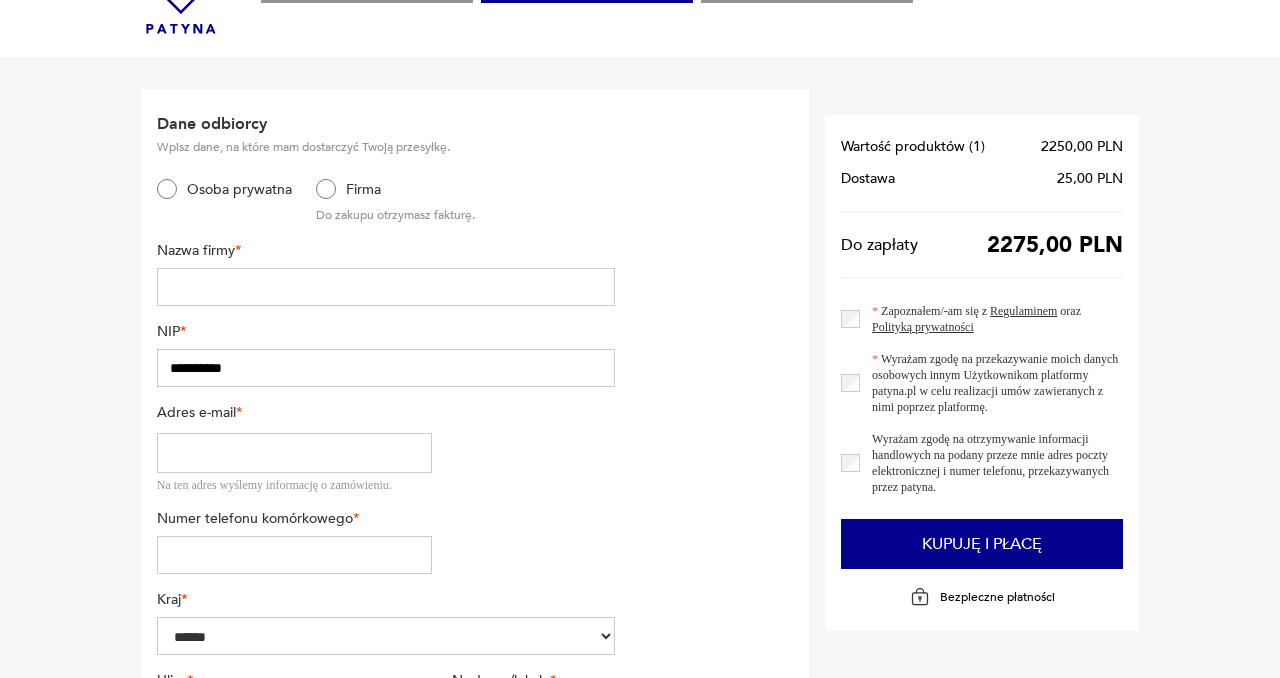 click at bounding box center [386, 287] 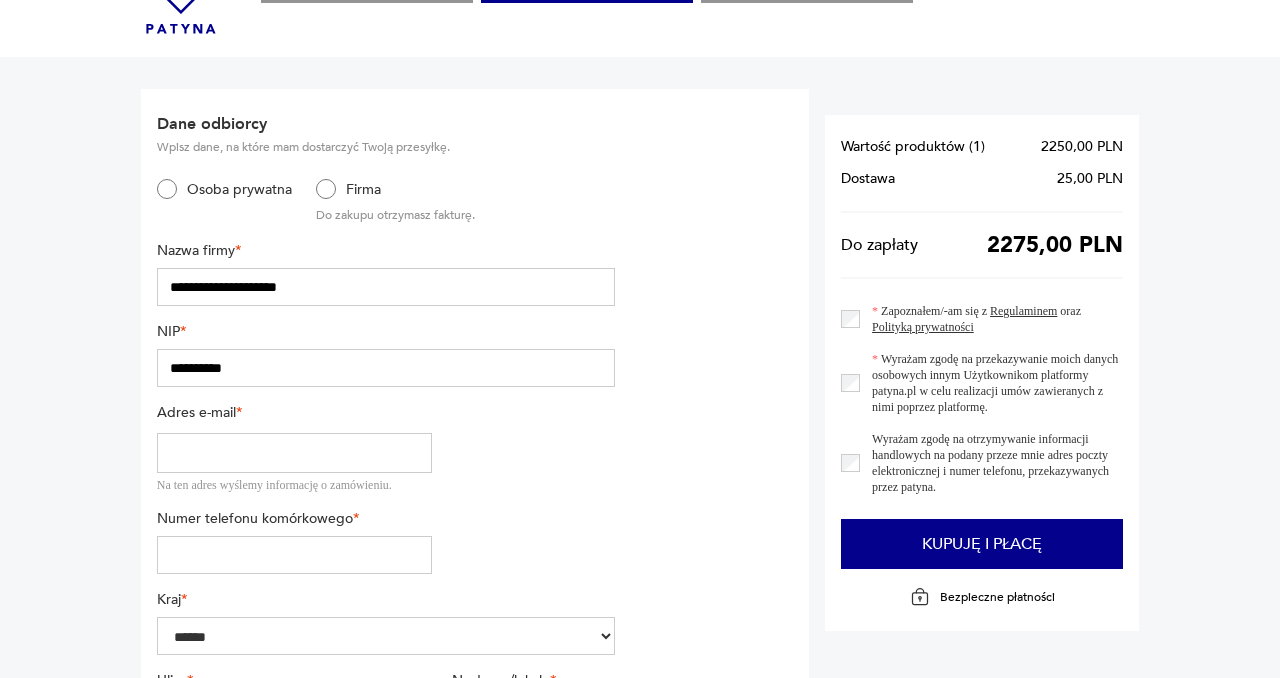 type on "**********" 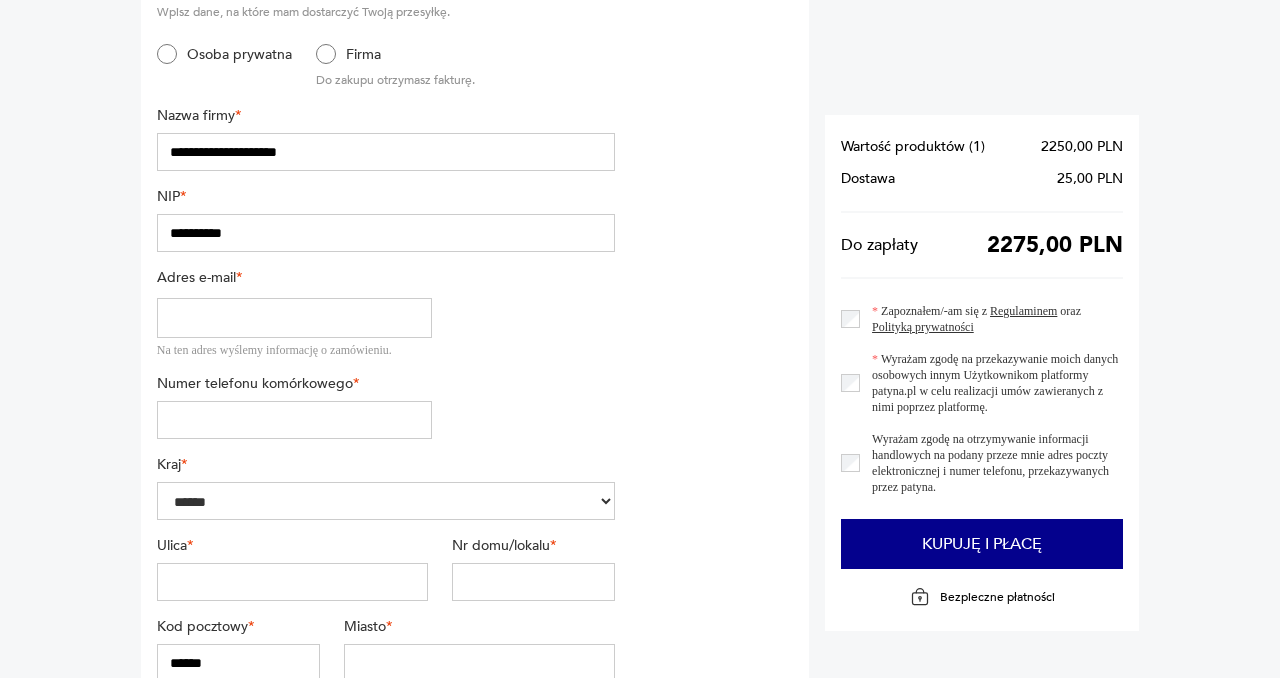scroll, scrollTop: 227, scrollLeft: 0, axis: vertical 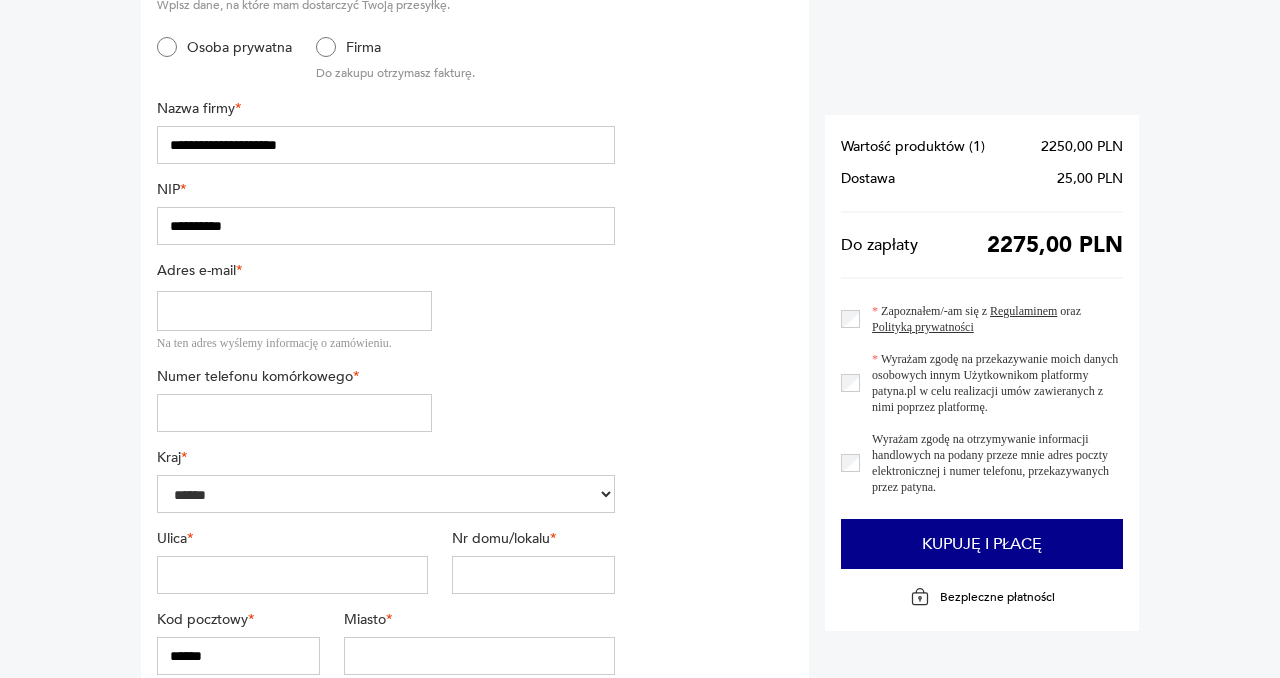 click on "Osoba prywatna" at bounding box center (234, 47) 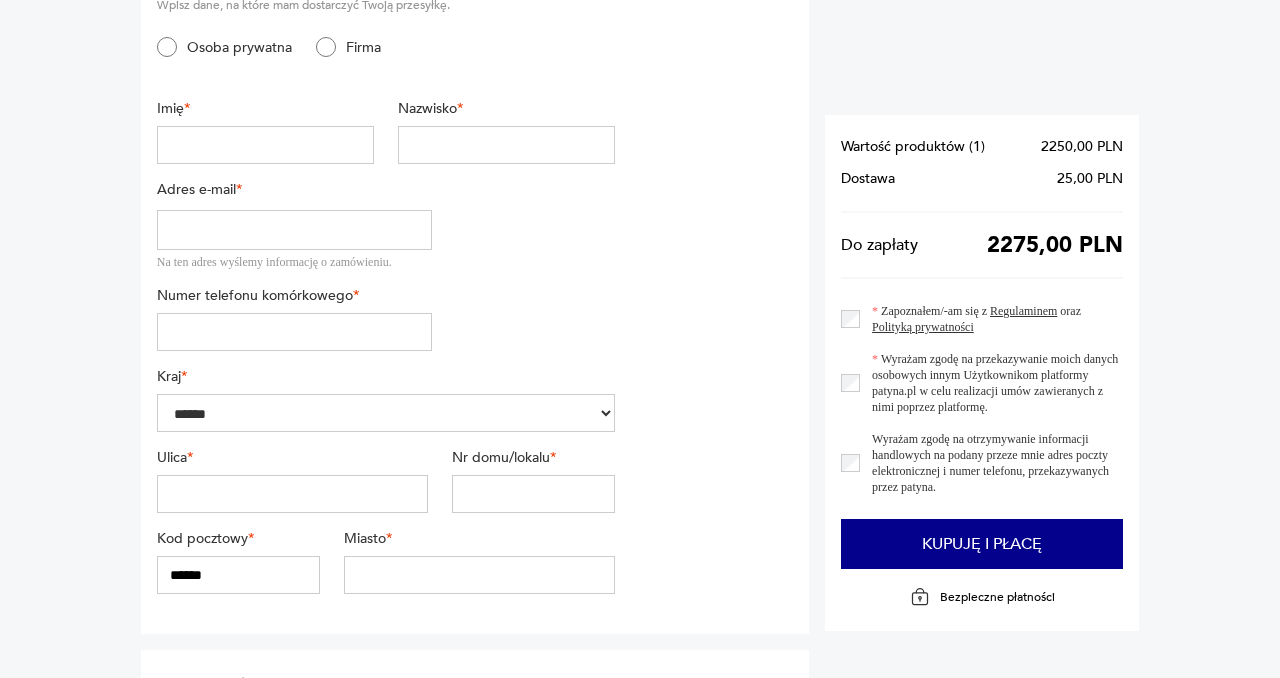 click at bounding box center [265, 145] 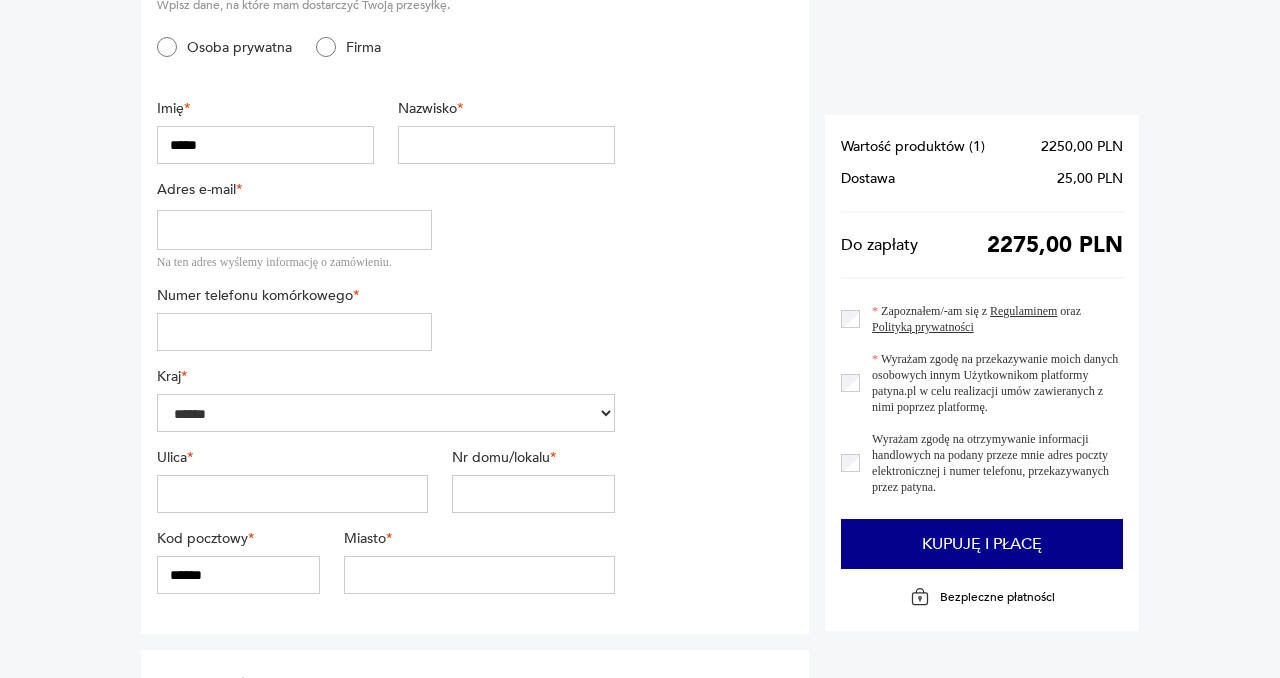 type on "*****" 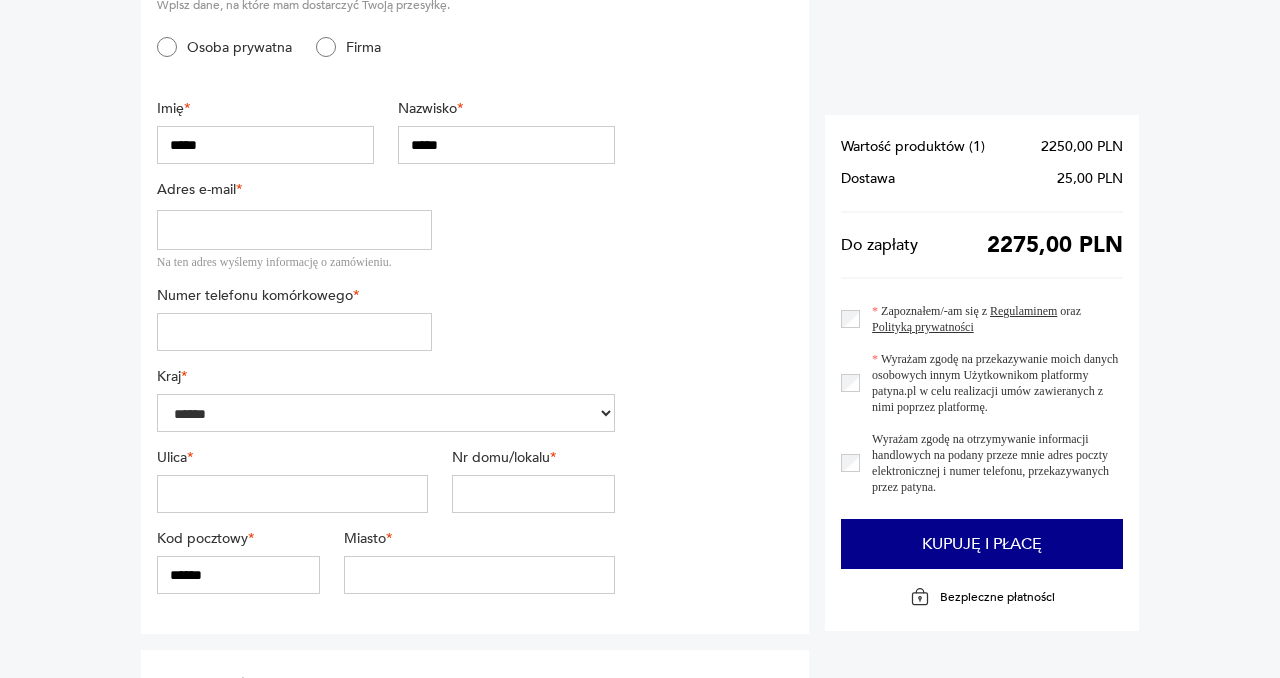 type on "*****" 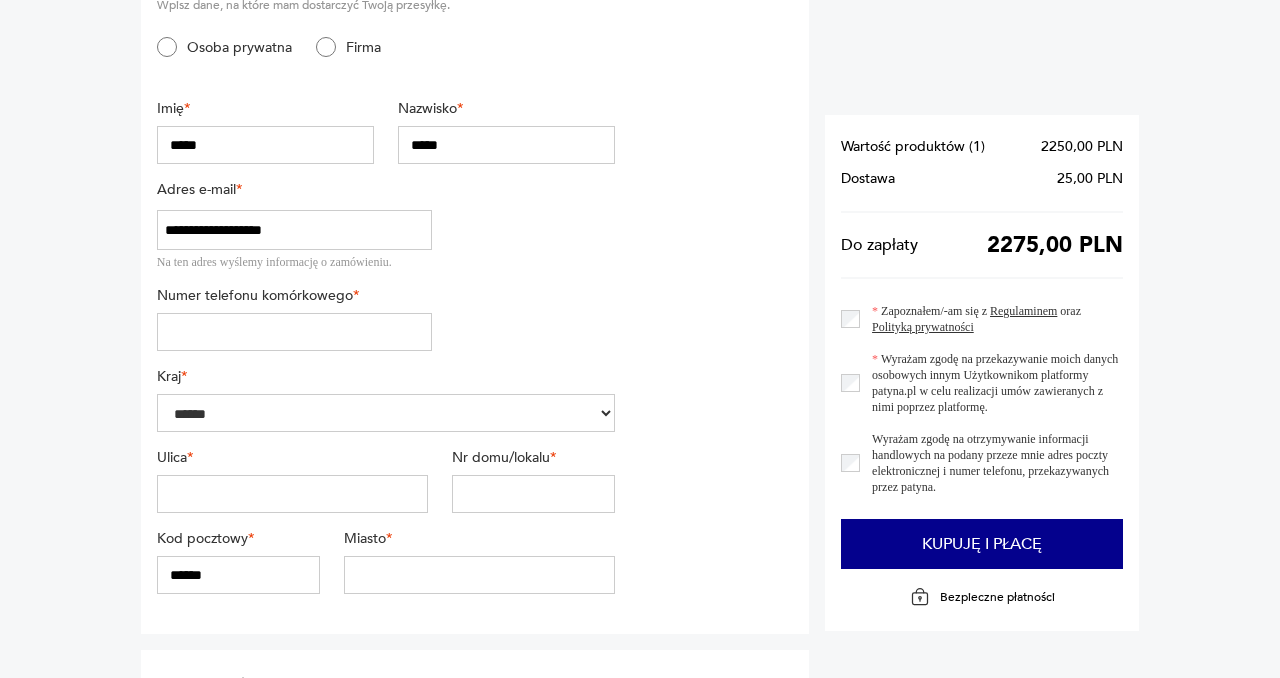 type on "**********" 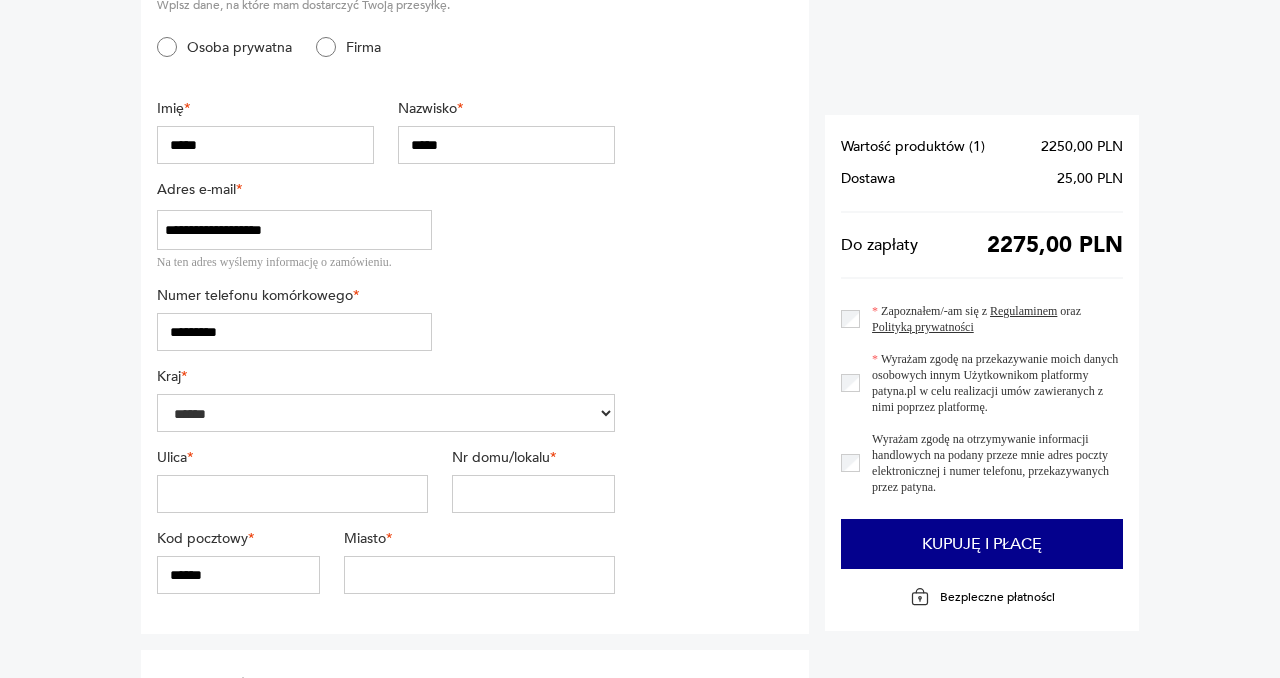 type on "*********" 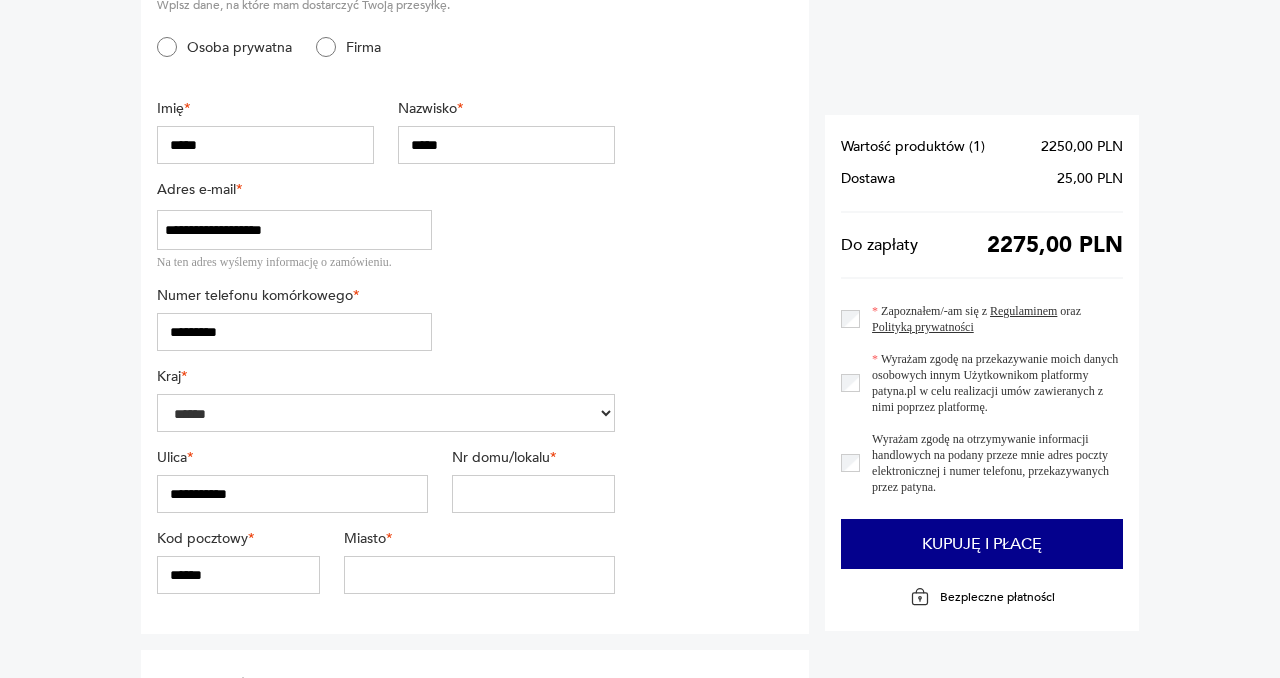 type on "**********" 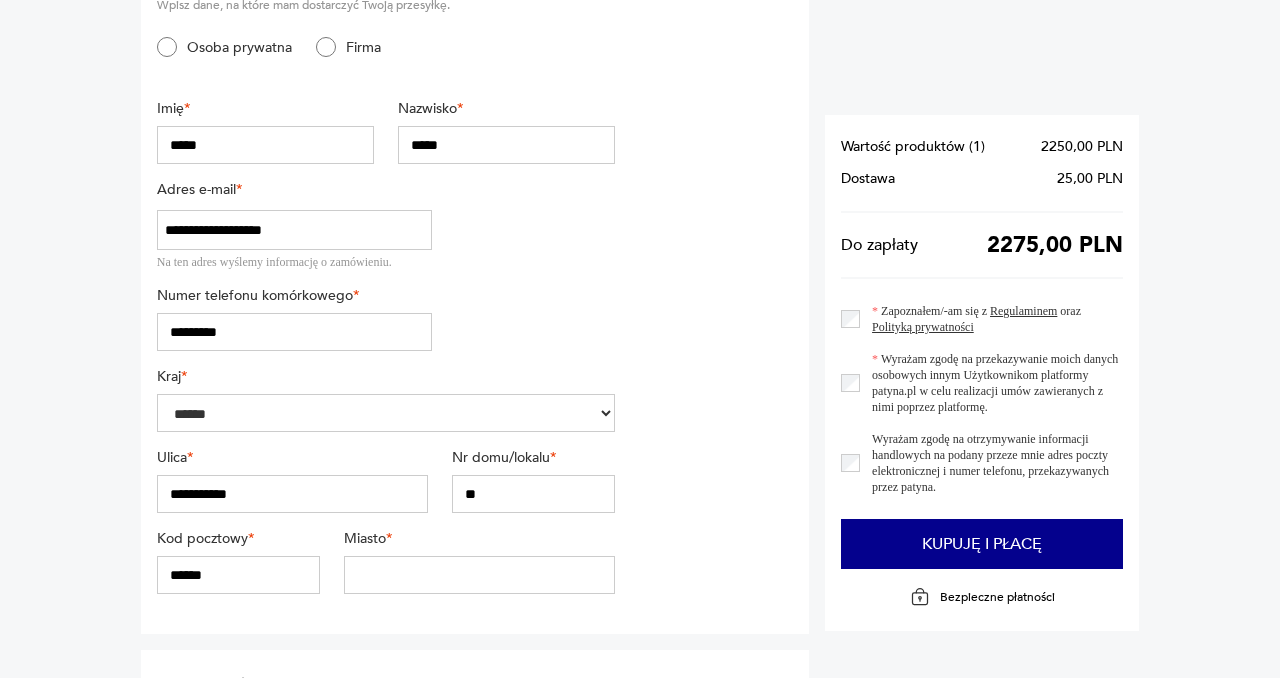 type on "**" 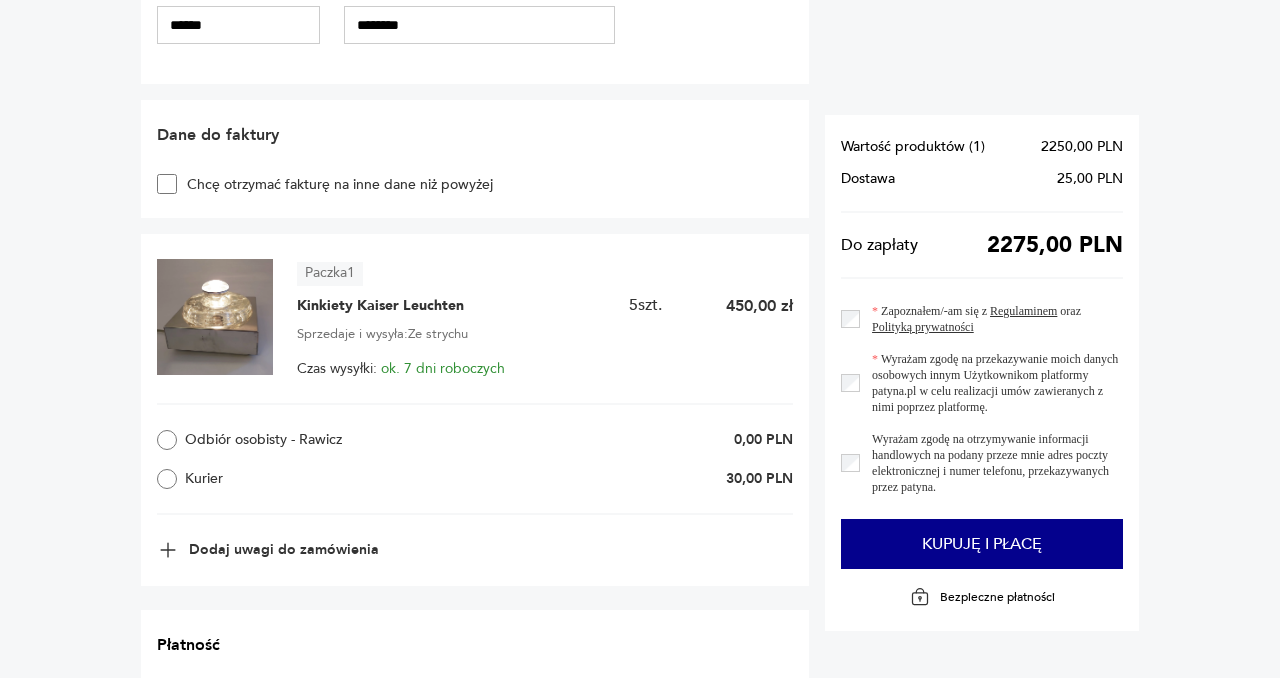 scroll, scrollTop: 775, scrollLeft: 0, axis: vertical 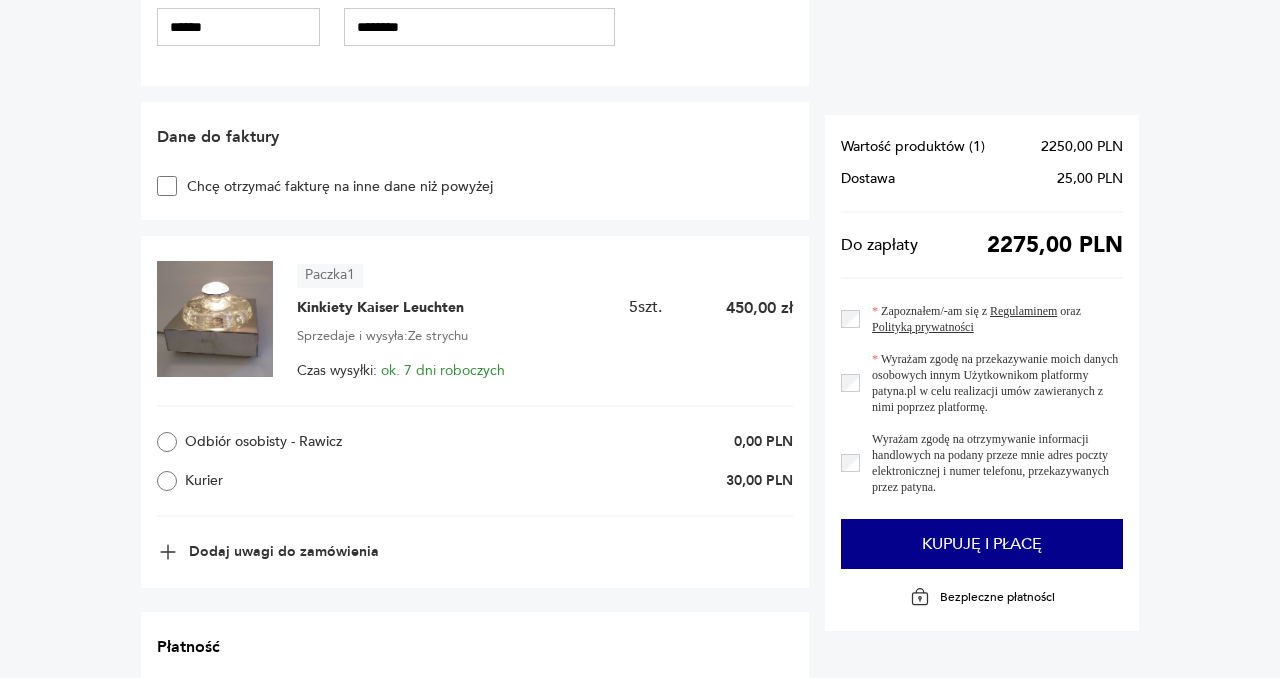 type on "********" 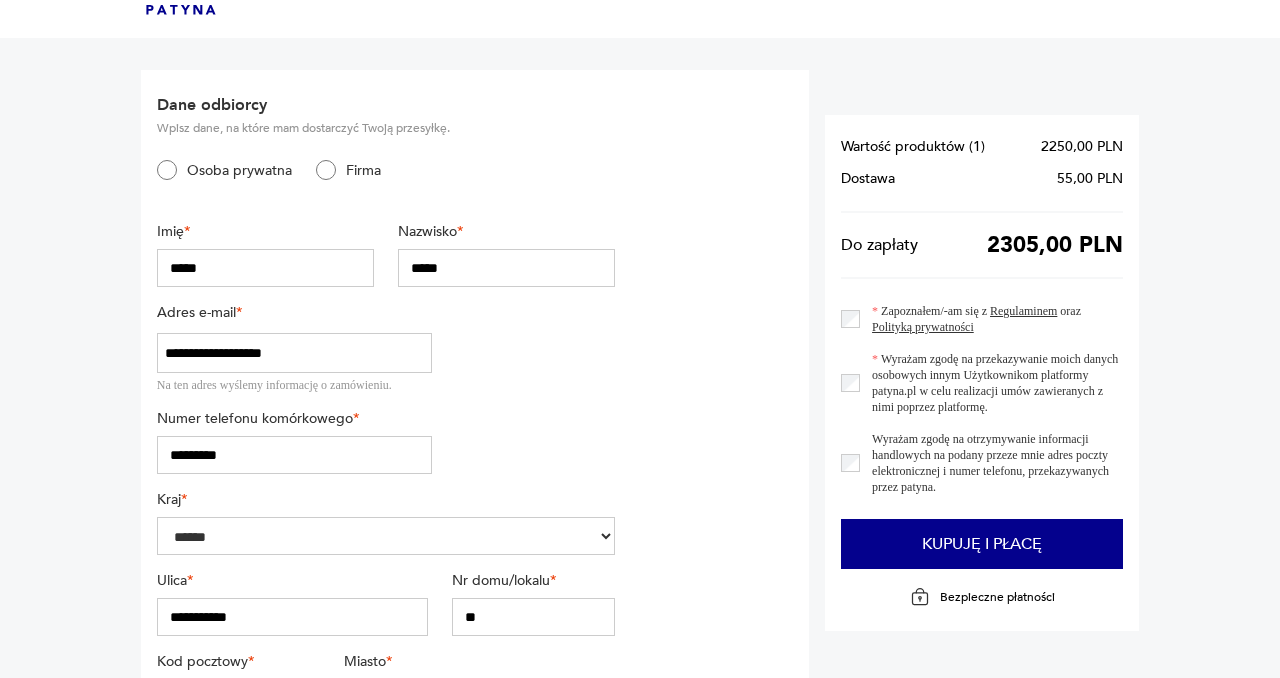 scroll, scrollTop: 0, scrollLeft: 0, axis: both 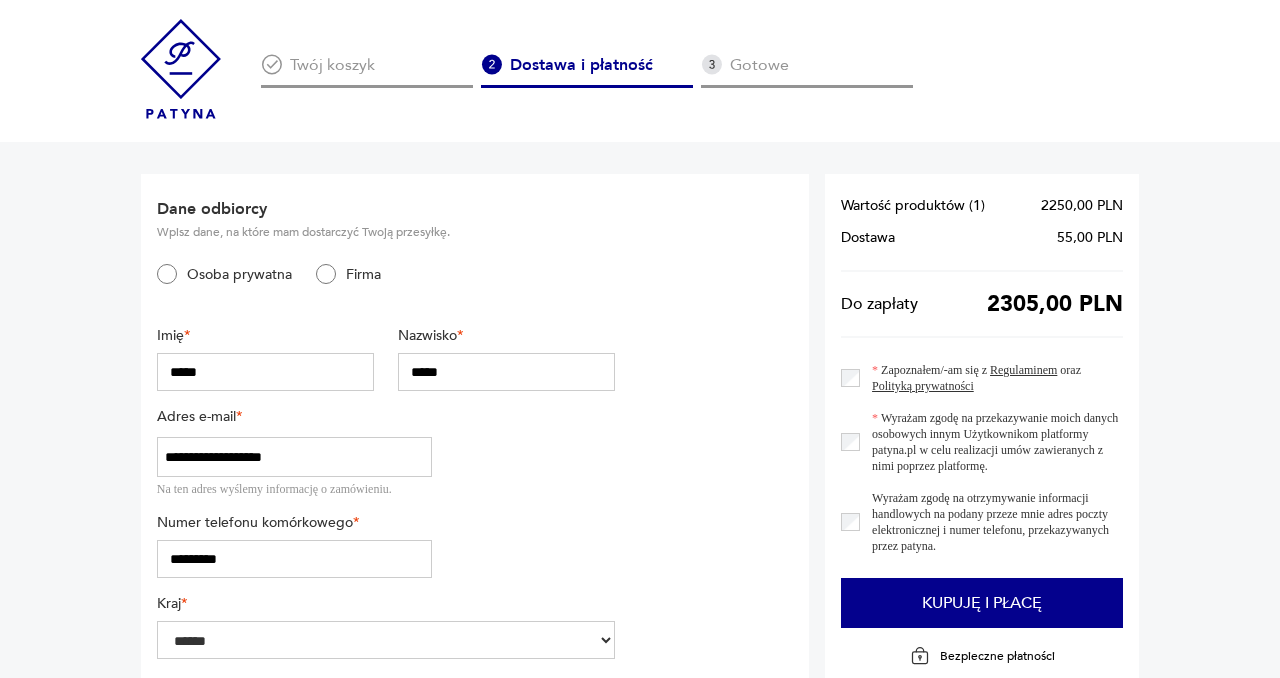 click at bounding box center [181, 69] 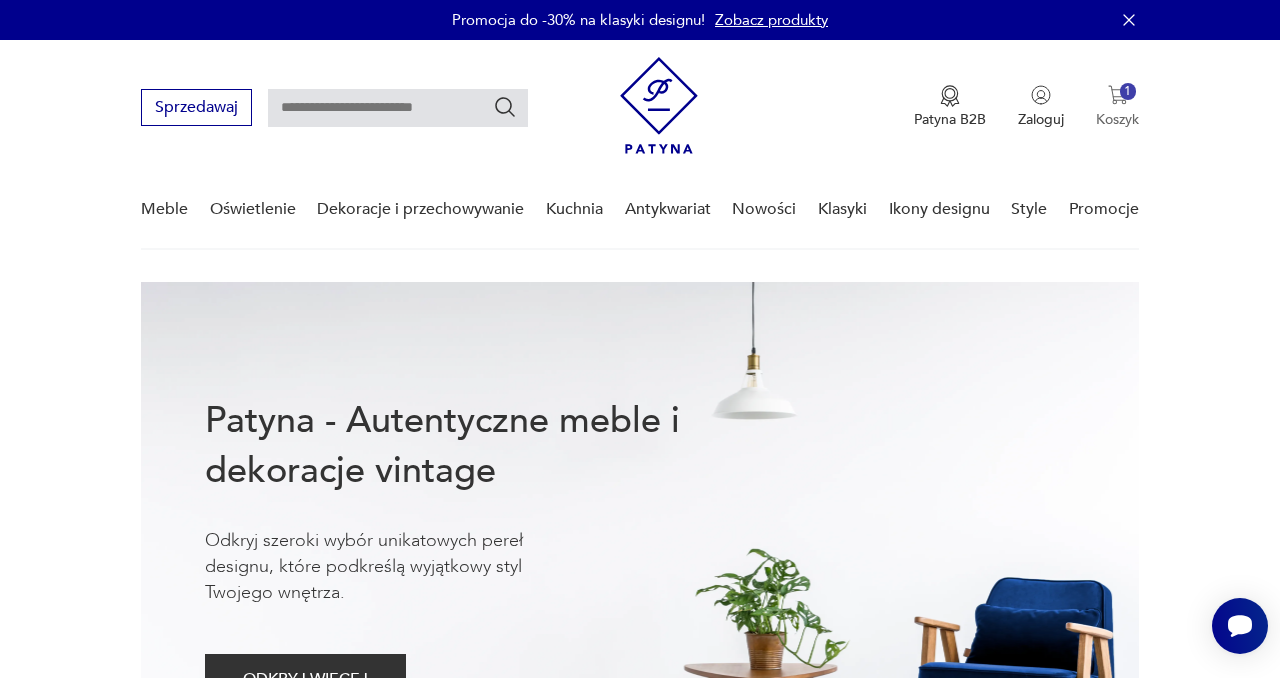 click at bounding box center (1118, 95) 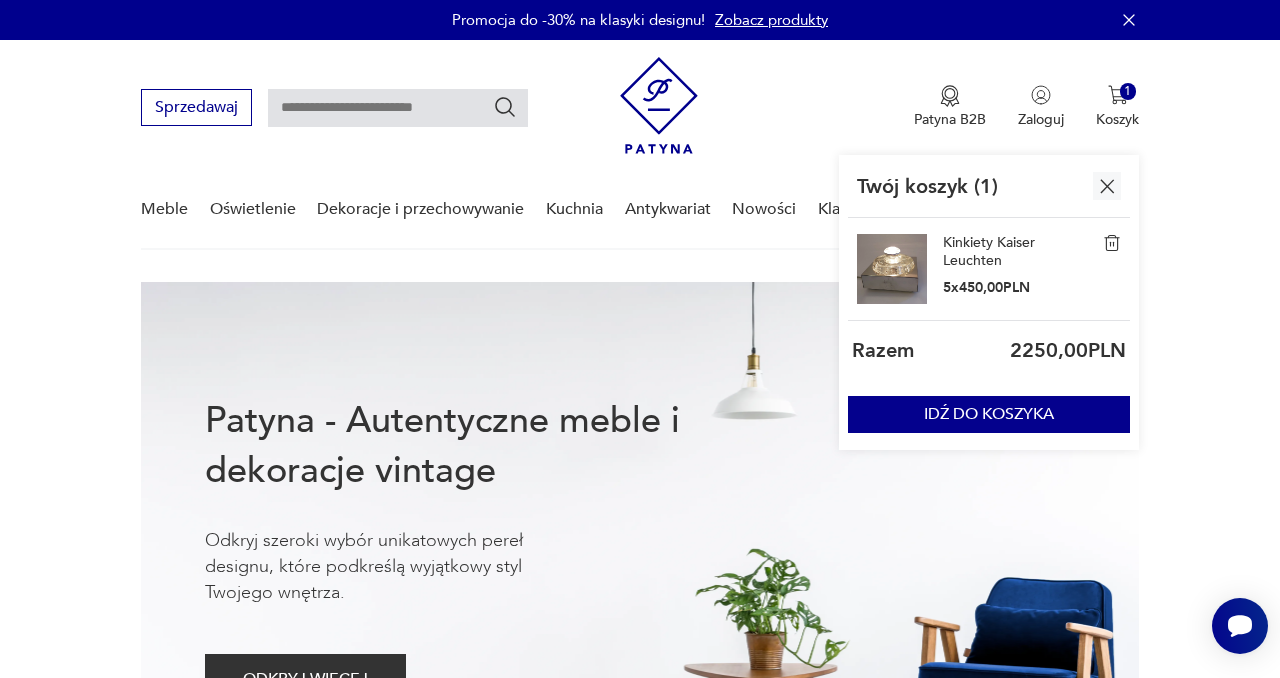 click at bounding box center (892, 269) 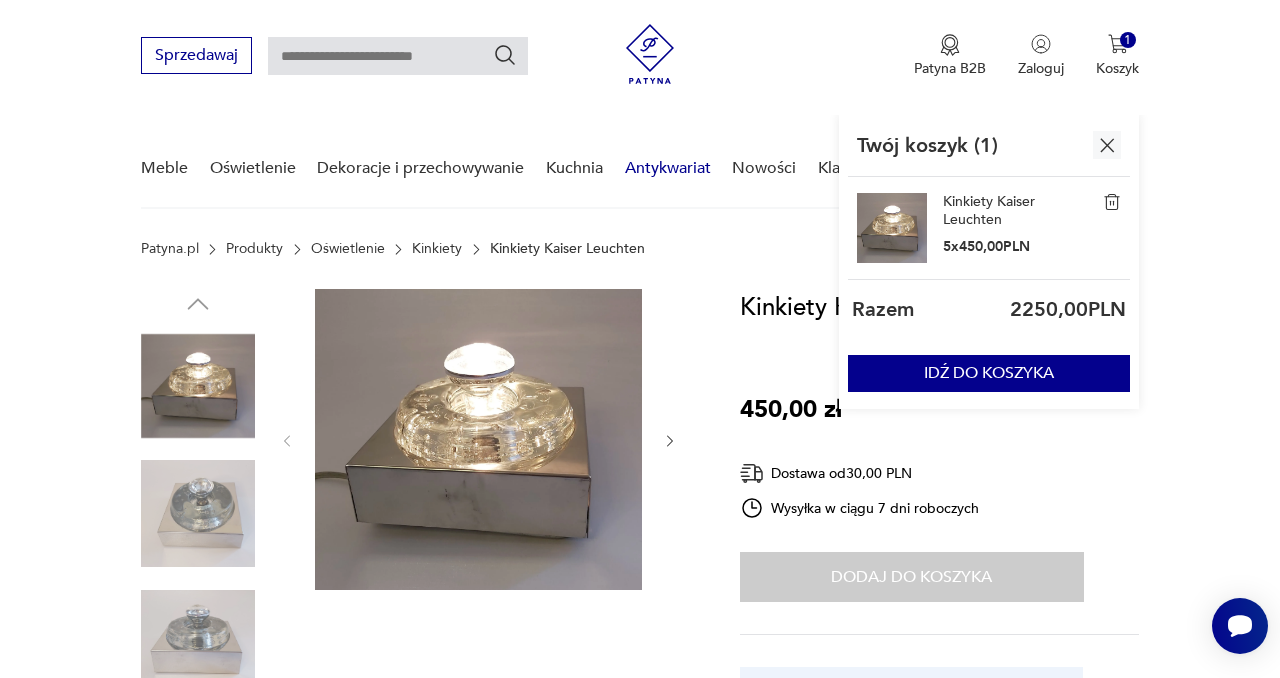 scroll, scrollTop: 779, scrollLeft: 0, axis: vertical 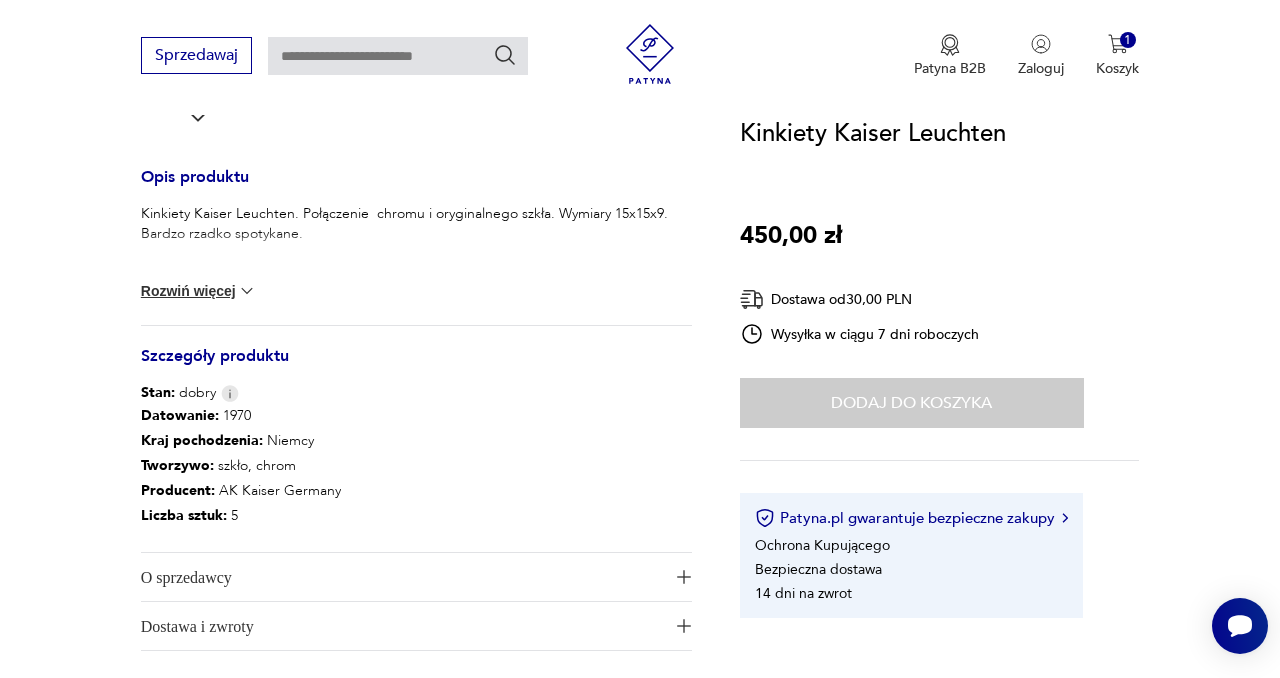 click at bounding box center [247, 291] 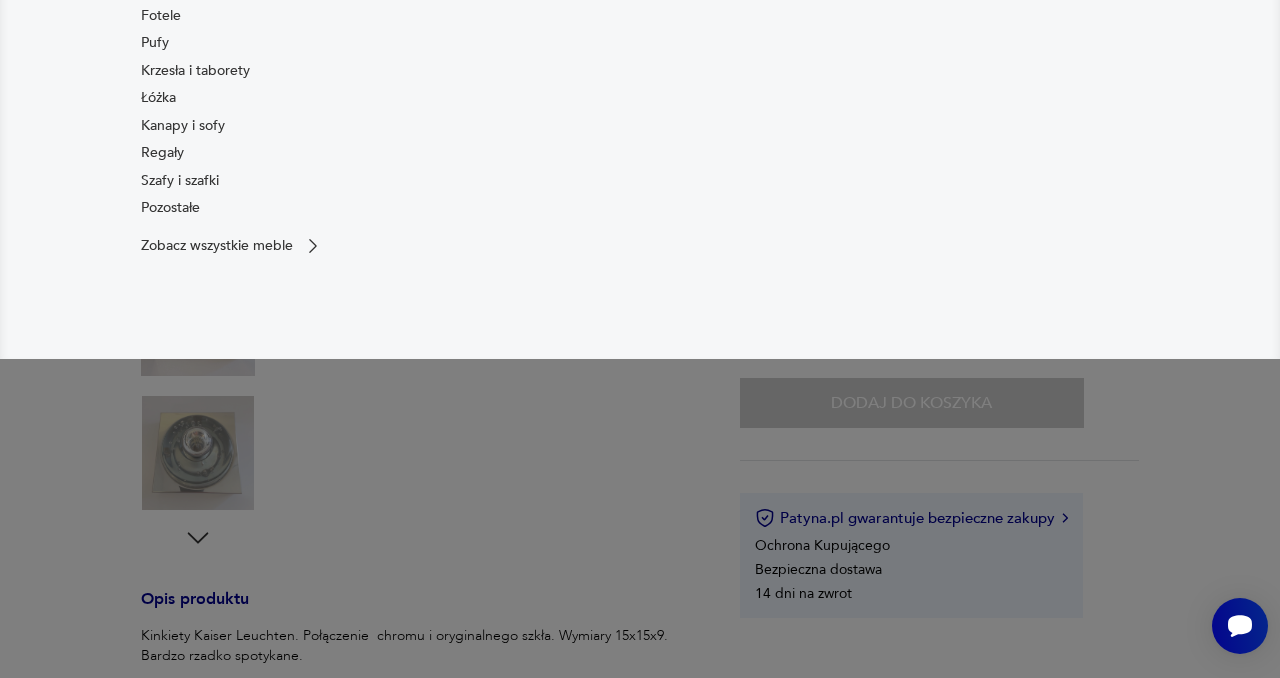 scroll, scrollTop: 0, scrollLeft: 0, axis: both 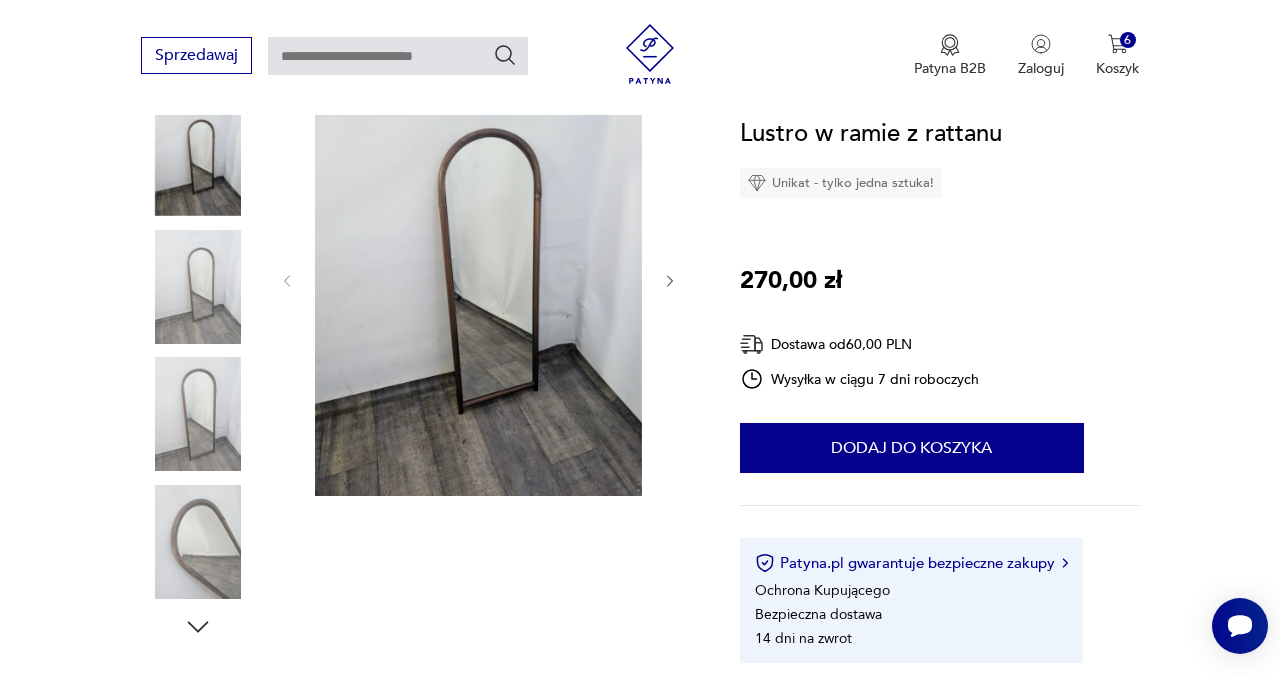 click 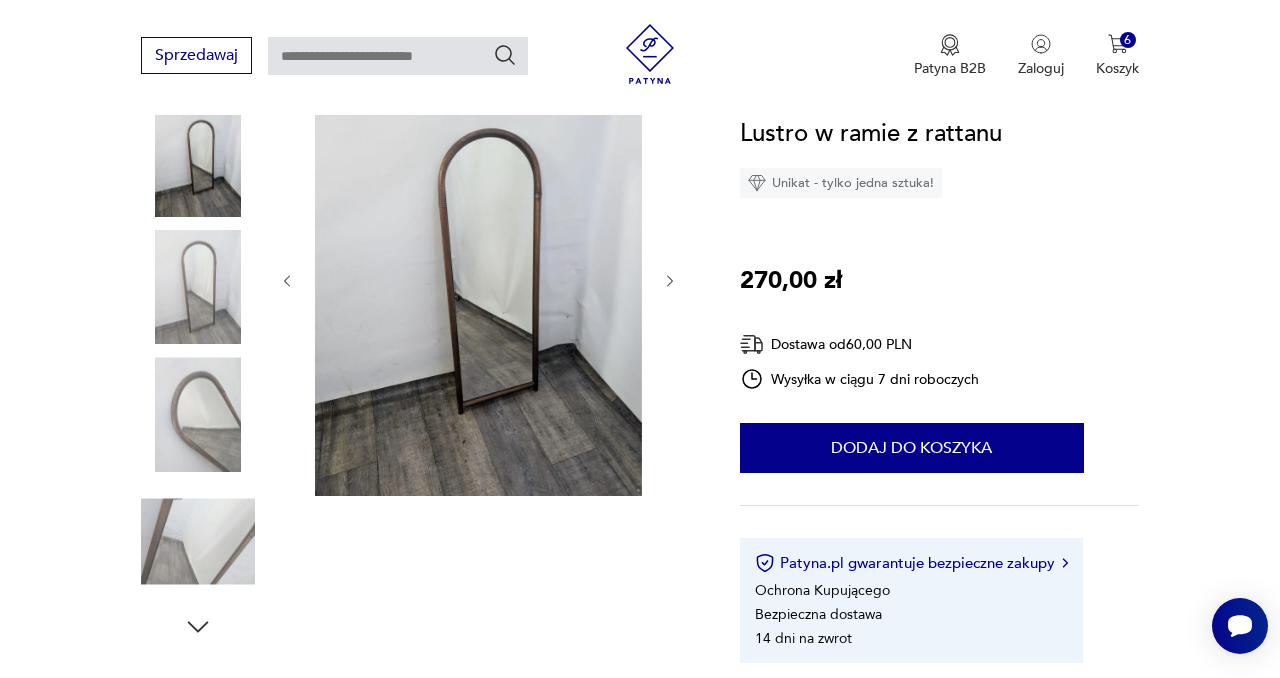 click 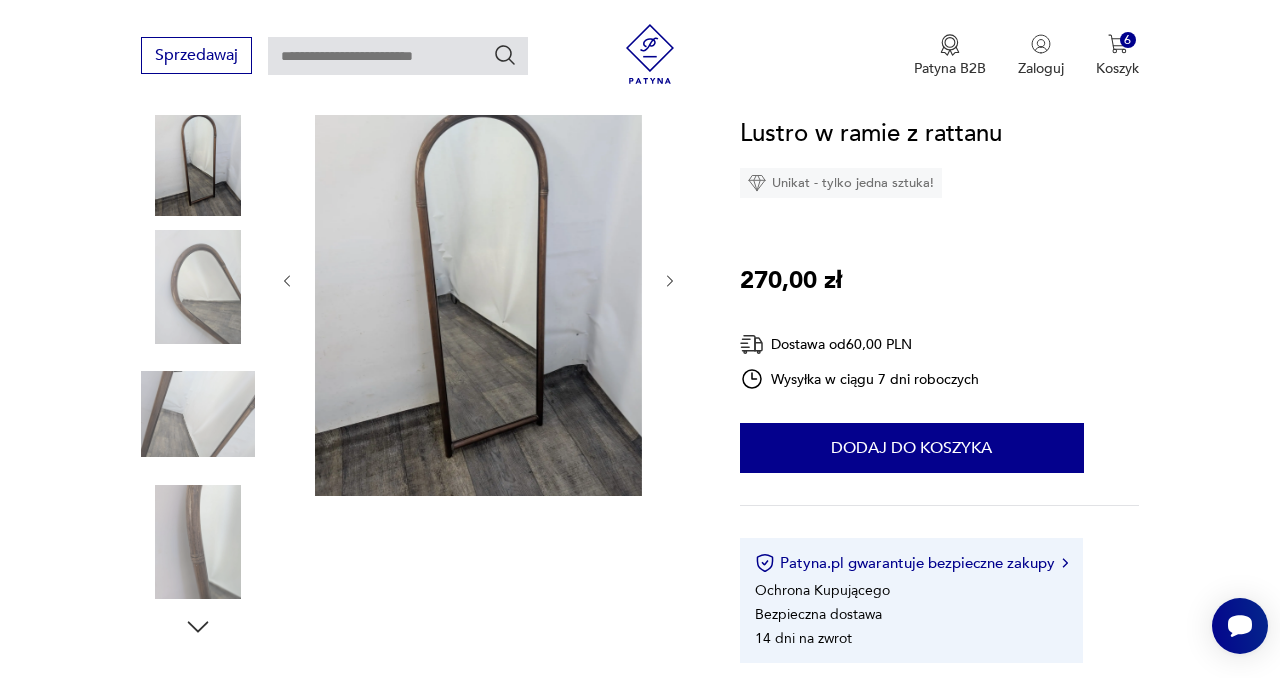 click 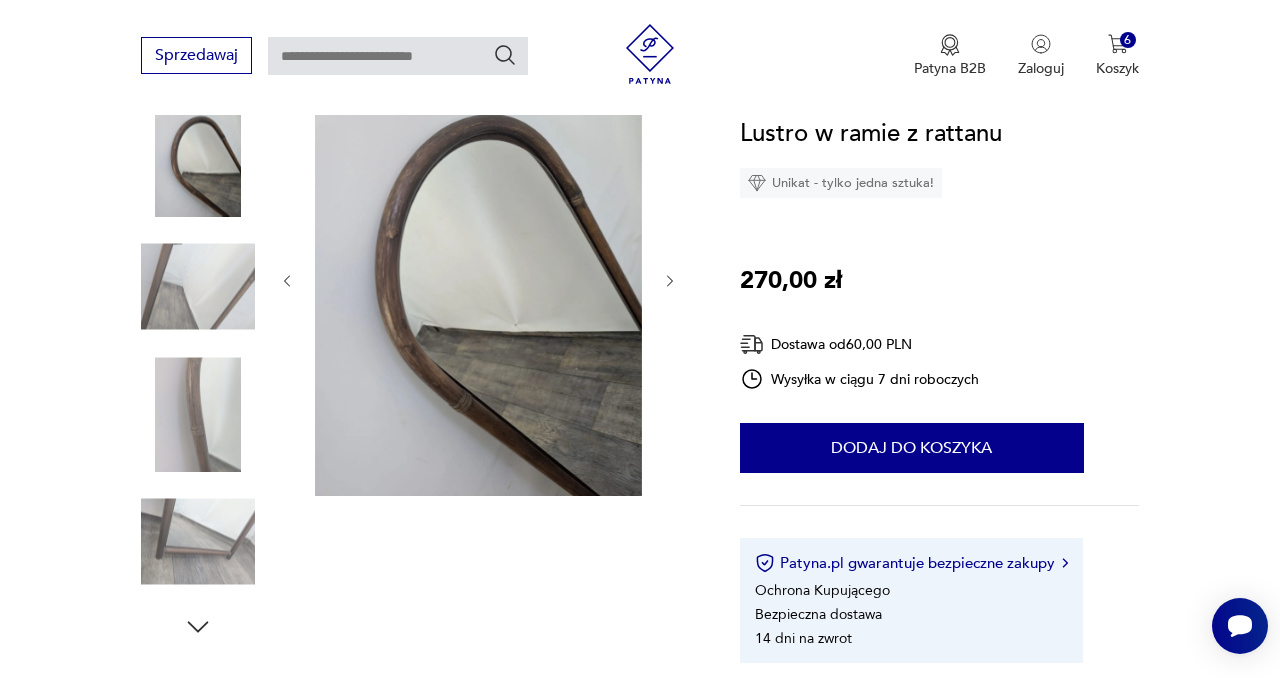 click 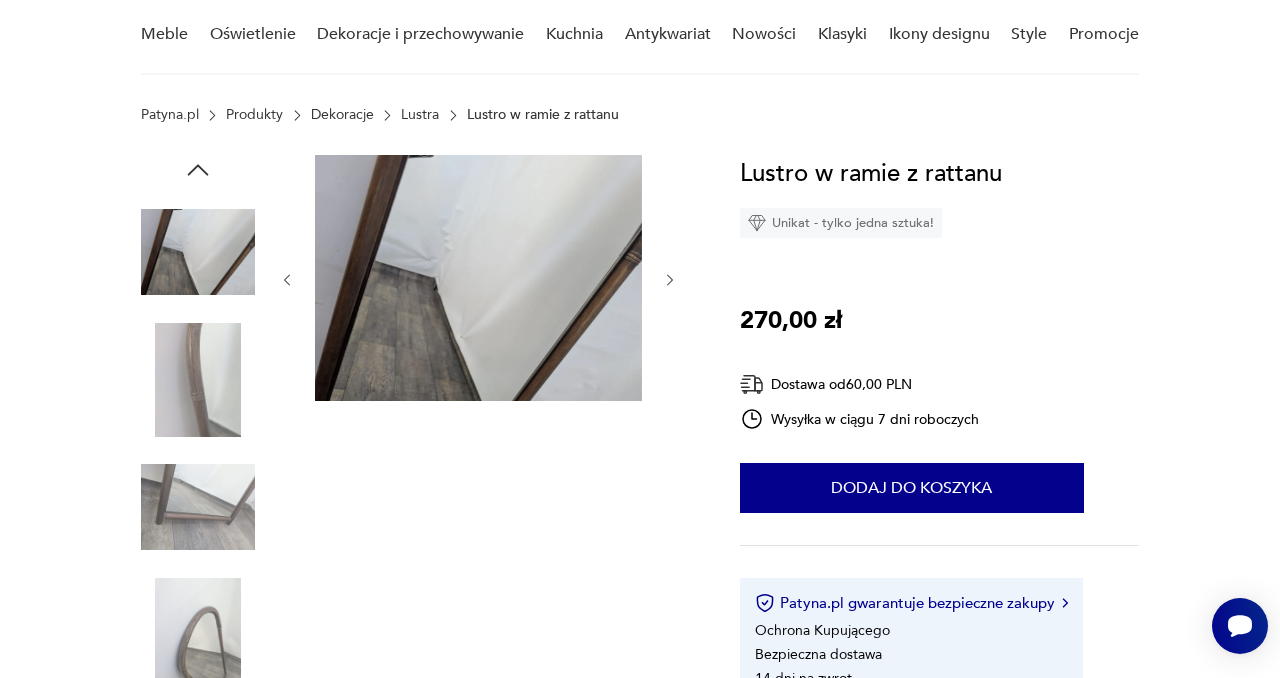 scroll, scrollTop: 174, scrollLeft: 0, axis: vertical 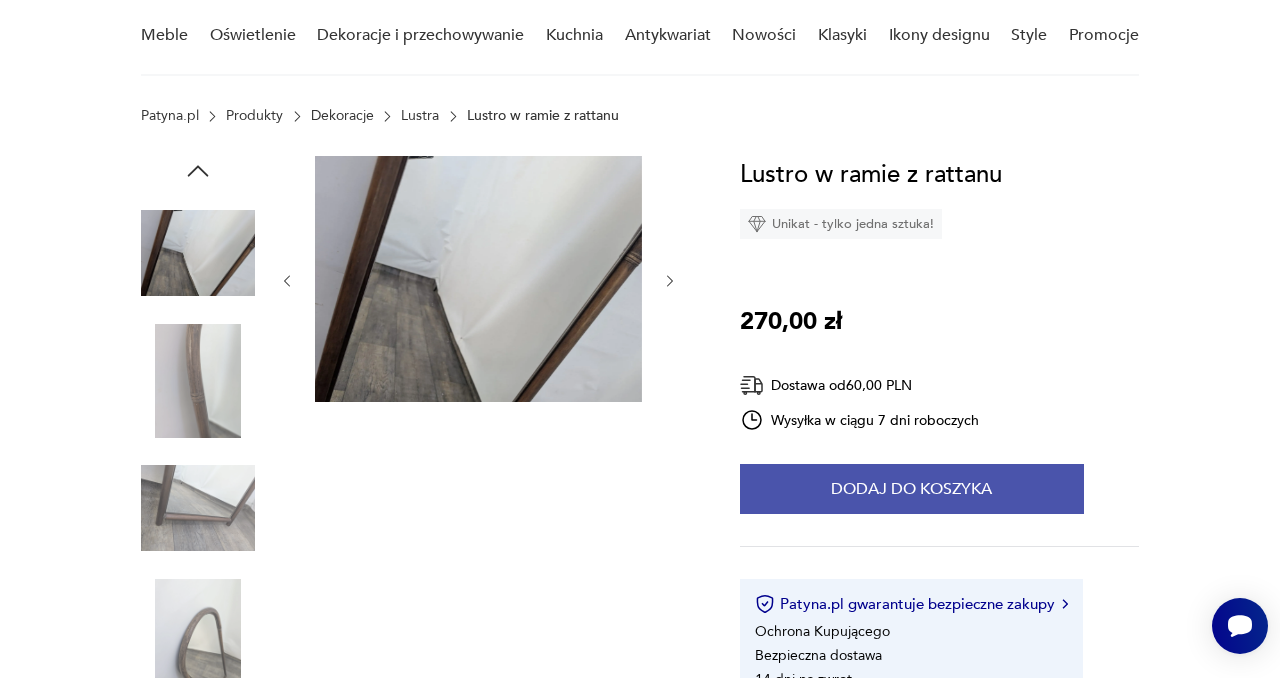 click on "Dodaj do koszyka" at bounding box center (912, 489) 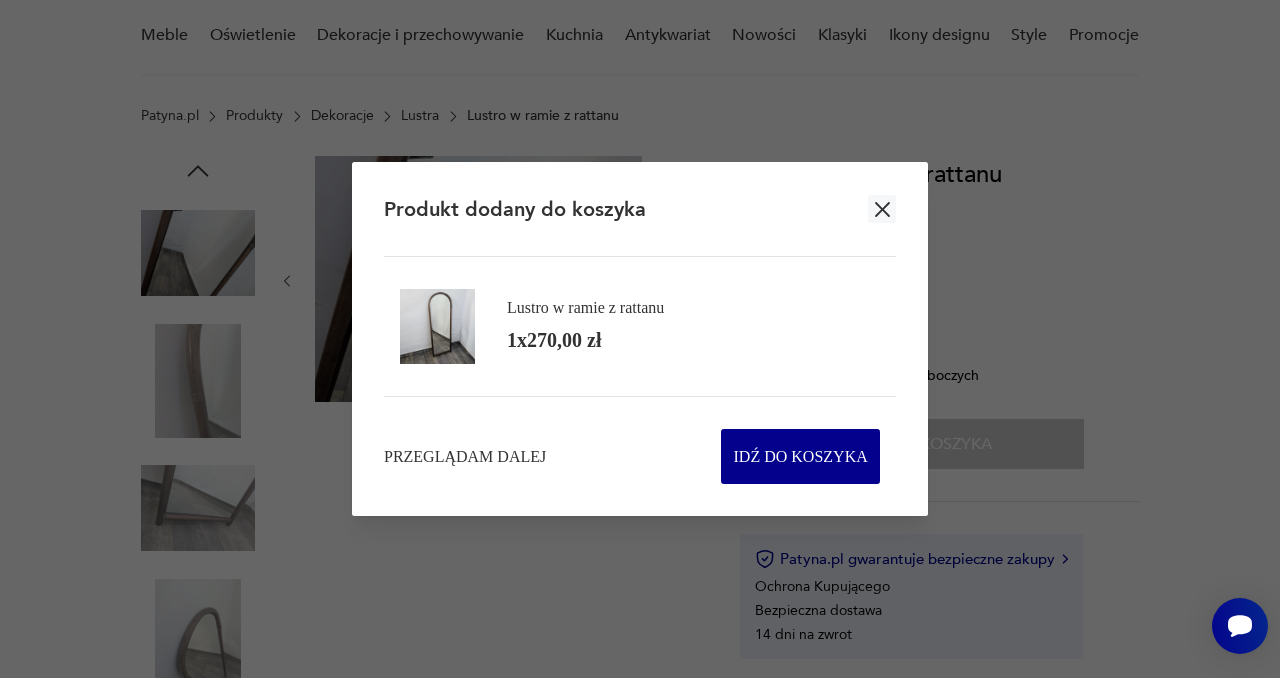 click 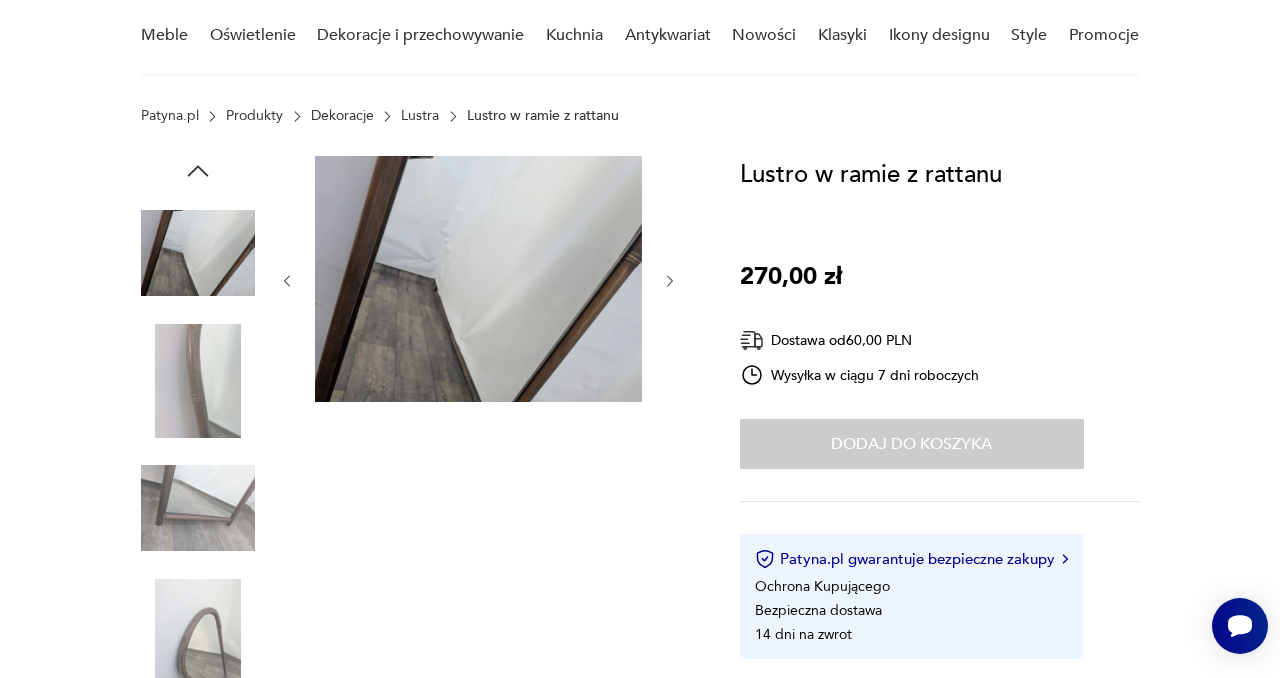 scroll, scrollTop: 0, scrollLeft: 0, axis: both 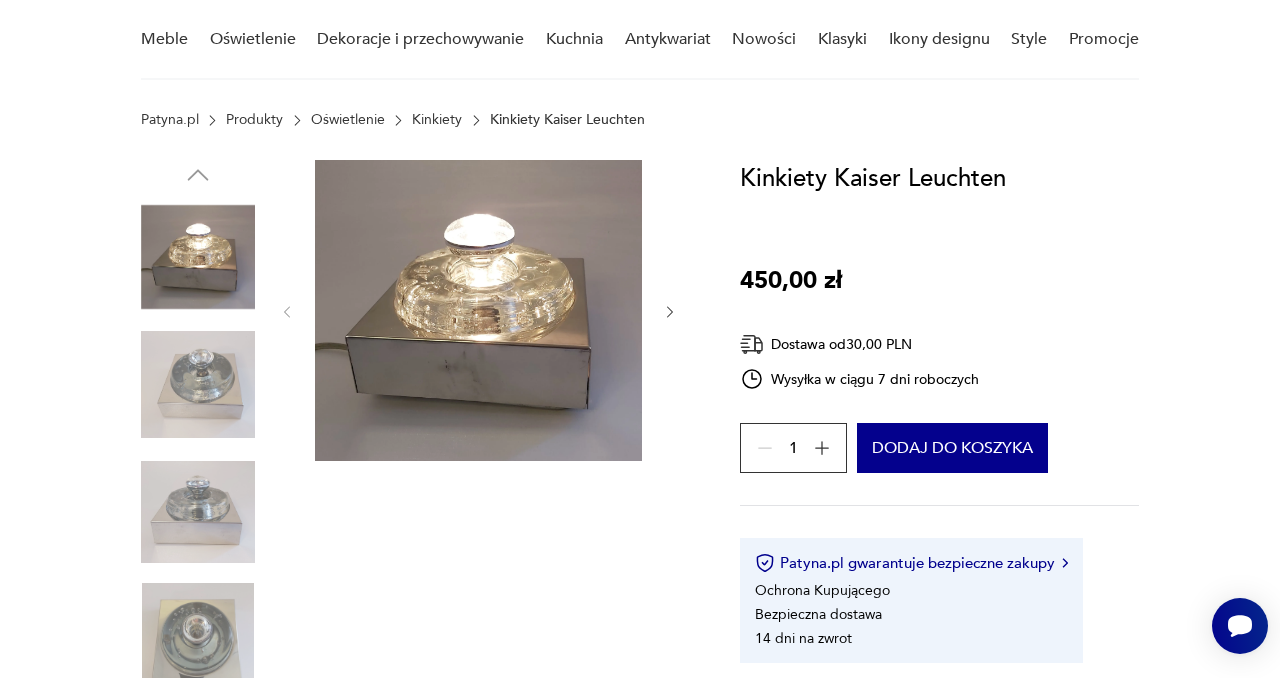 click at bounding box center [198, 385] 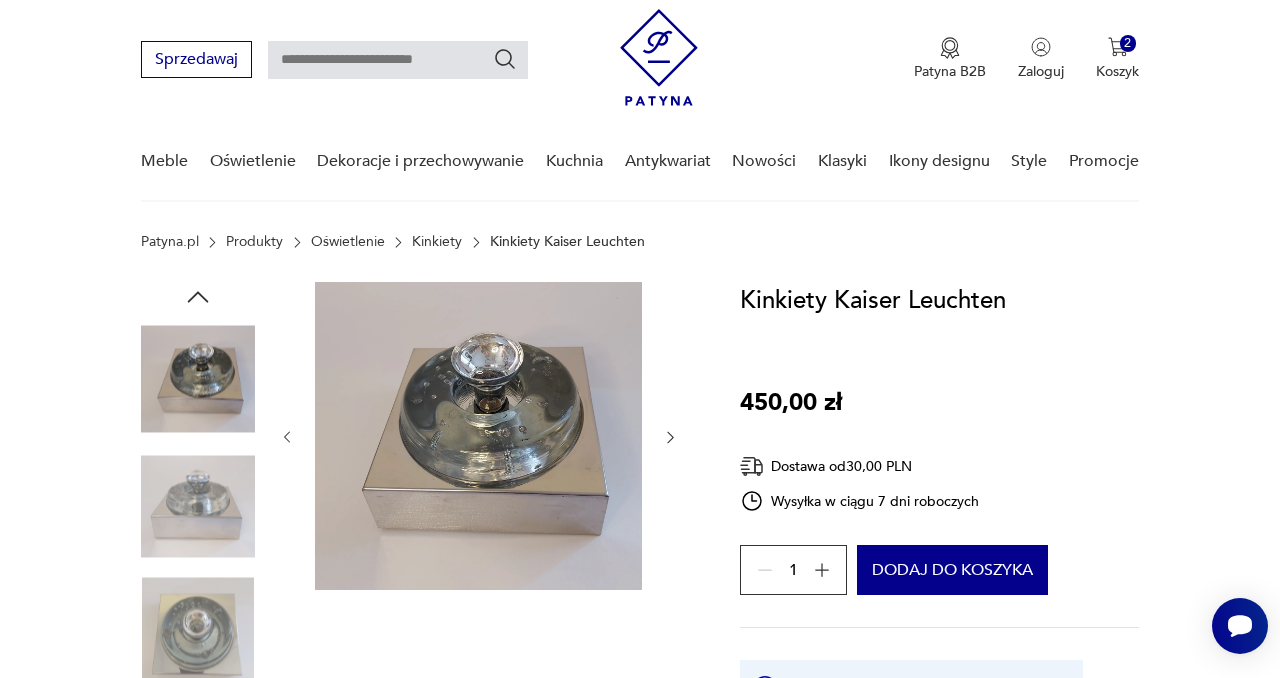scroll, scrollTop: 49, scrollLeft: 0, axis: vertical 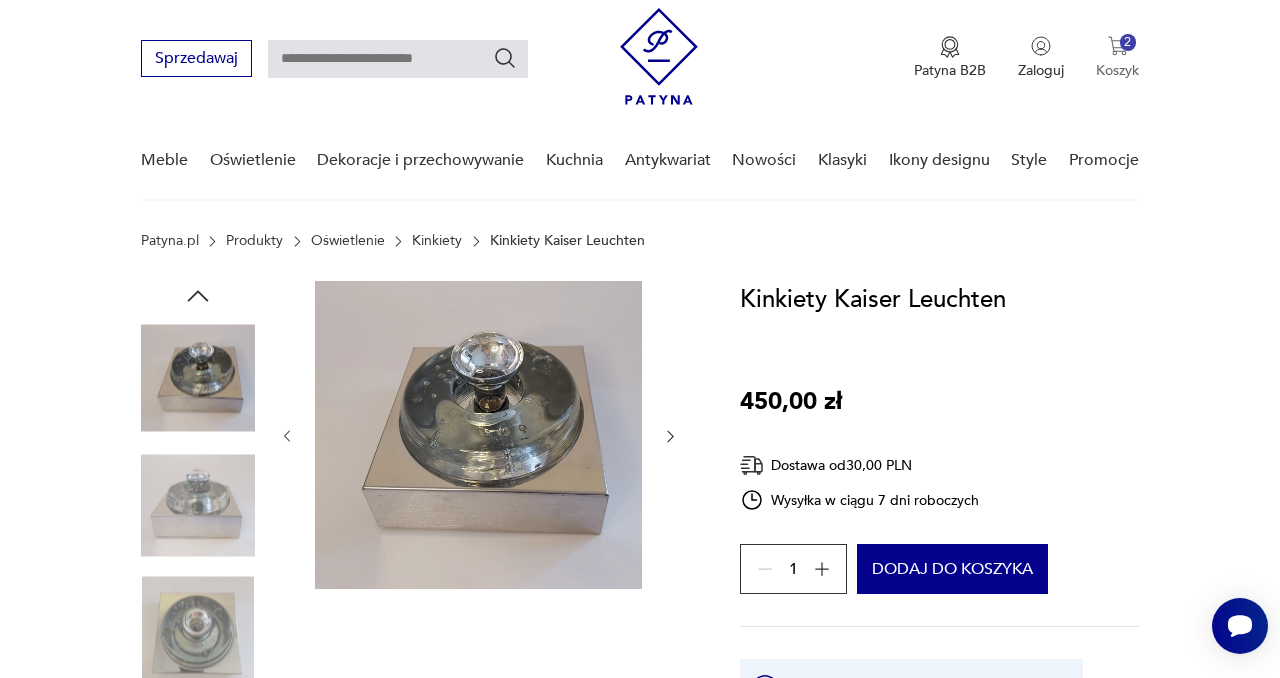 click on "2" at bounding box center (1128, 42) 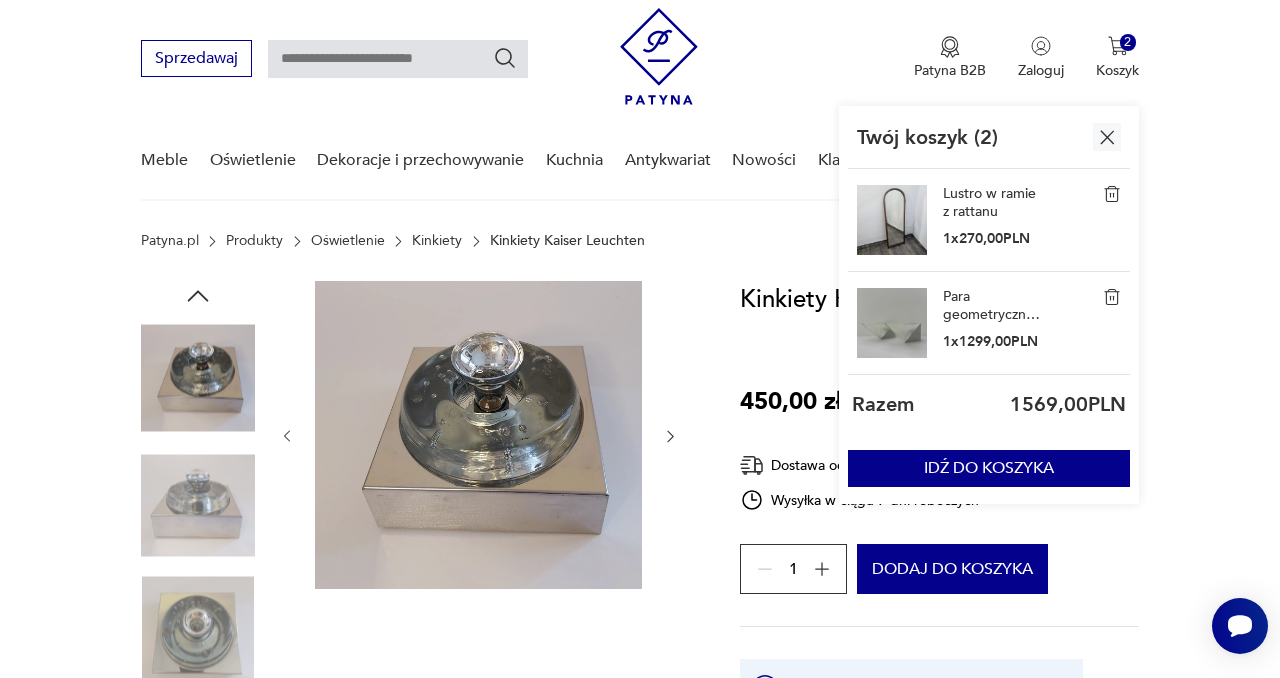 click 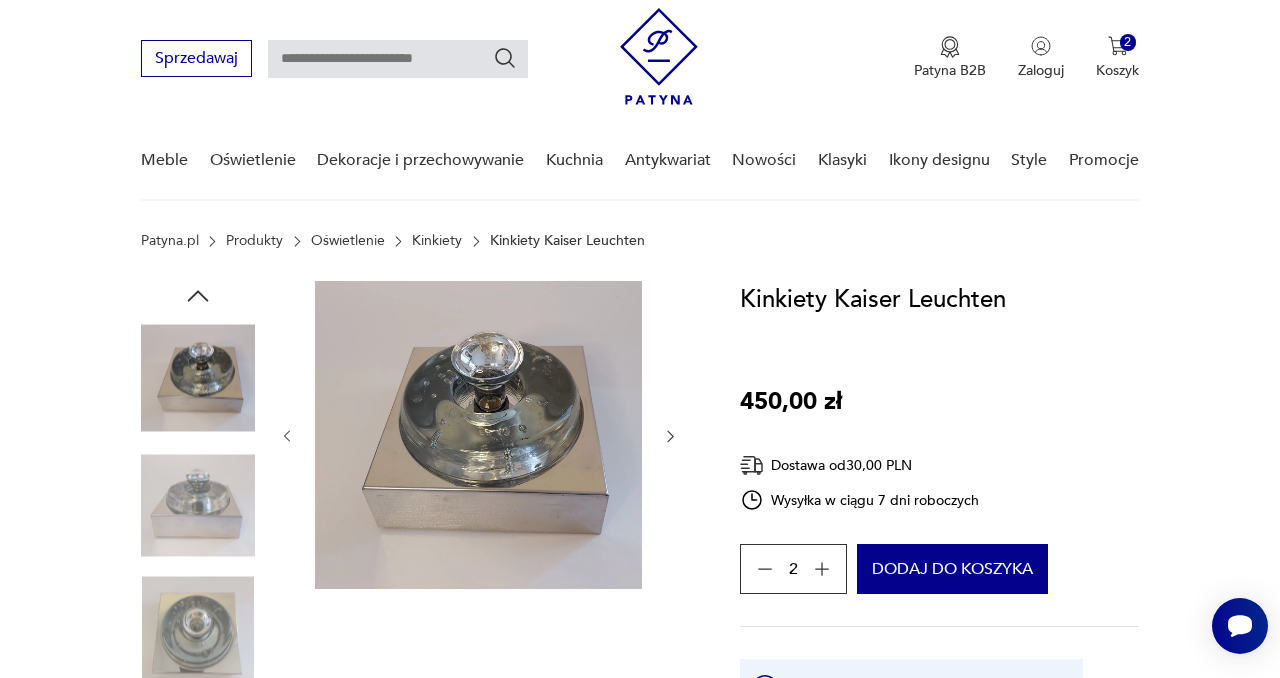click 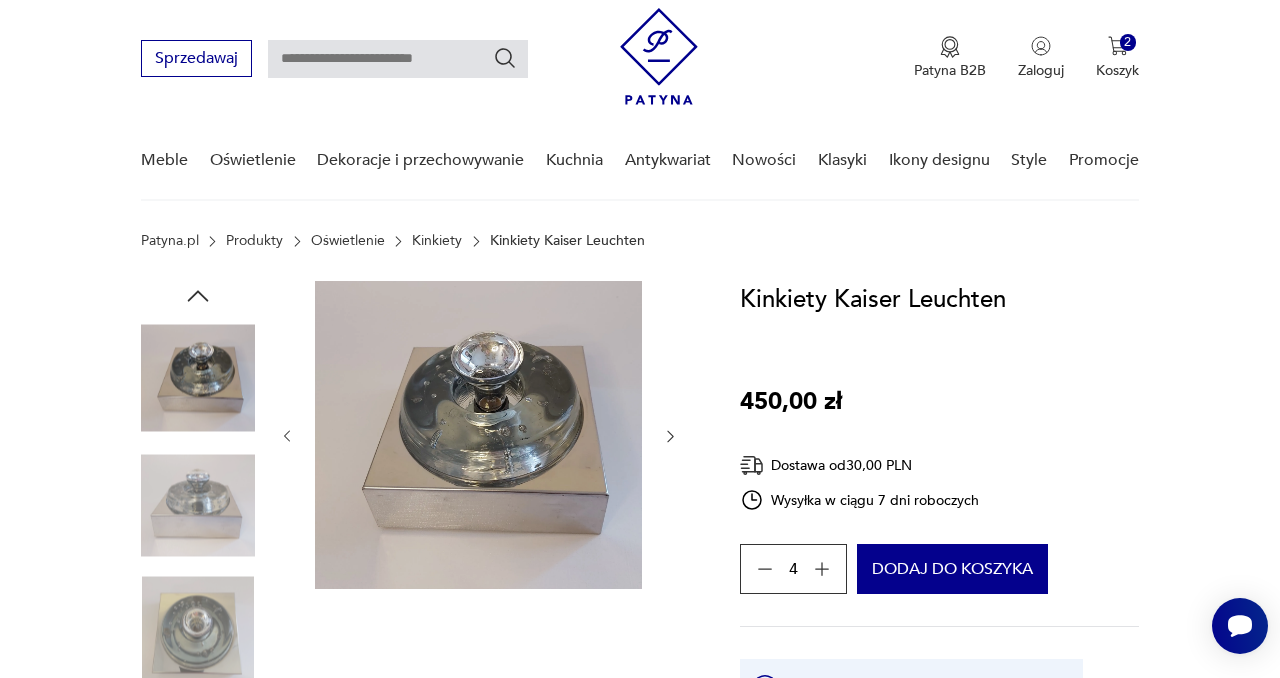 click 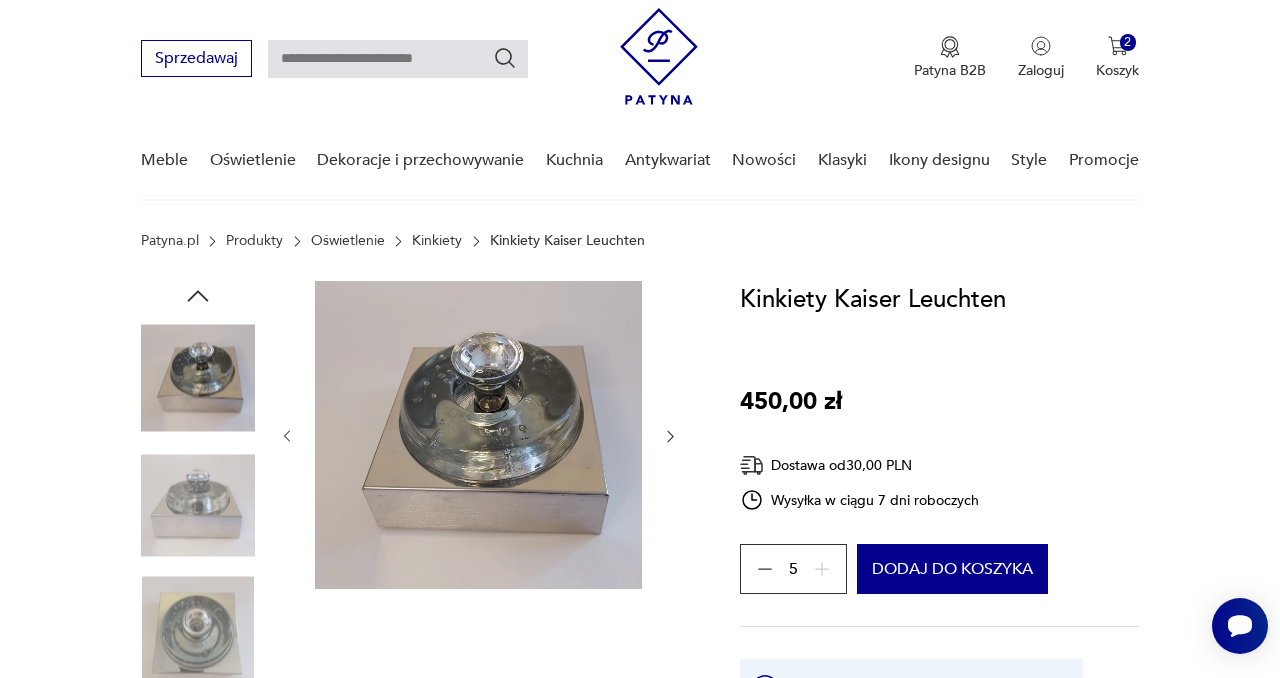 click on "5" at bounding box center (793, 569) 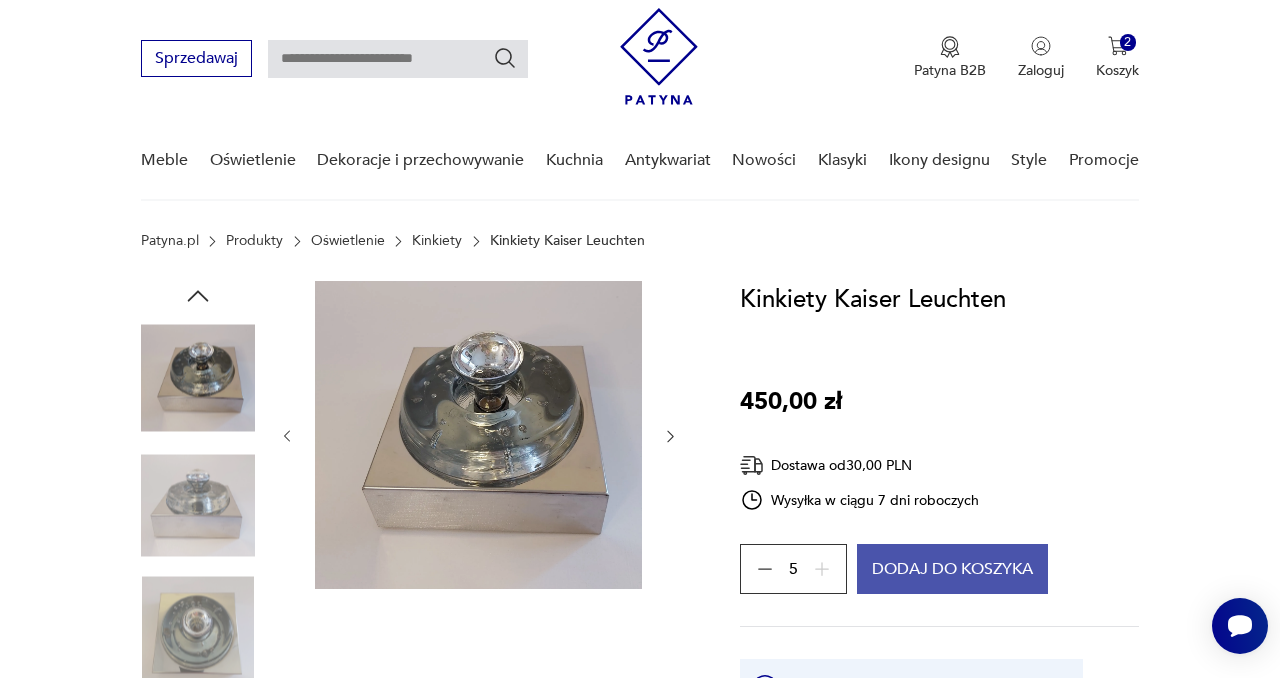 click on "Dodaj do koszyka" at bounding box center (952, 569) 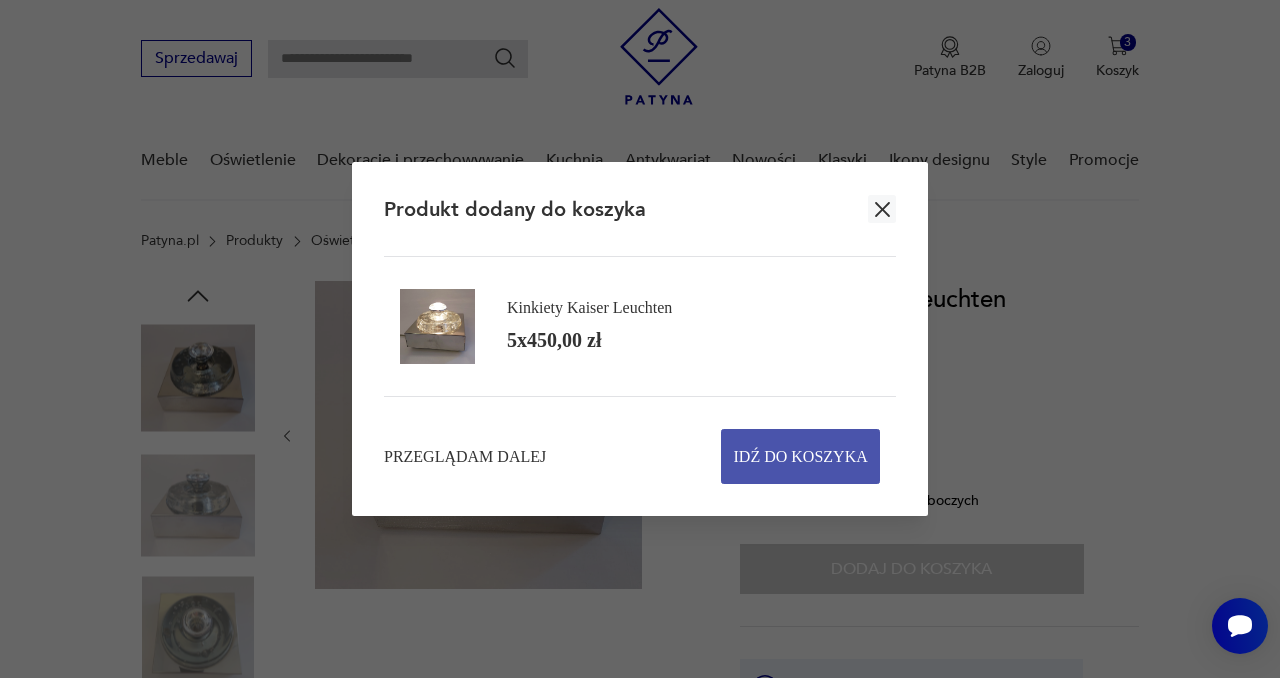 click on "Idź do koszyka" at bounding box center (801, 456) 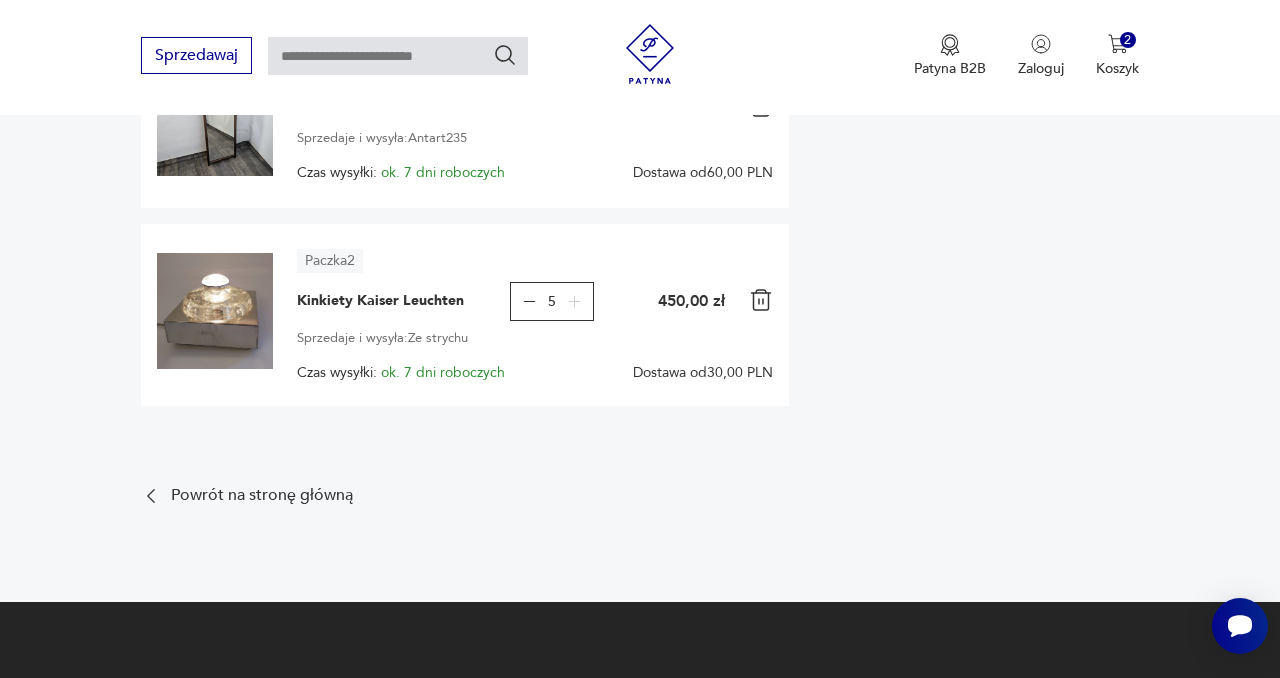 scroll, scrollTop: 0, scrollLeft: 0, axis: both 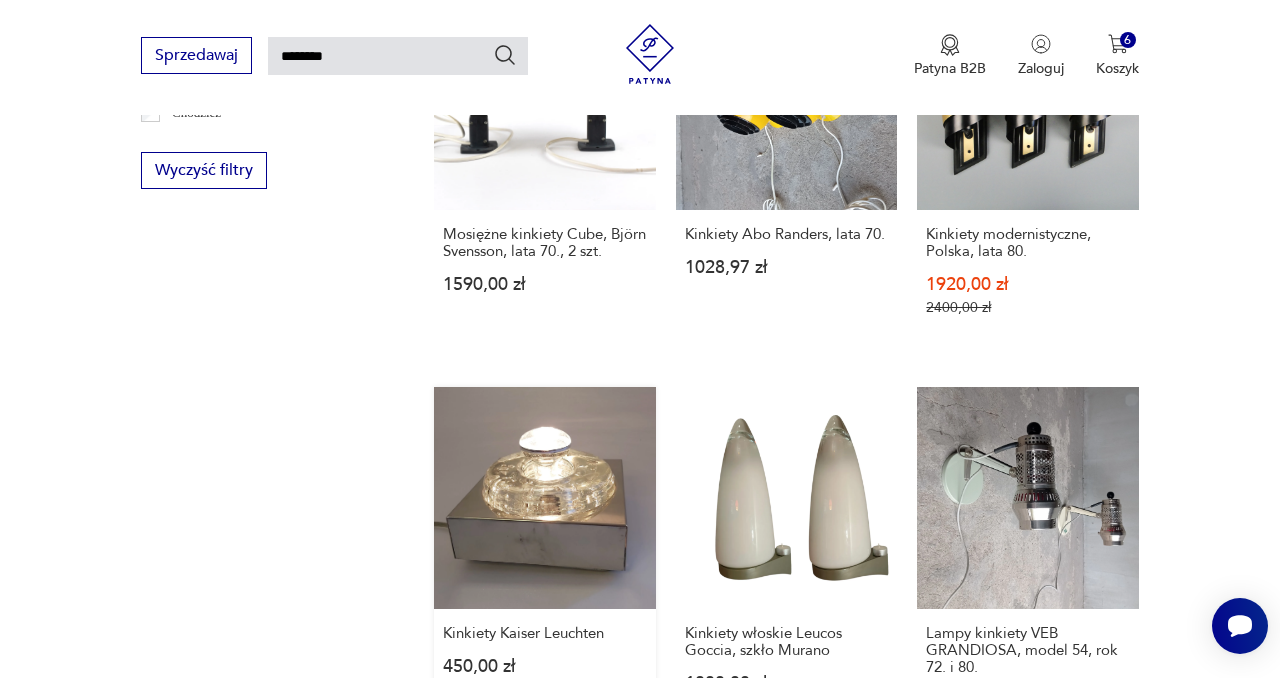 click on "Kinkiety Kaiser Leuchten 450,00 zł" at bounding box center (545, 567) 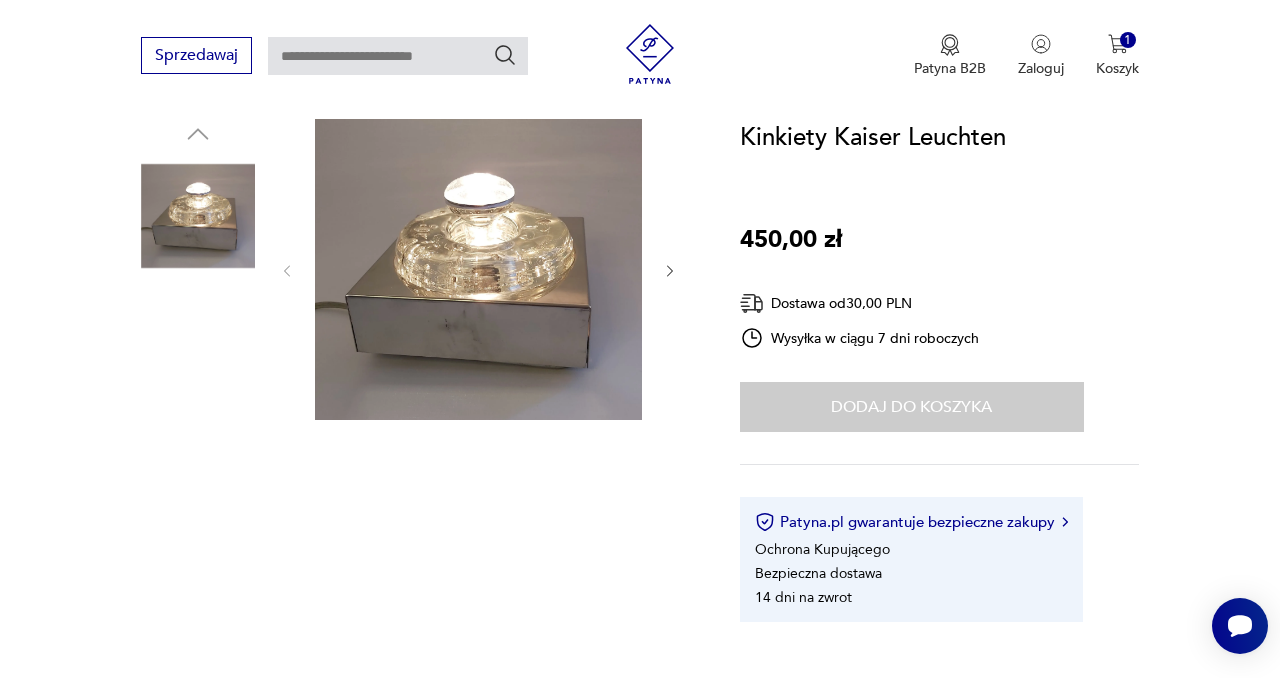 scroll, scrollTop: 209, scrollLeft: 0, axis: vertical 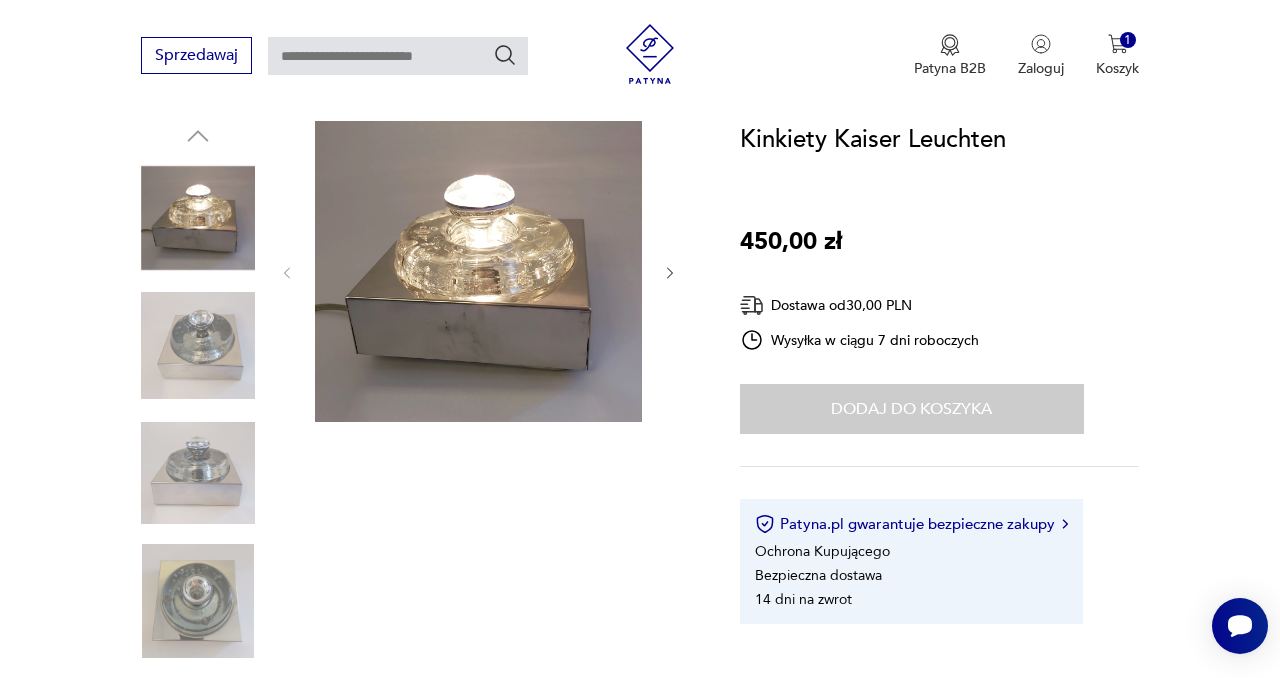 click at bounding box center [198, 346] 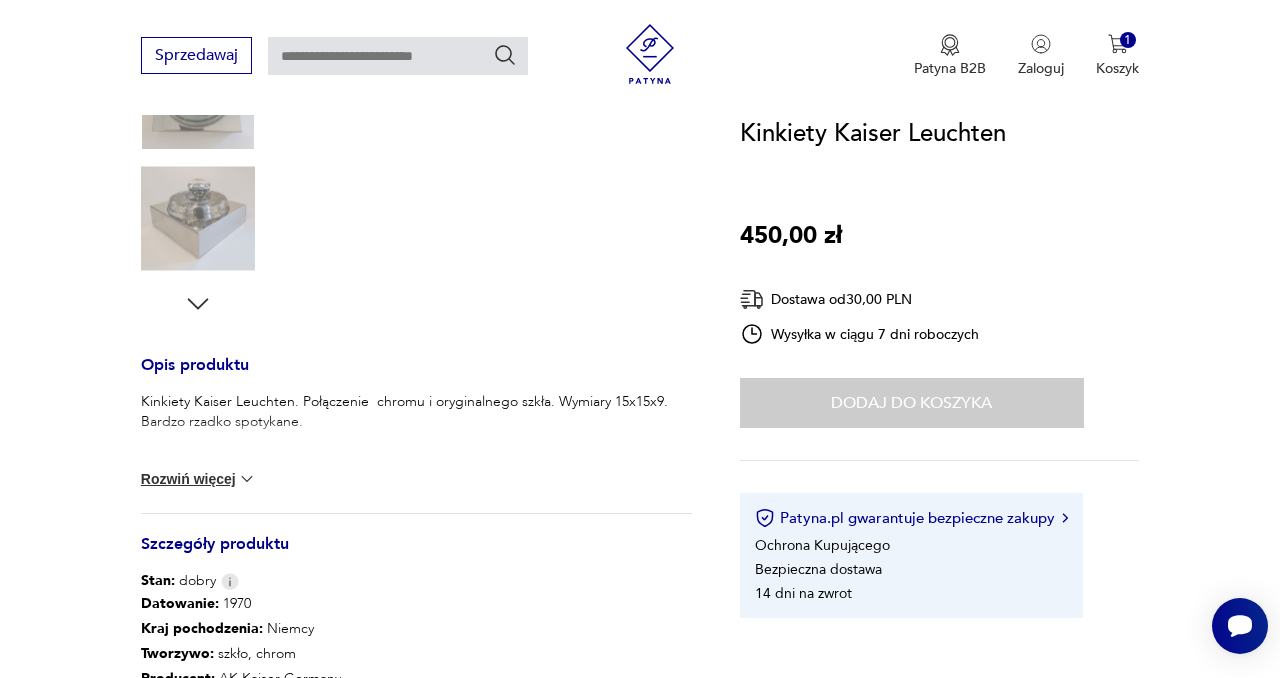 scroll, scrollTop: 191, scrollLeft: 0, axis: vertical 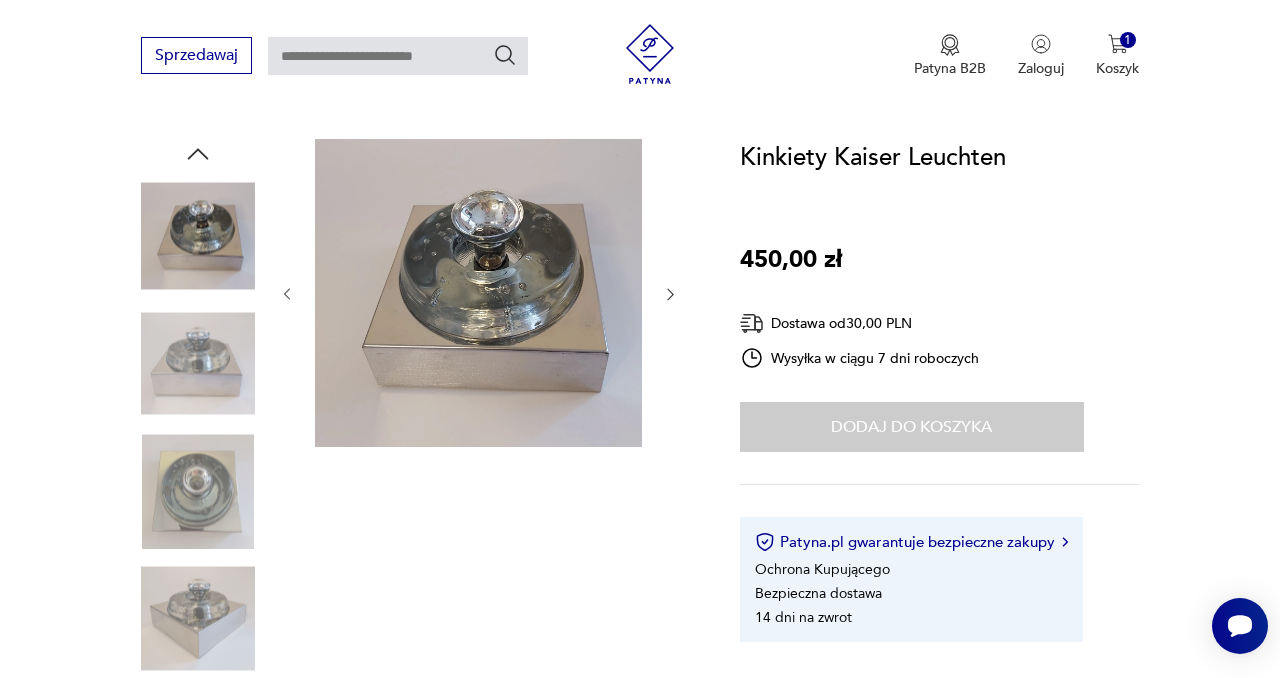 click at bounding box center (198, 364) 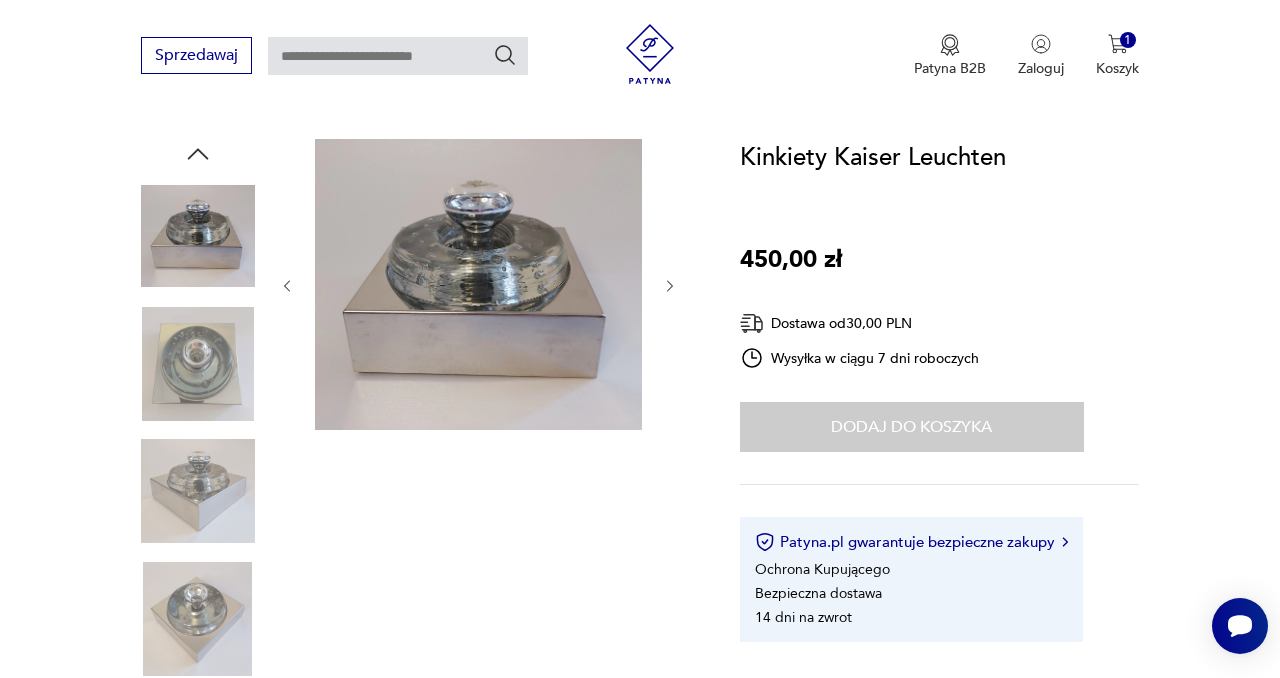 click at bounding box center [198, 491] 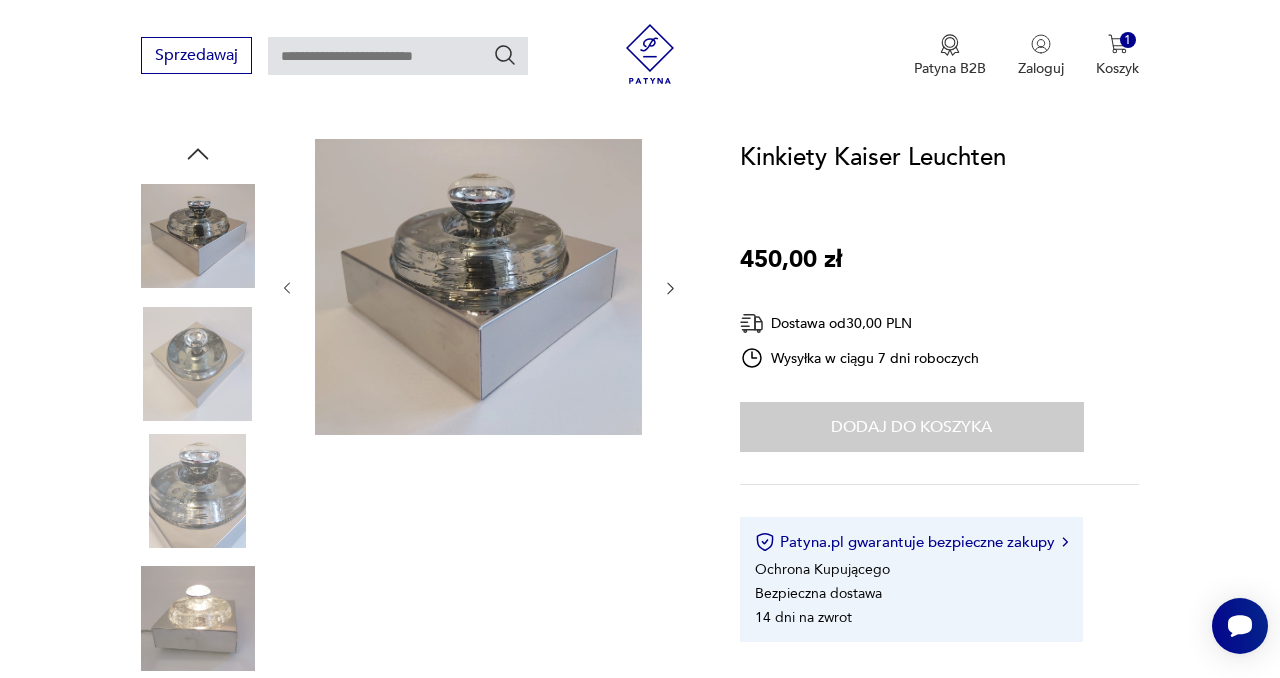 click at bounding box center (198, 619) 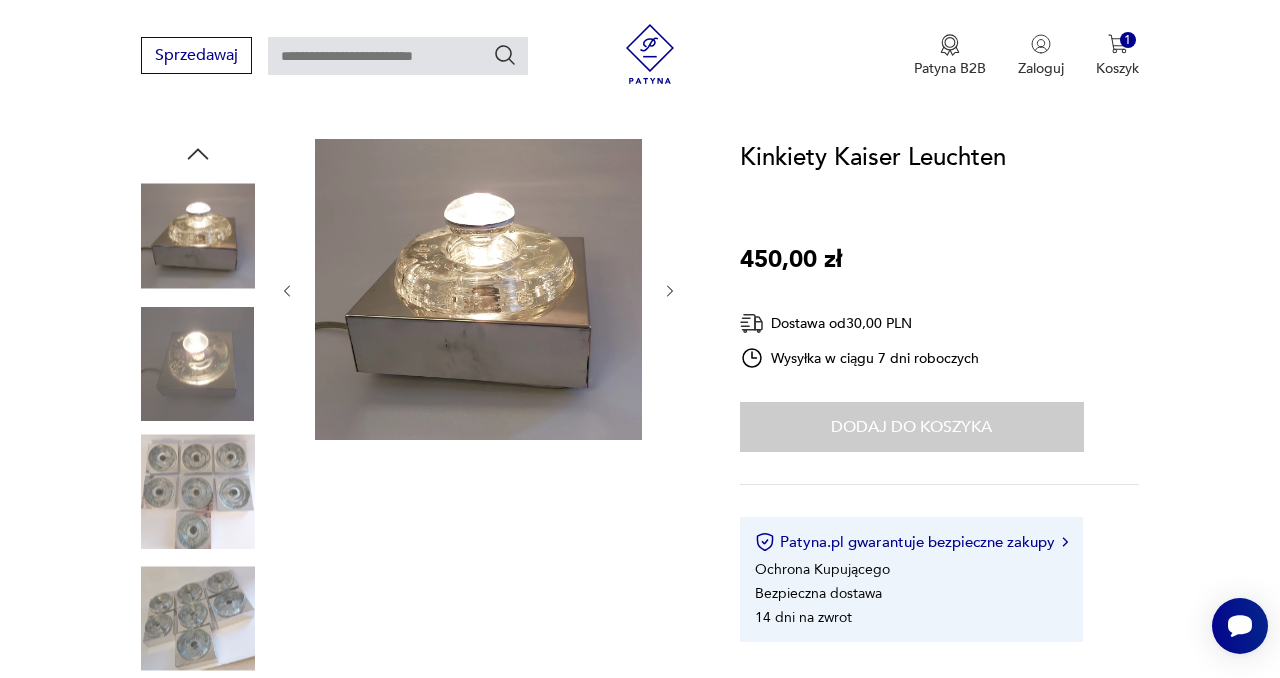 scroll, scrollTop: 236, scrollLeft: 0, axis: vertical 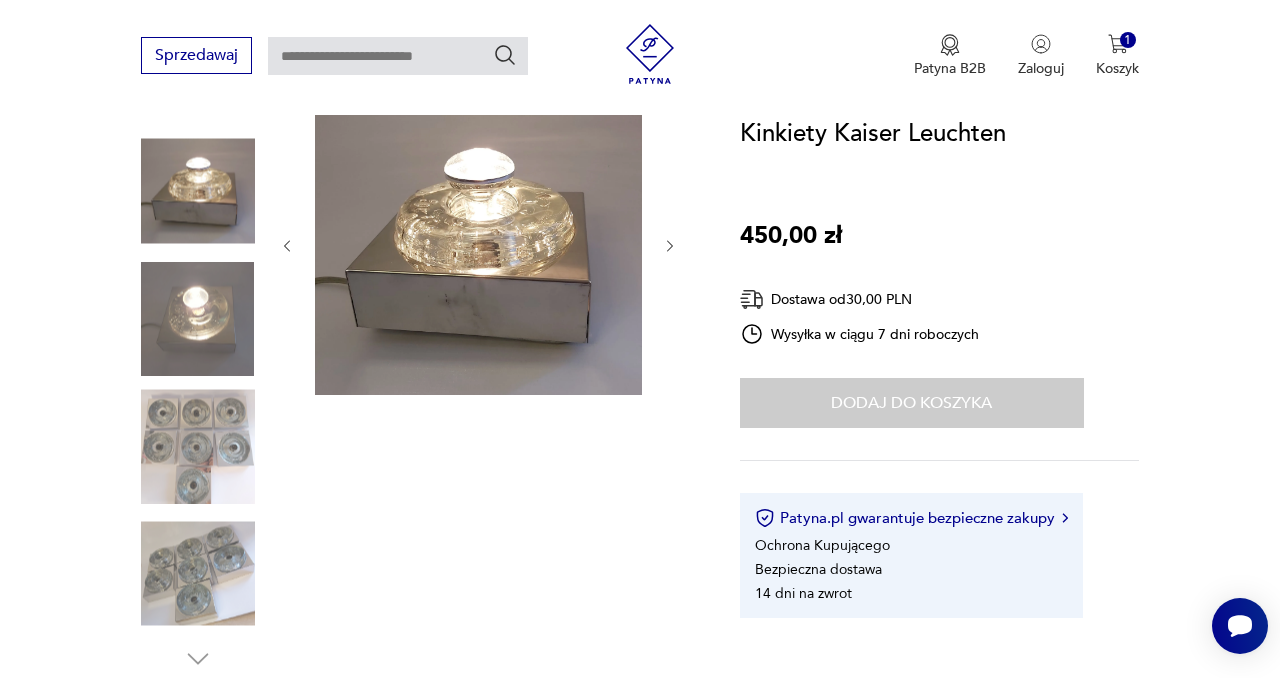 click at bounding box center [198, 446] 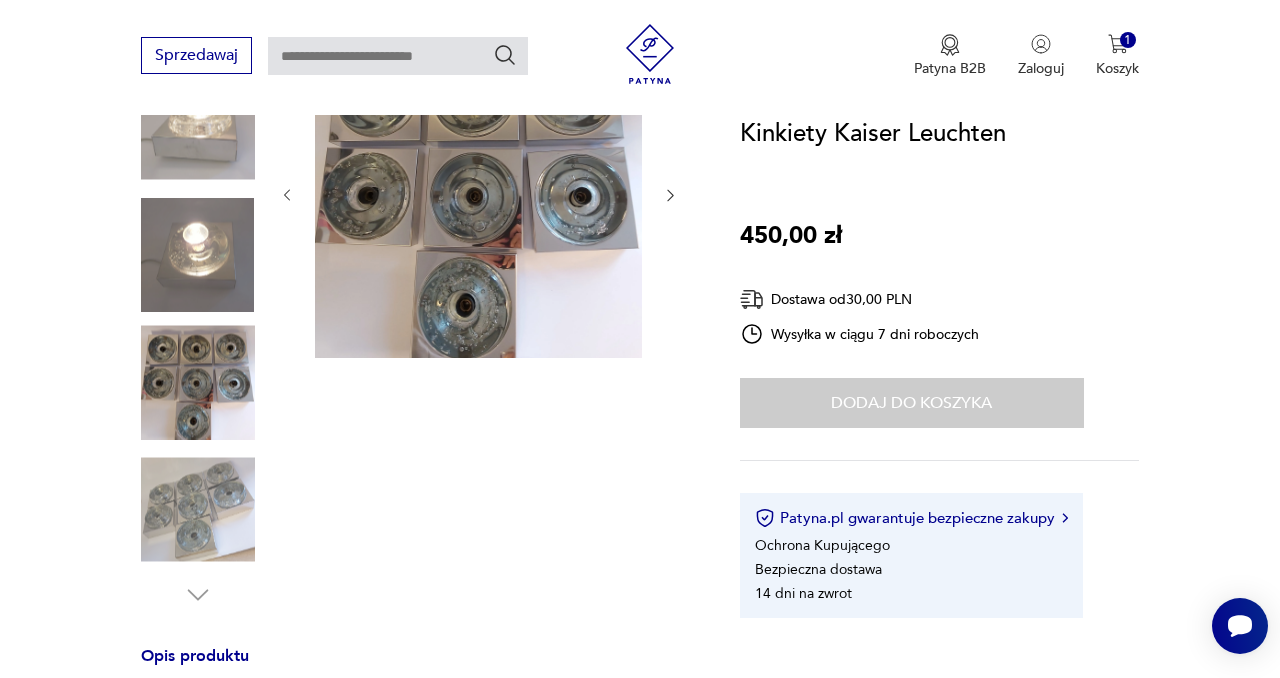click at bounding box center (198, 510) 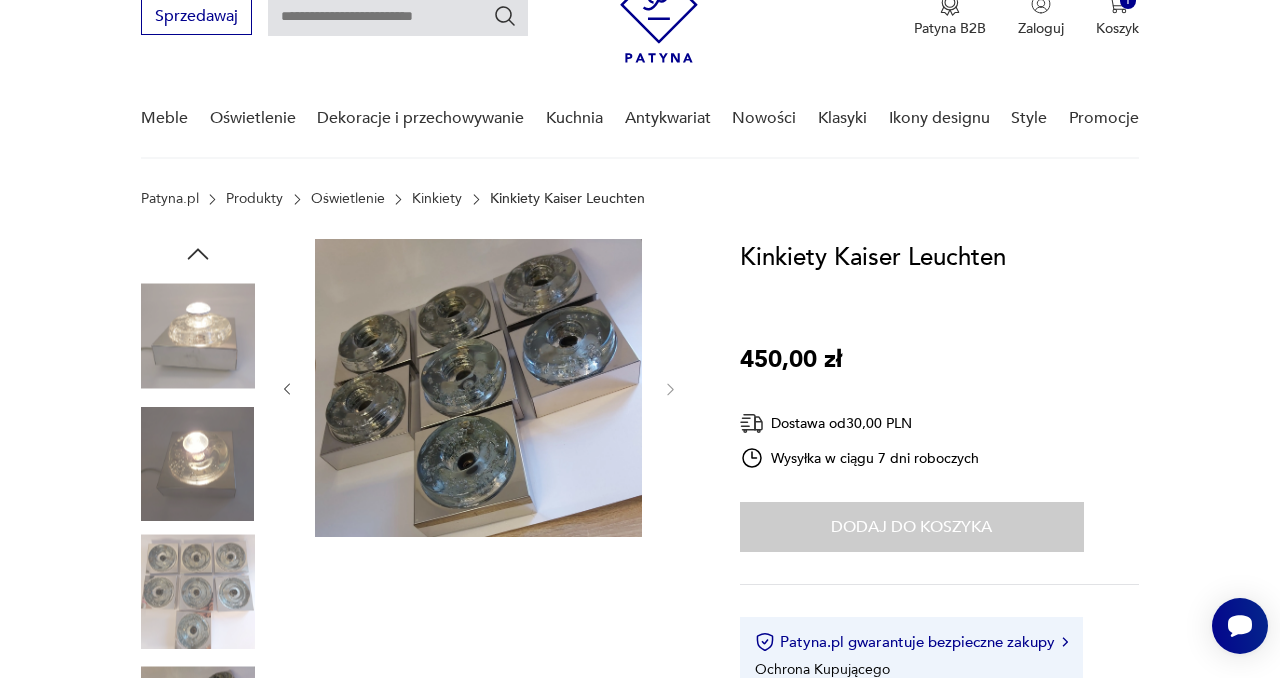 scroll, scrollTop: 88, scrollLeft: 0, axis: vertical 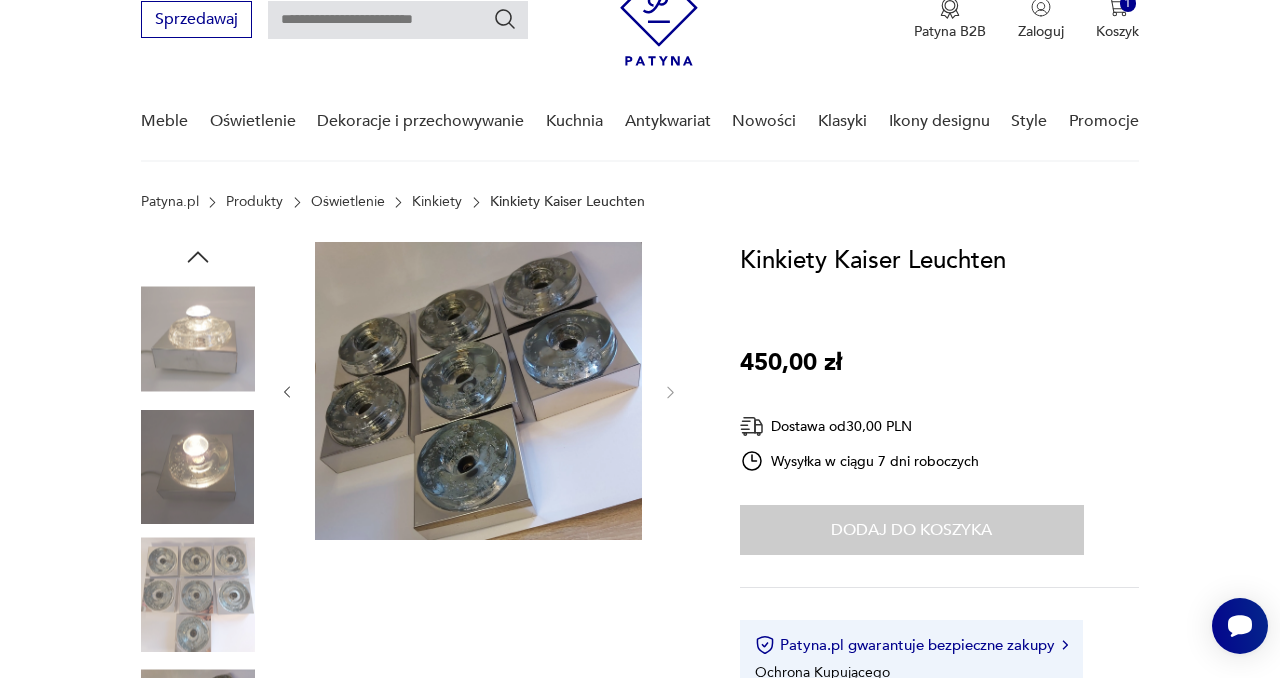 click at bounding box center [198, 339] 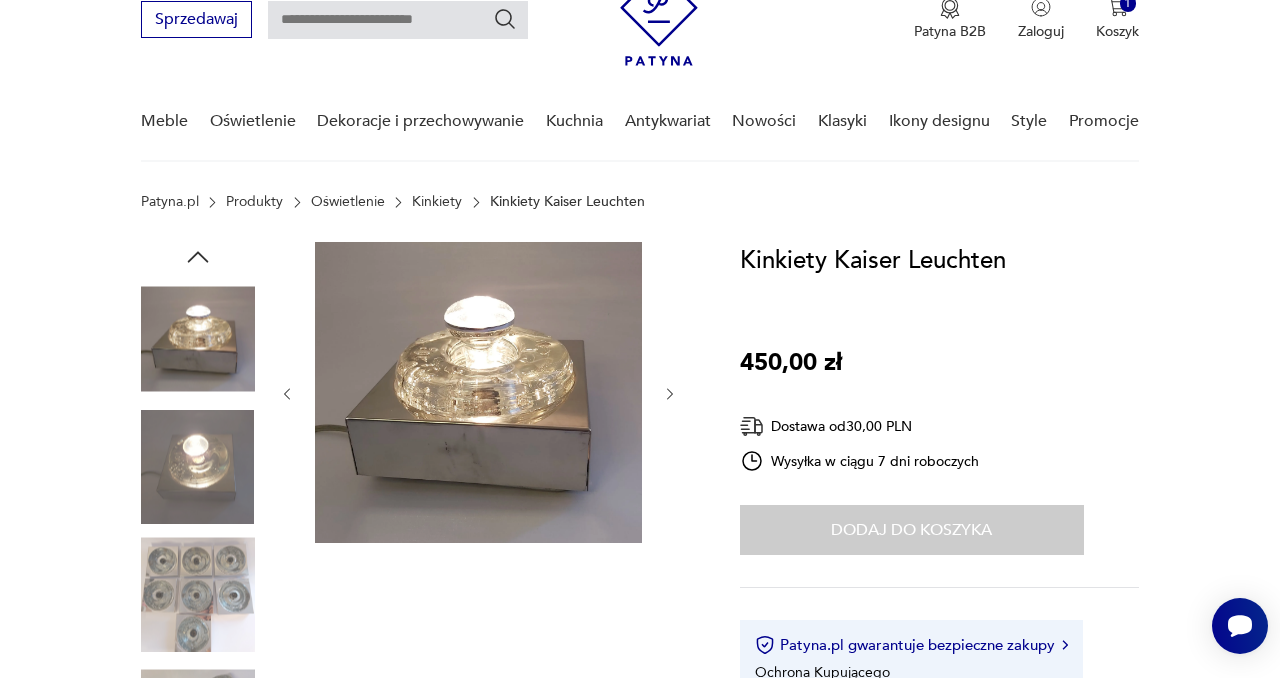 click at bounding box center (198, 467) 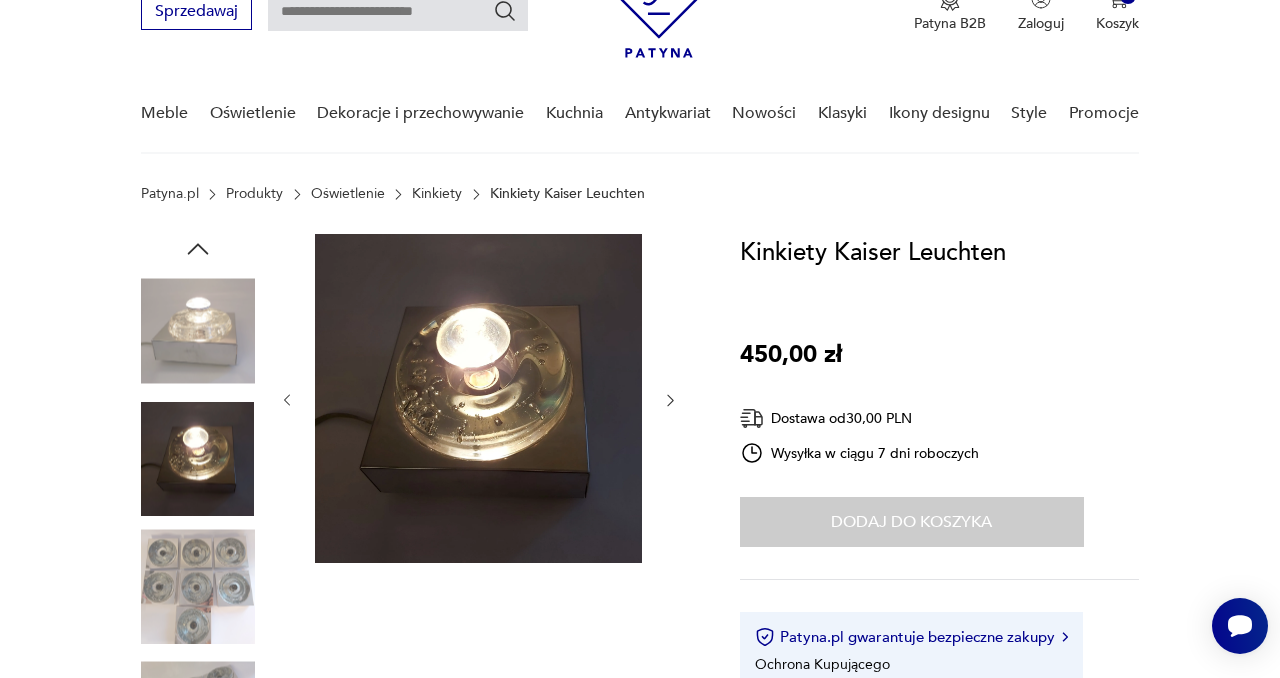 scroll, scrollTop: 110, scrollLeft: 0, axis: vertical 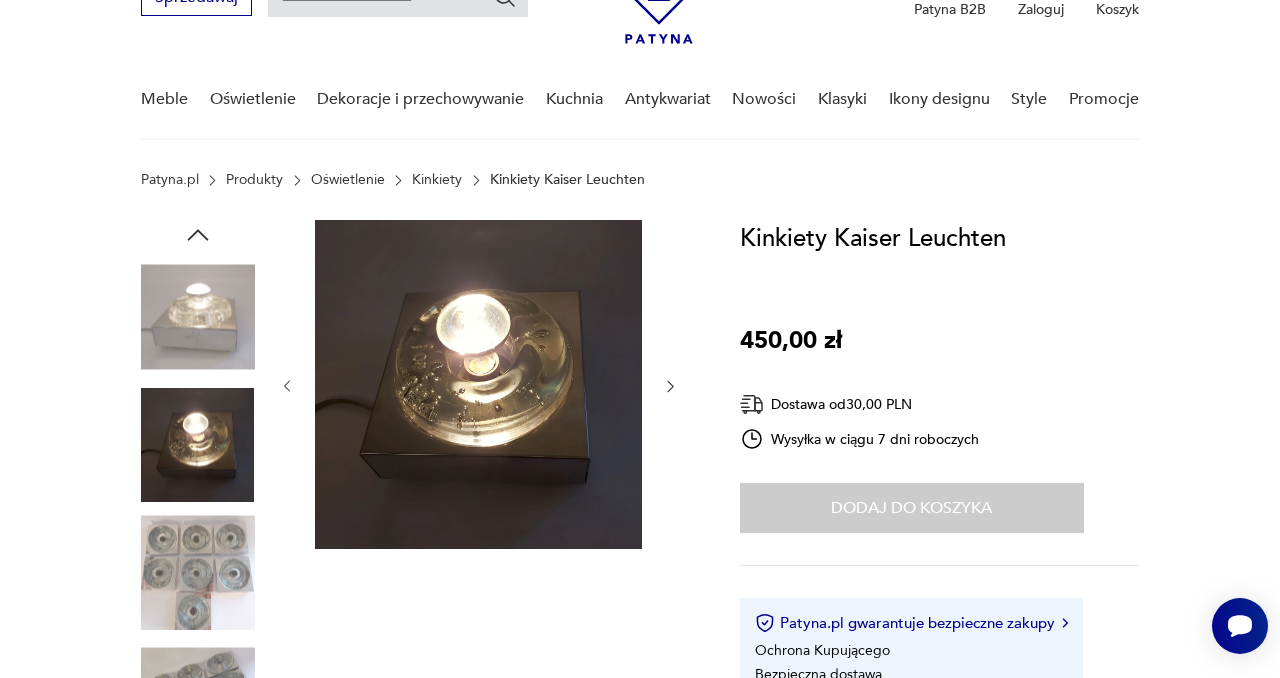 click at bounding box center [198, 572] 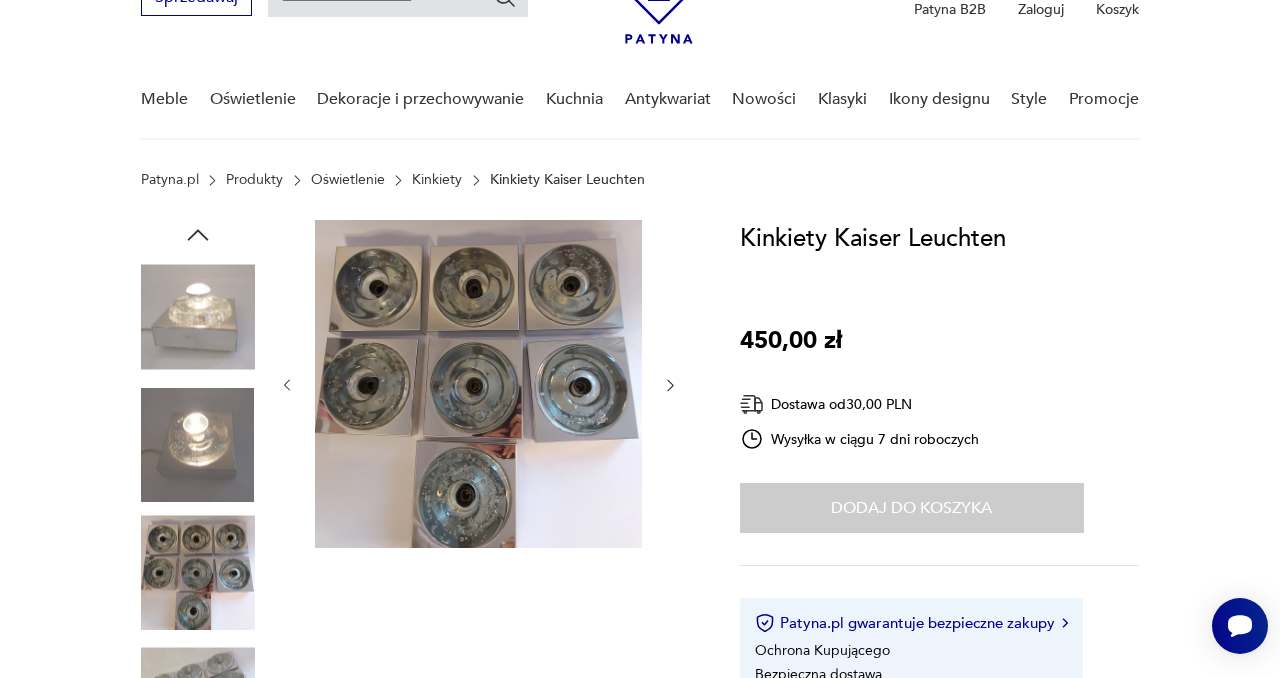 click at bounding box center (198, 445) 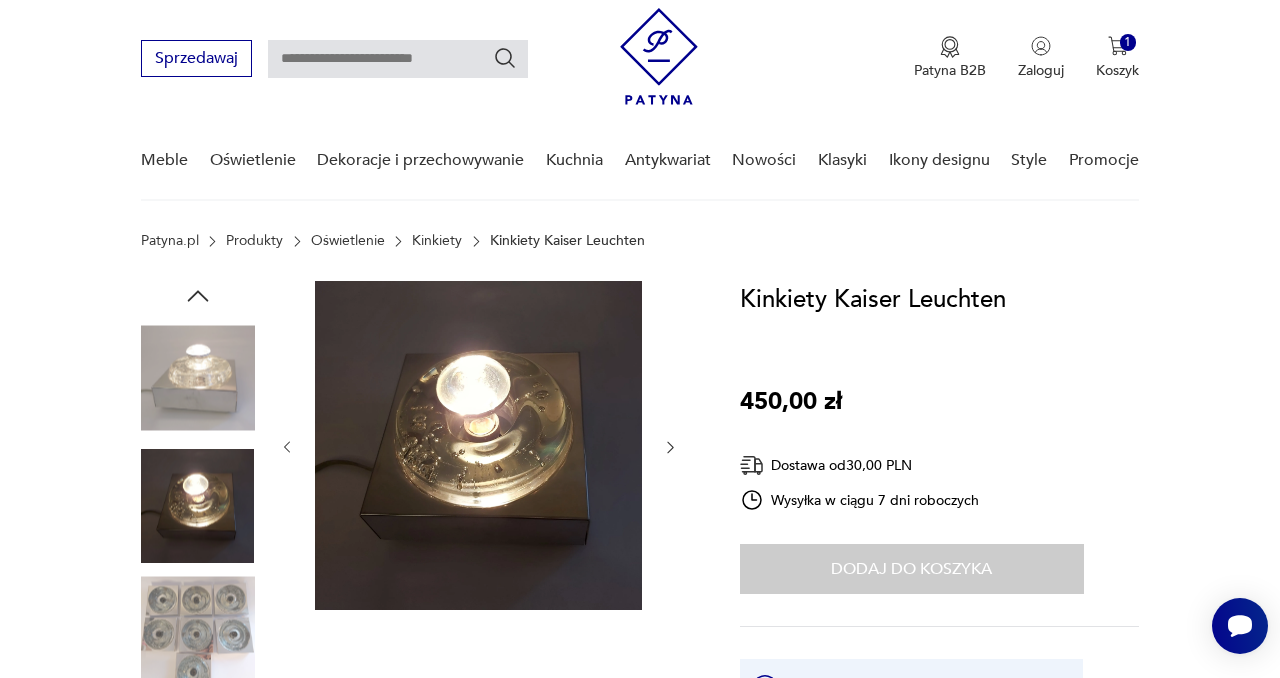 scroll, scrollTop: 43, scrollLeft: 0, axis: vertical 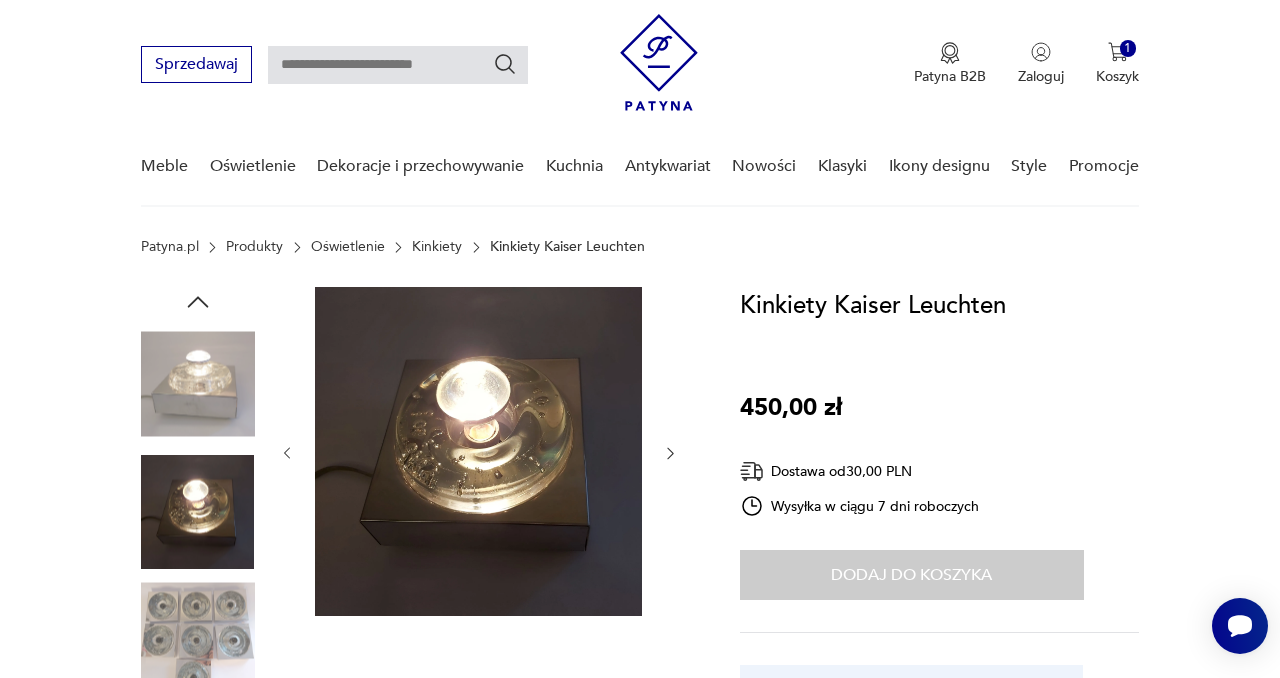 click at bounding box center (198, 384) 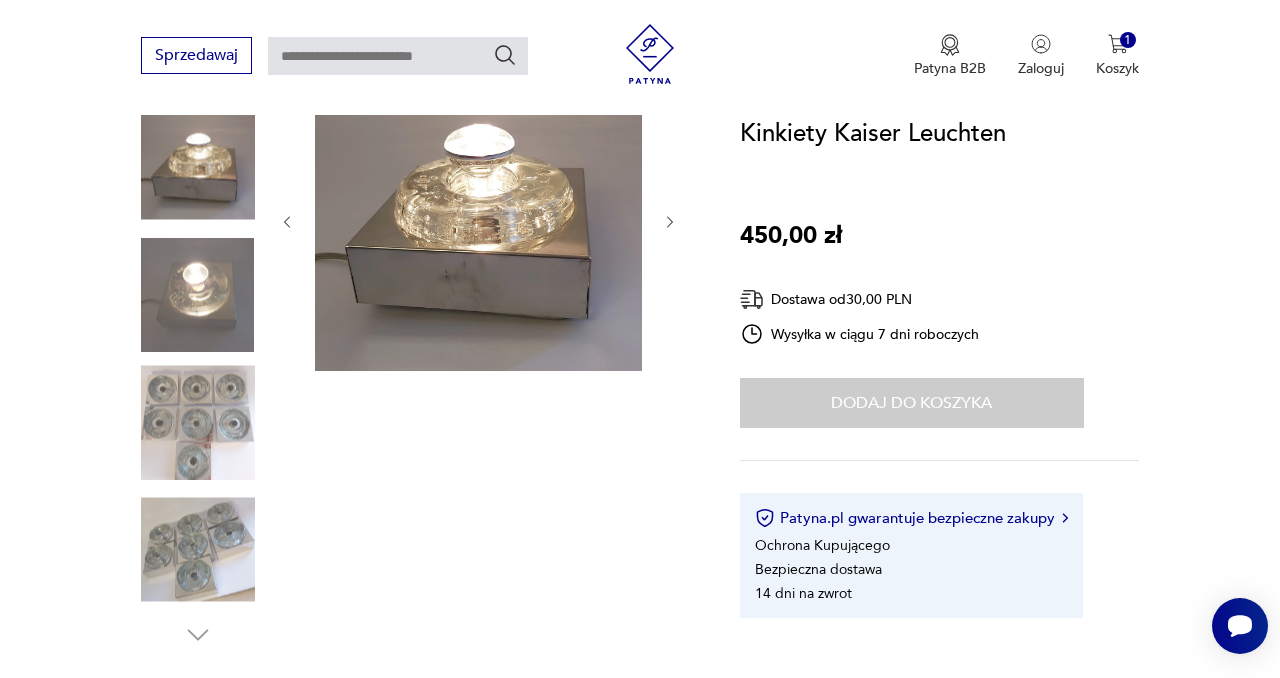 scroll, scrollTop: 260, scrollLeft: 0, axis: vertical 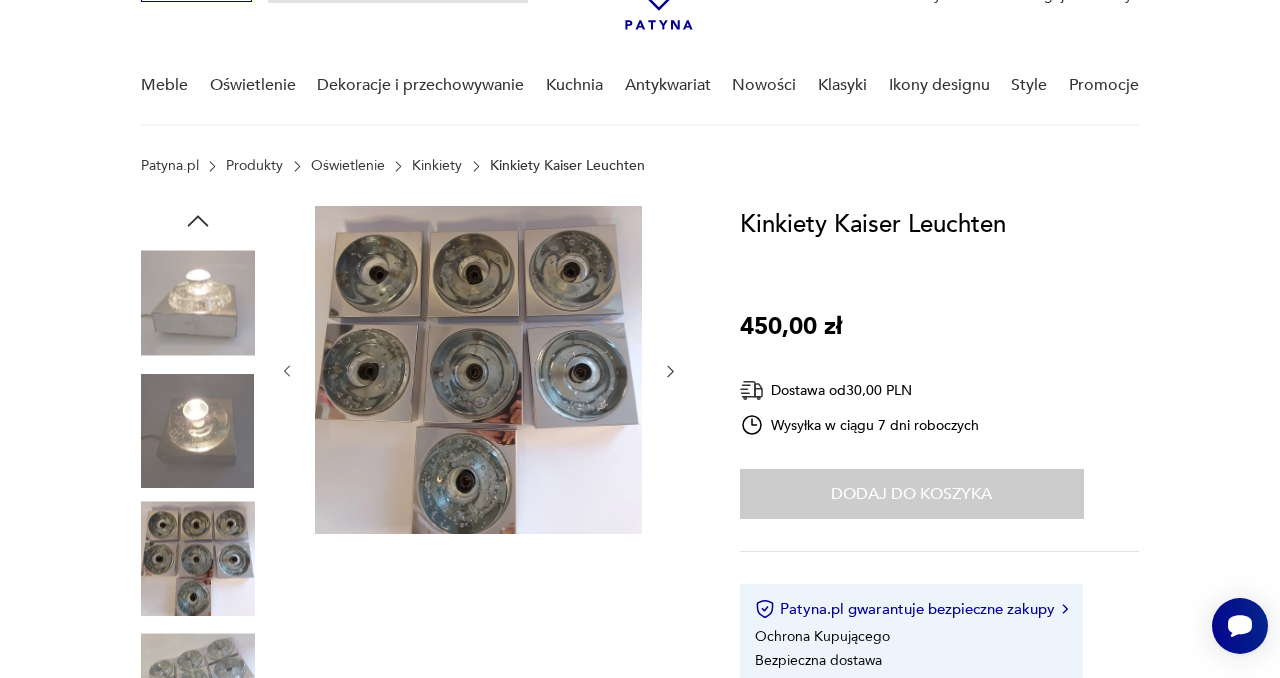 click at bounding box center [198, 431] 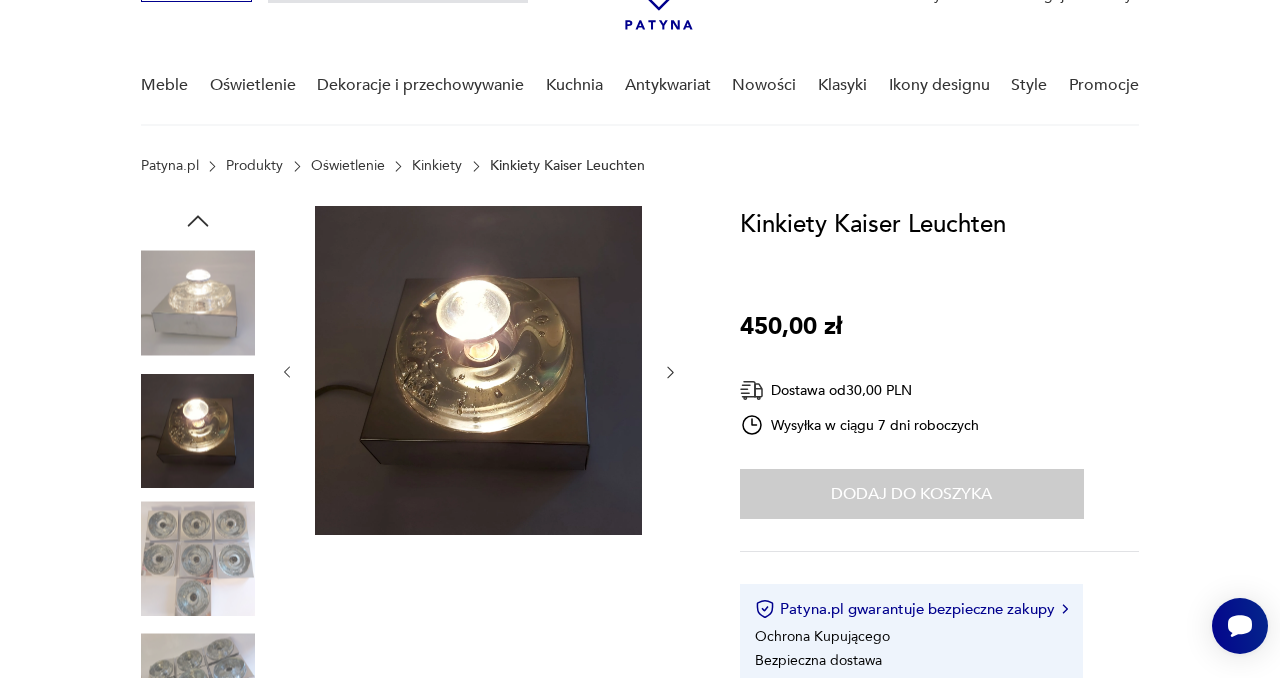 click at bounding box center (198, 303) 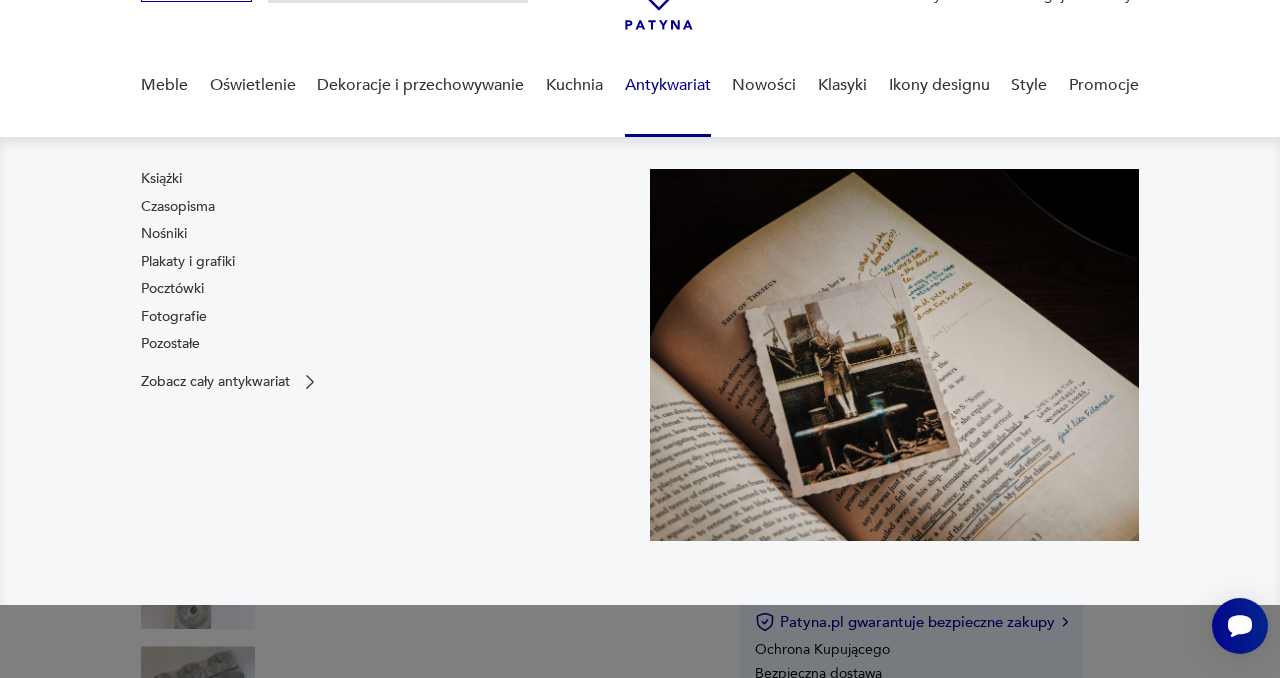 click on "Antykwariat" at bounding box center [668, 85] 